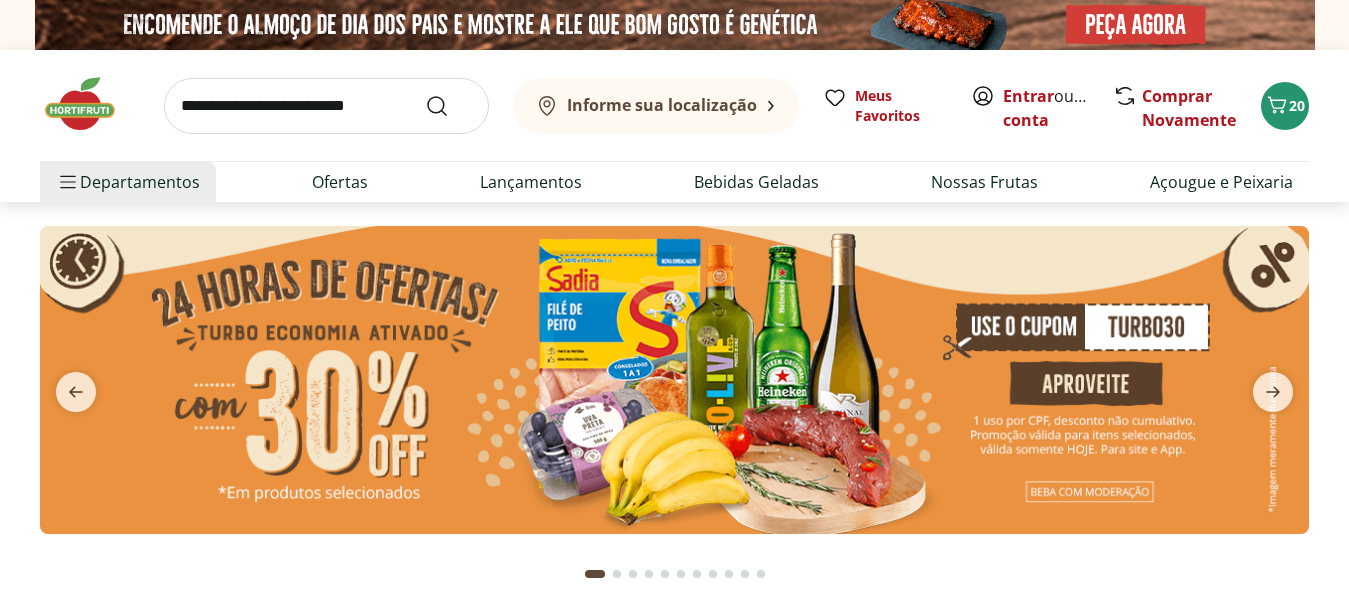 scroll, scrollTop: 0, scrollLeft: 0, axis: both 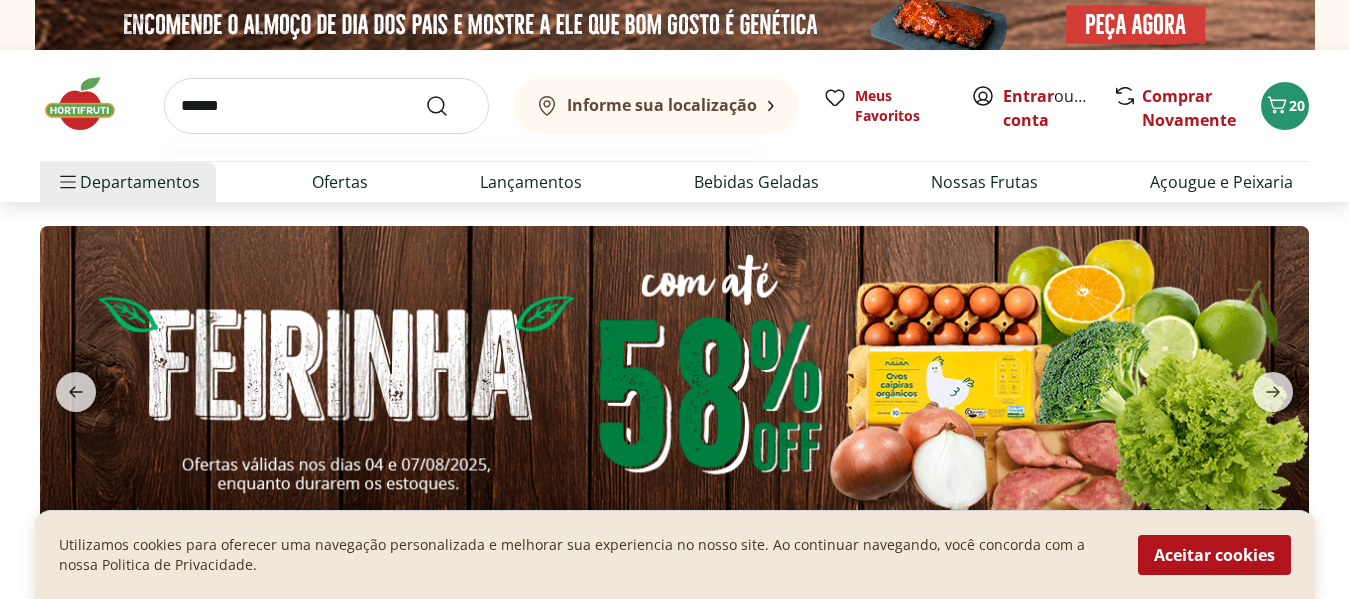 type on "******" 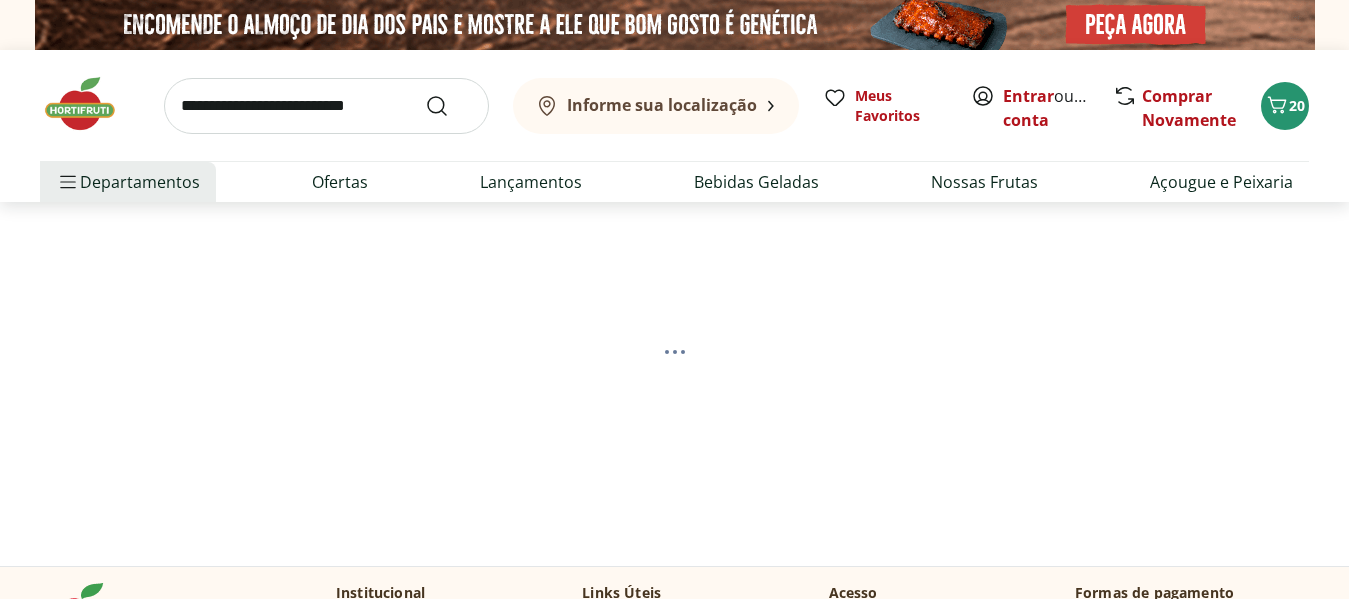 select on "**********" 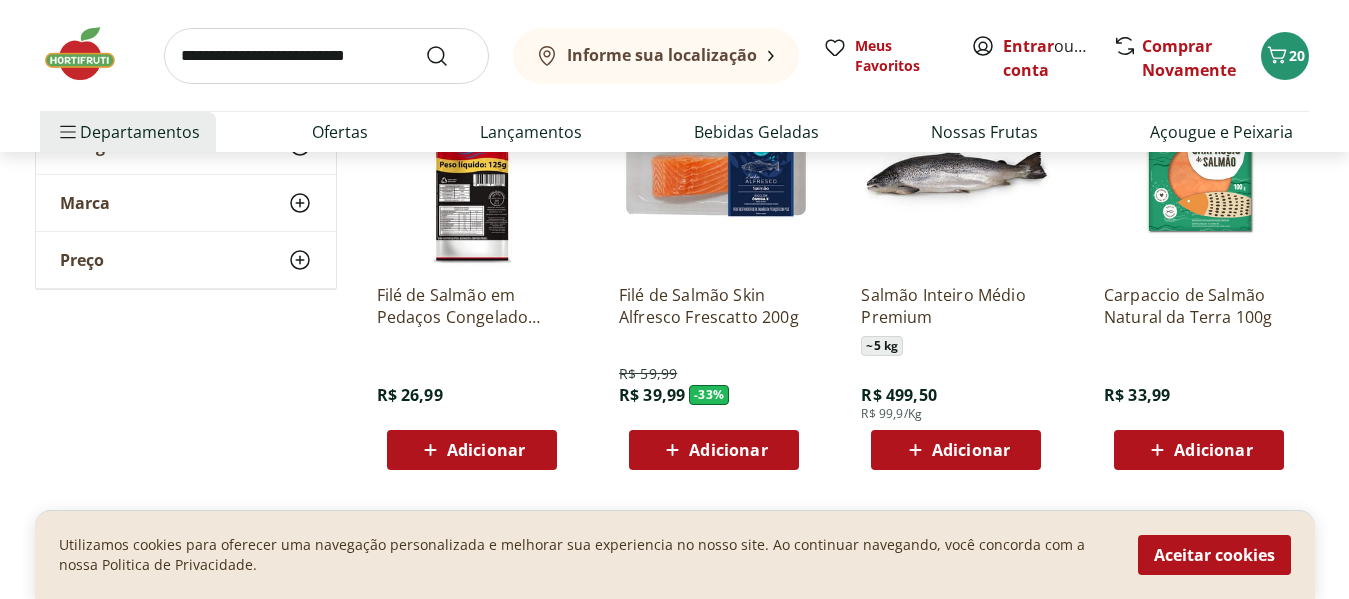 scroll, scrollTop: 800, scrollLeft: 0, axis: vertical 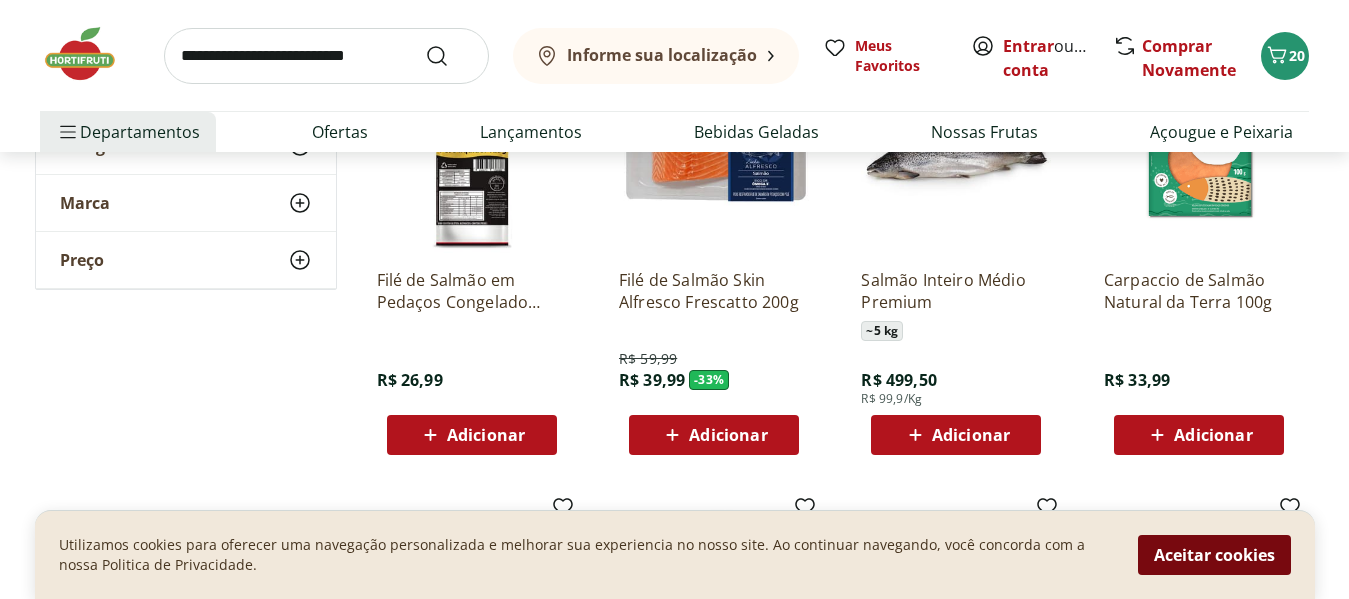 click on "Aceitar cookies" at bounding box center [1214, 555] 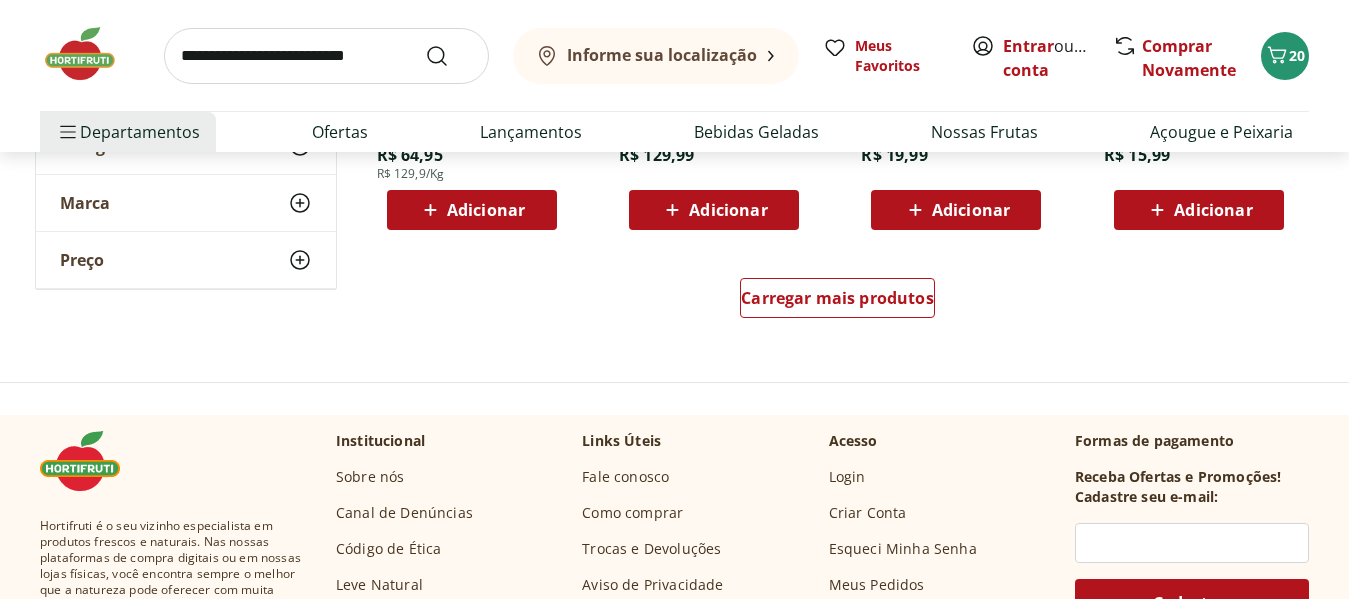 scroll, scrollTop: 1500, scrollLeft: 0, axis: vertical 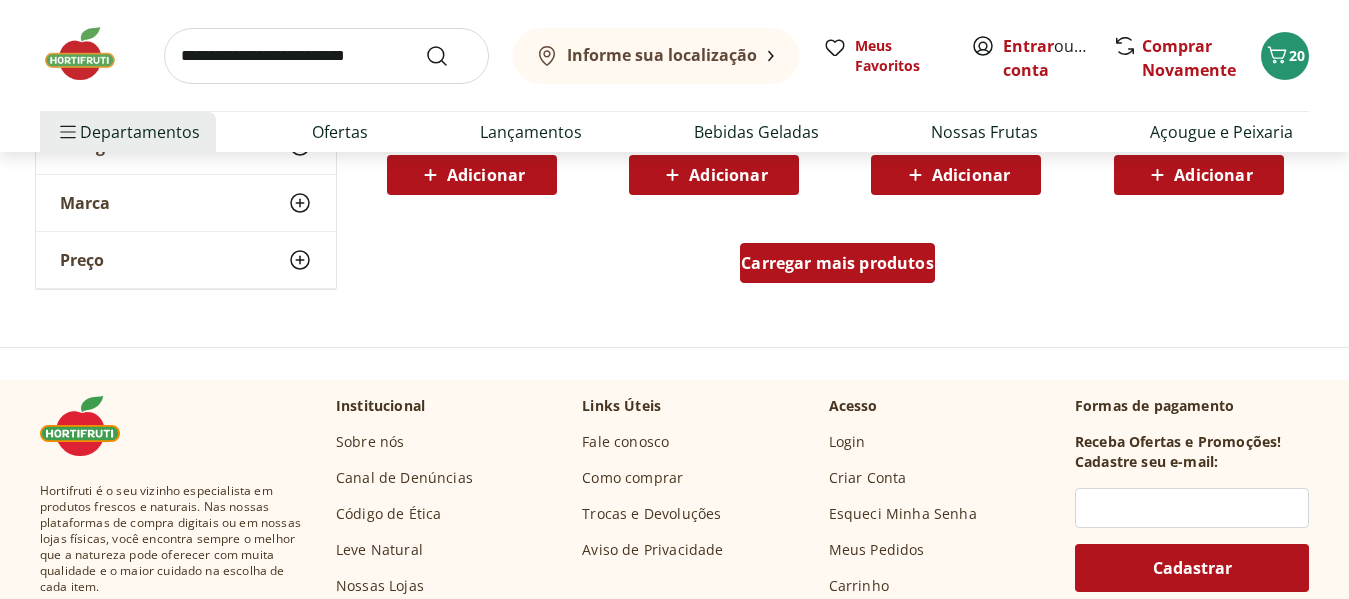 click on "Carregar mais produtos" at bounding box center (837, 263) 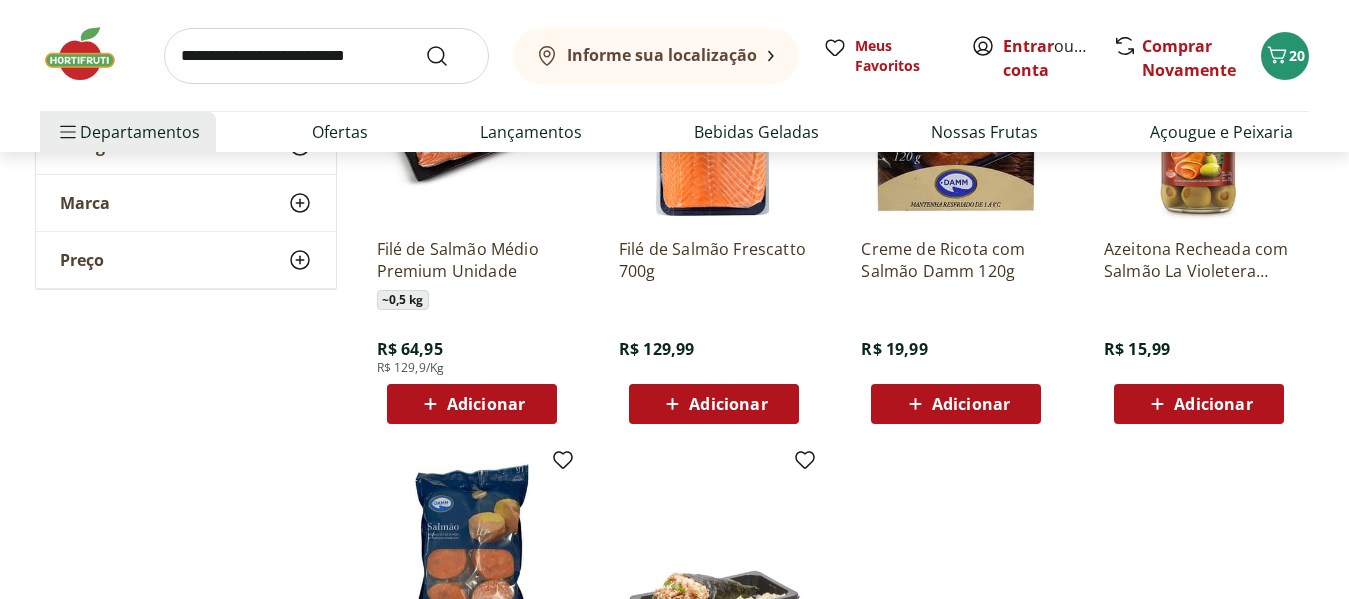 scroll, scrollTop: 1200, scrollLeft: 0, axis: vertical 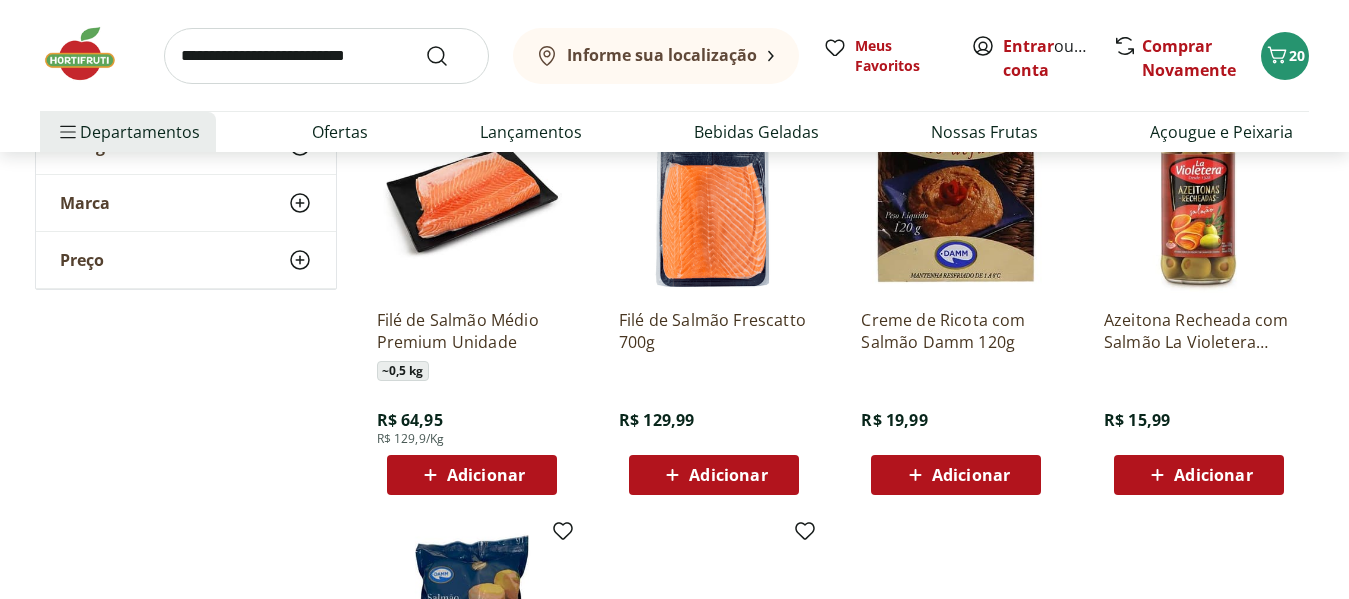 click at bounding box center (472, 198) 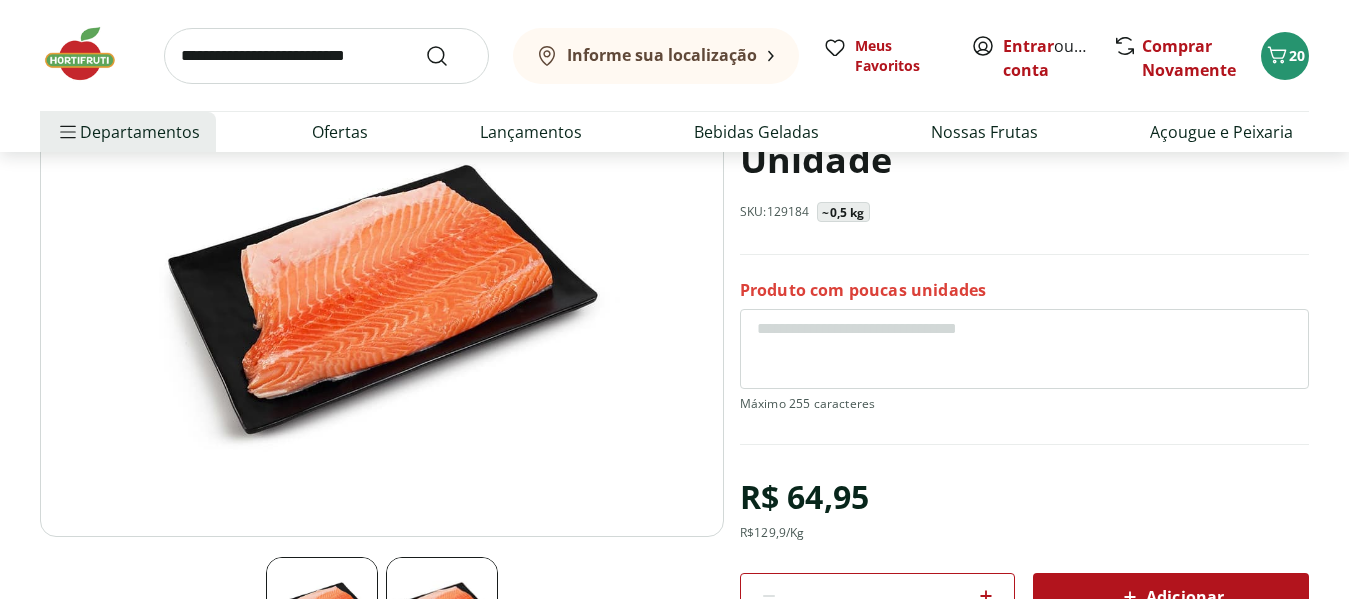 scroll, scrollTop: 100, scrollLeft: 0, axis: vertical 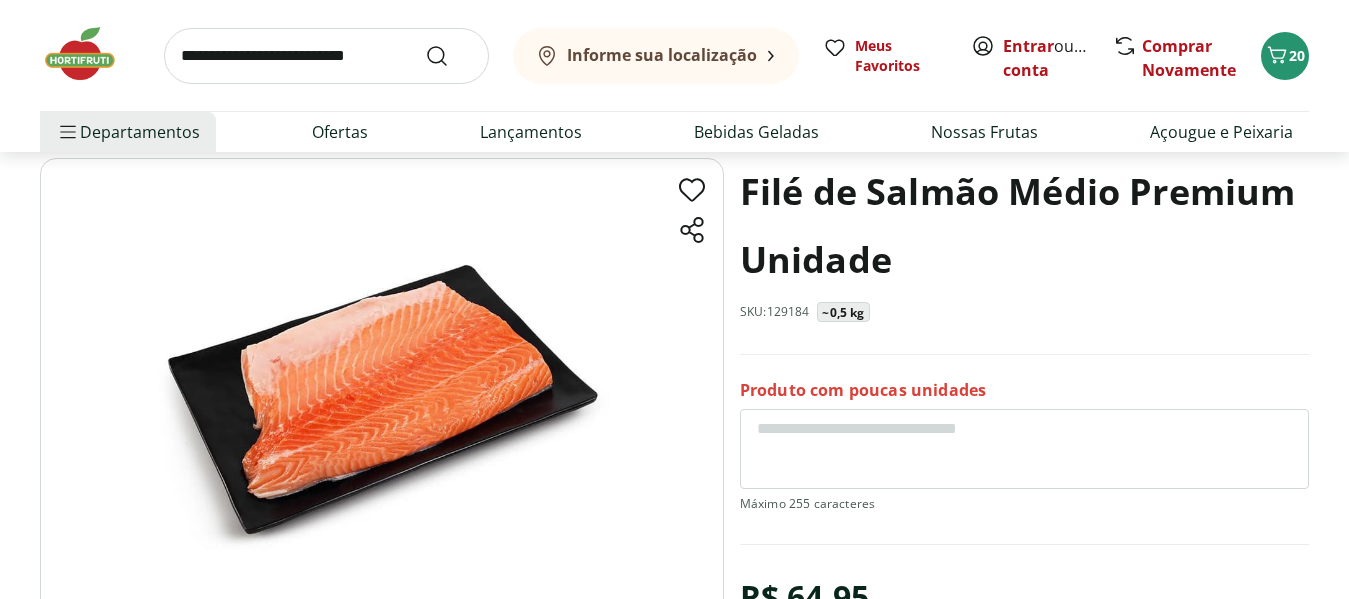 click at bounding box center (382, 397) 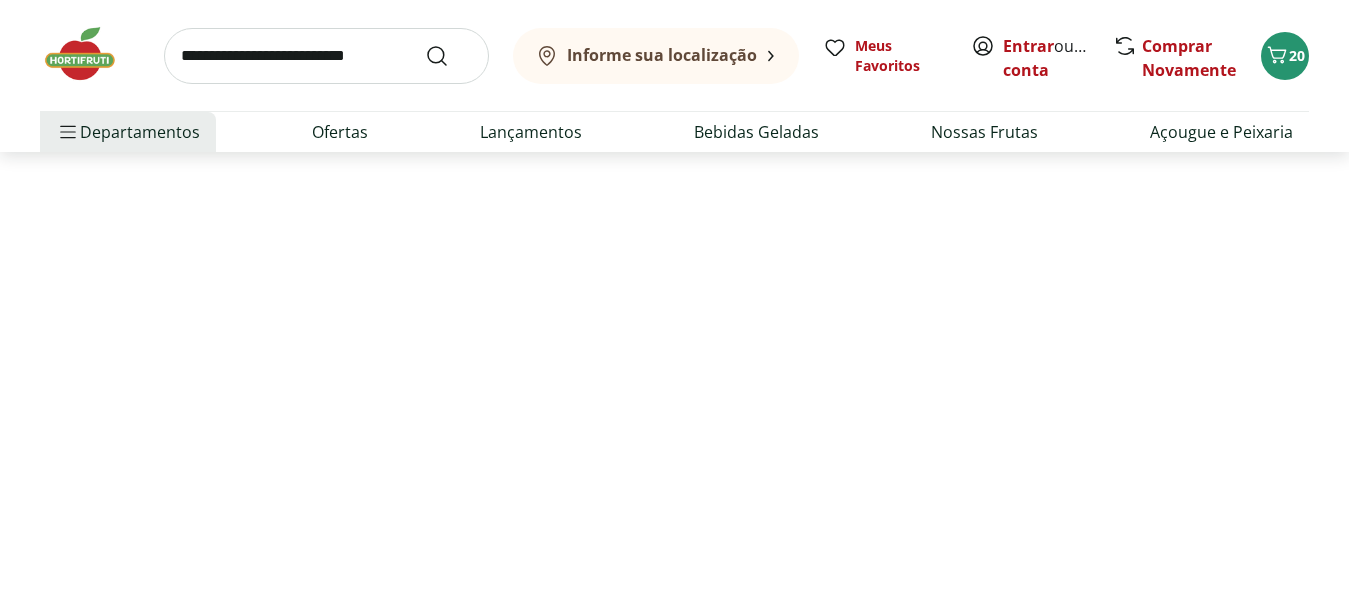 select on "**********" 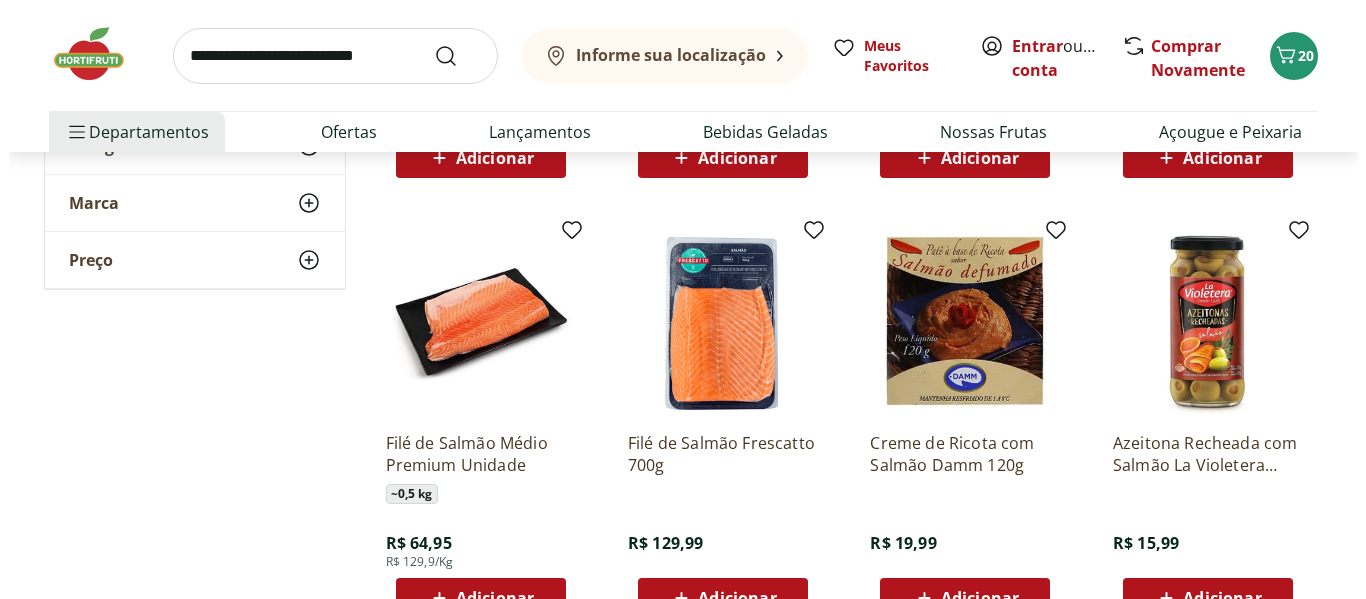 scroll, scrollTop: 2000, scrollLeft: 0, axis: vertical 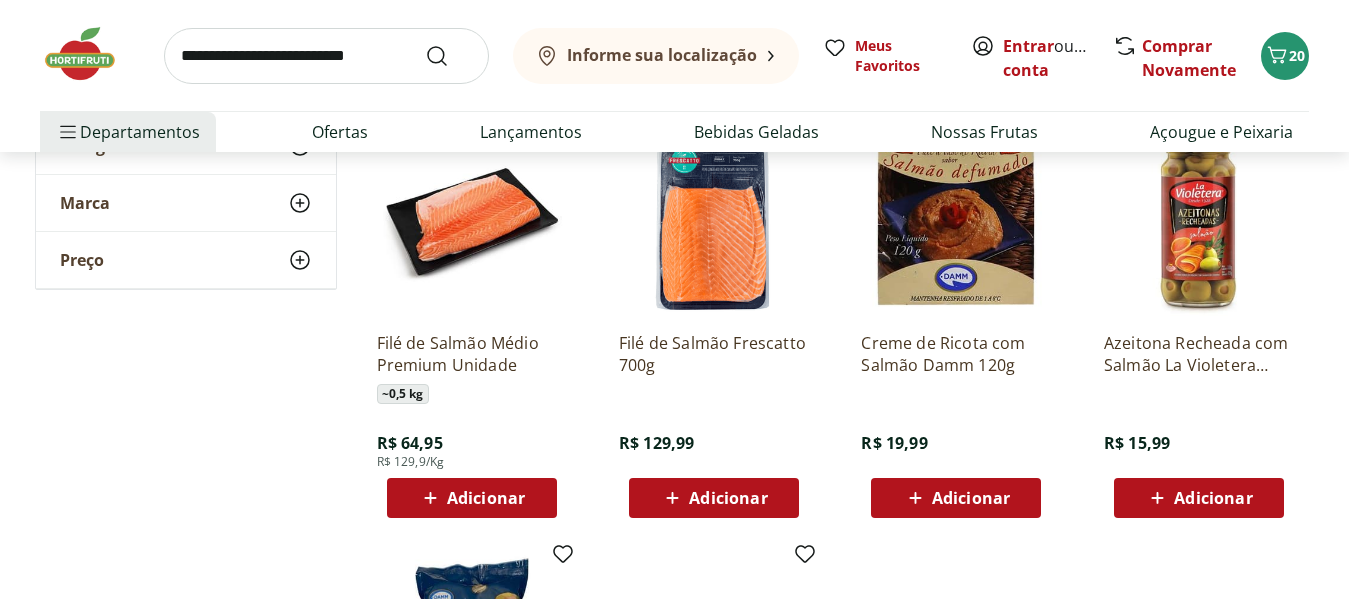 click on "Adicionar" at bounding box center [486, 498] 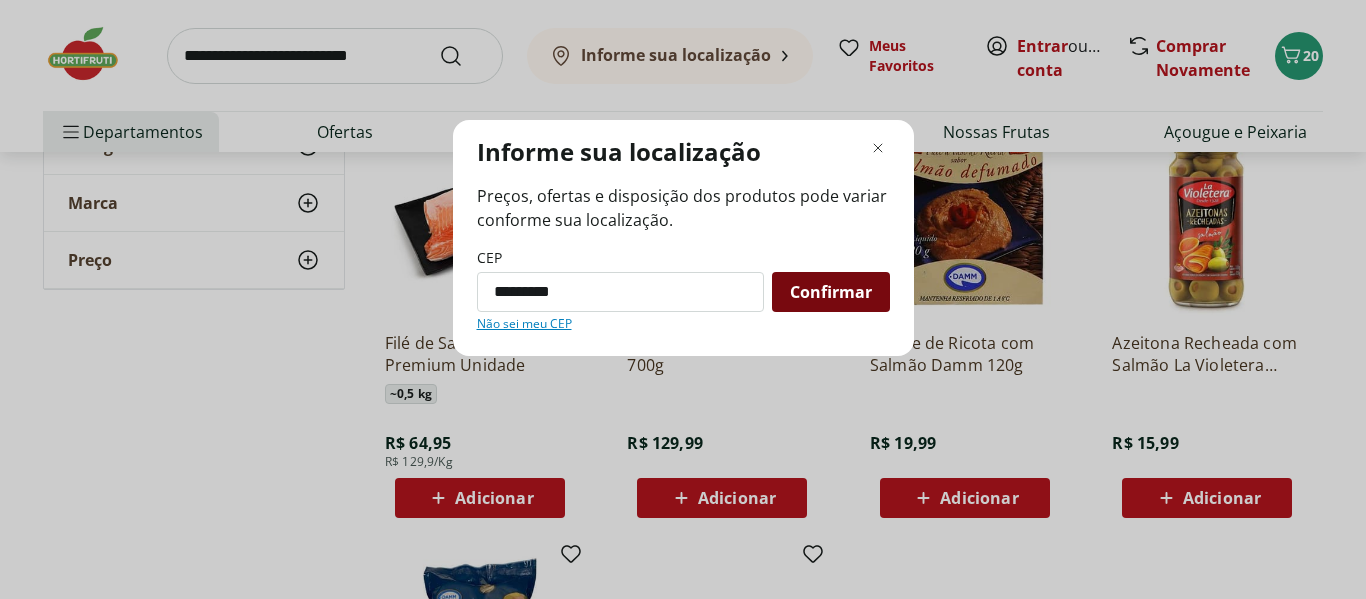 type on "*********" 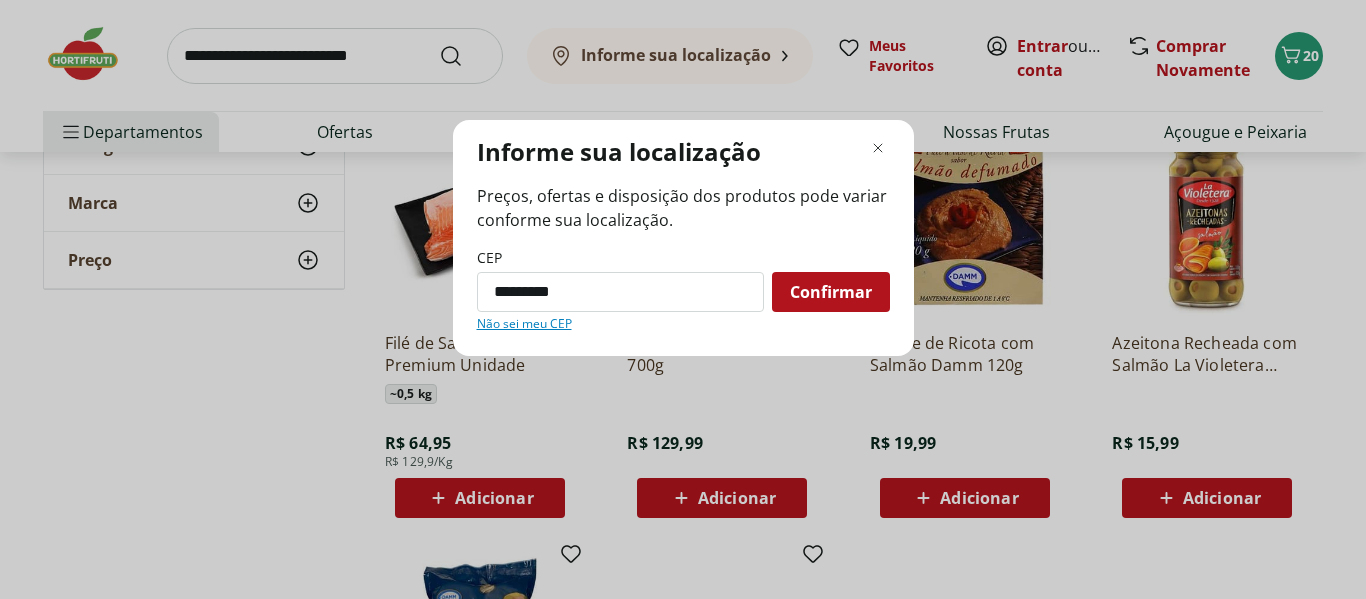 click on "Confirmar" at bounding box center (831, 292) 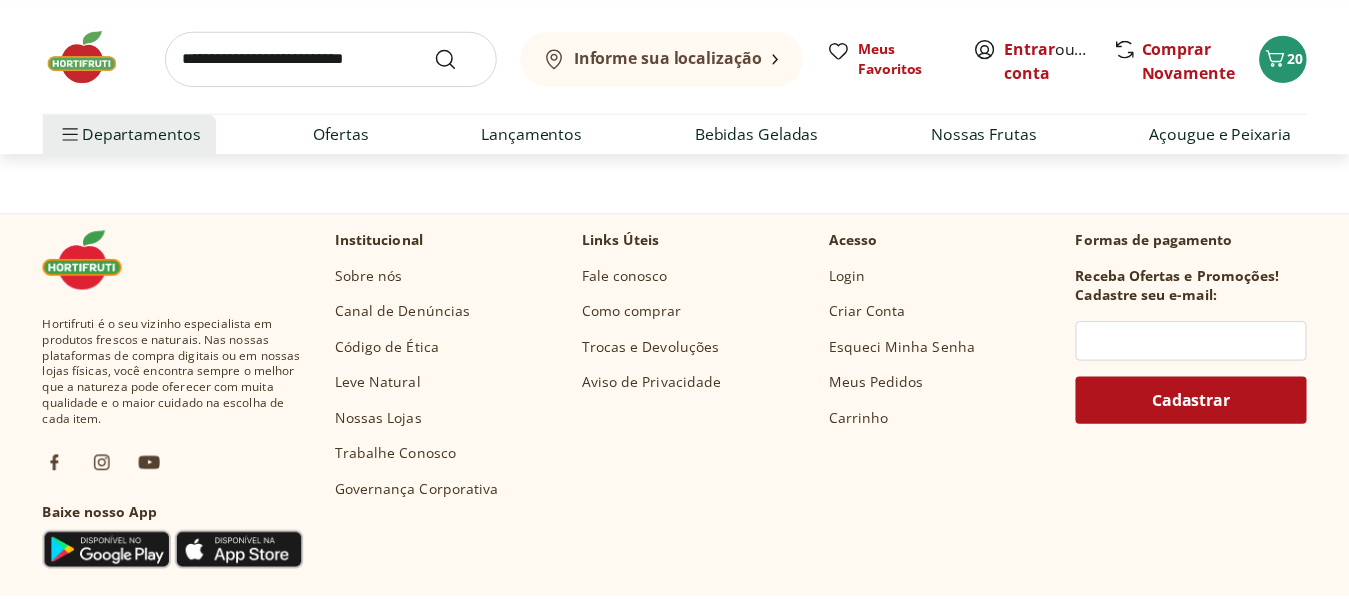 scroll, scrollTop: 2202, scrollLeft: 0, axis: vertical 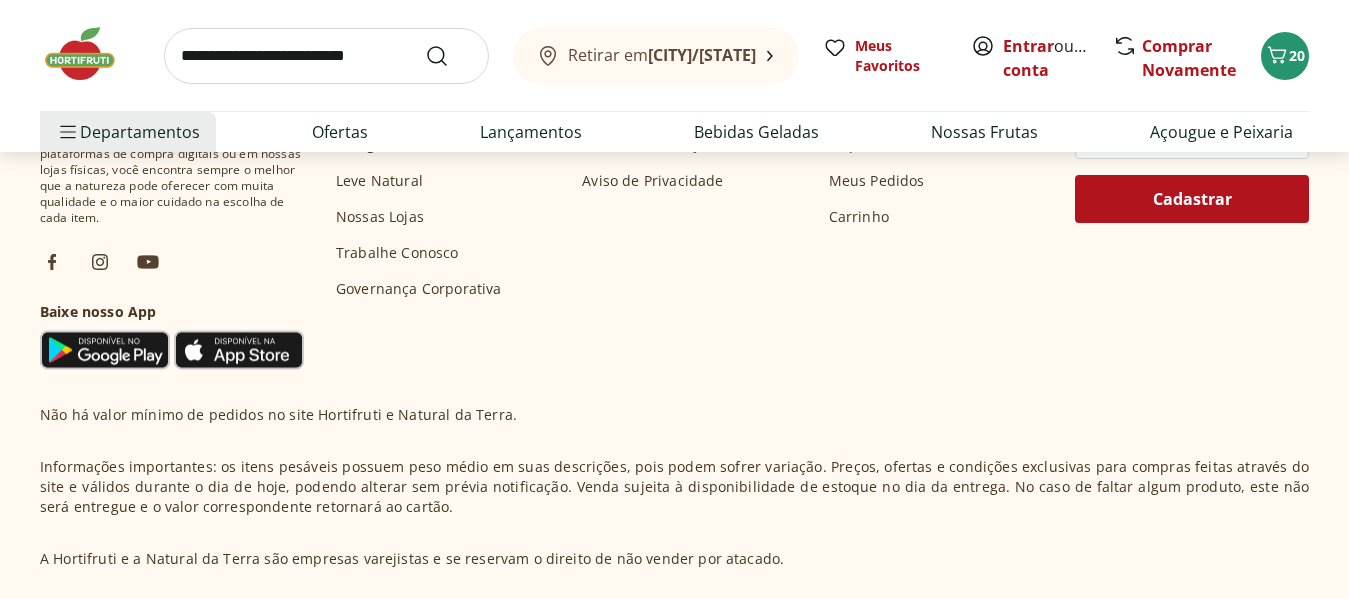 select on "**********" 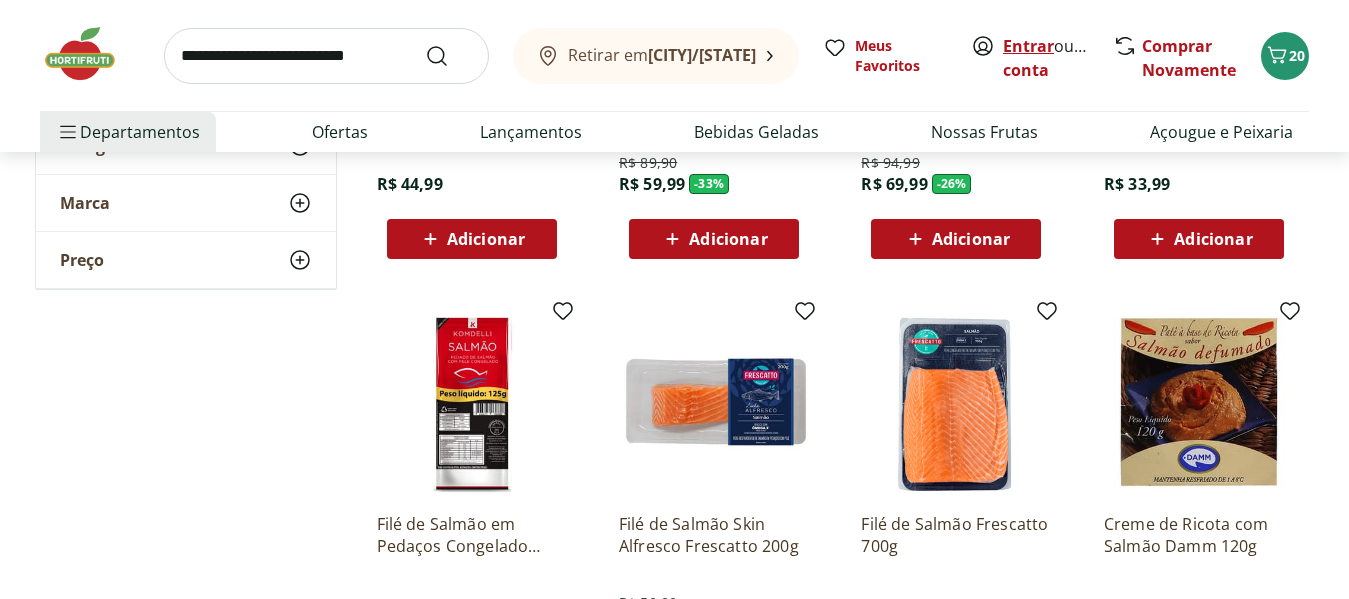 click on "Entrar" at bounding box center [1028, 46] 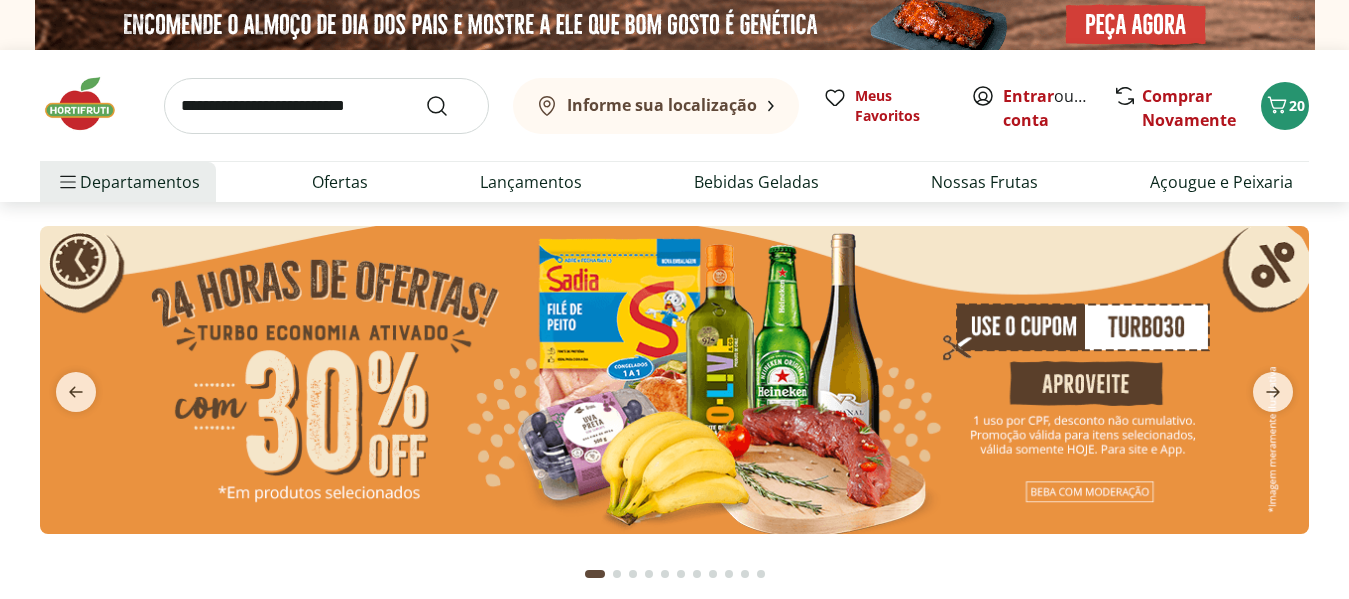 scroll, scrollTop: 0, scrollLeft: 0, axis: both 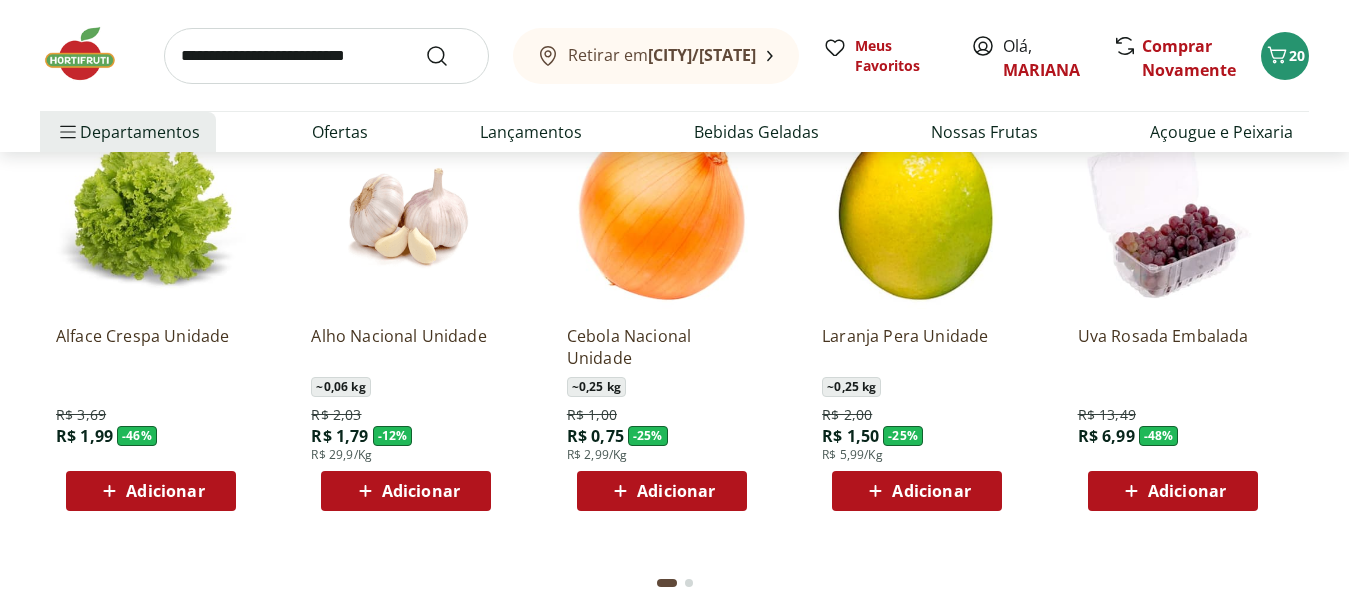 click on "Adicionar" at bounding box center [421, 491] 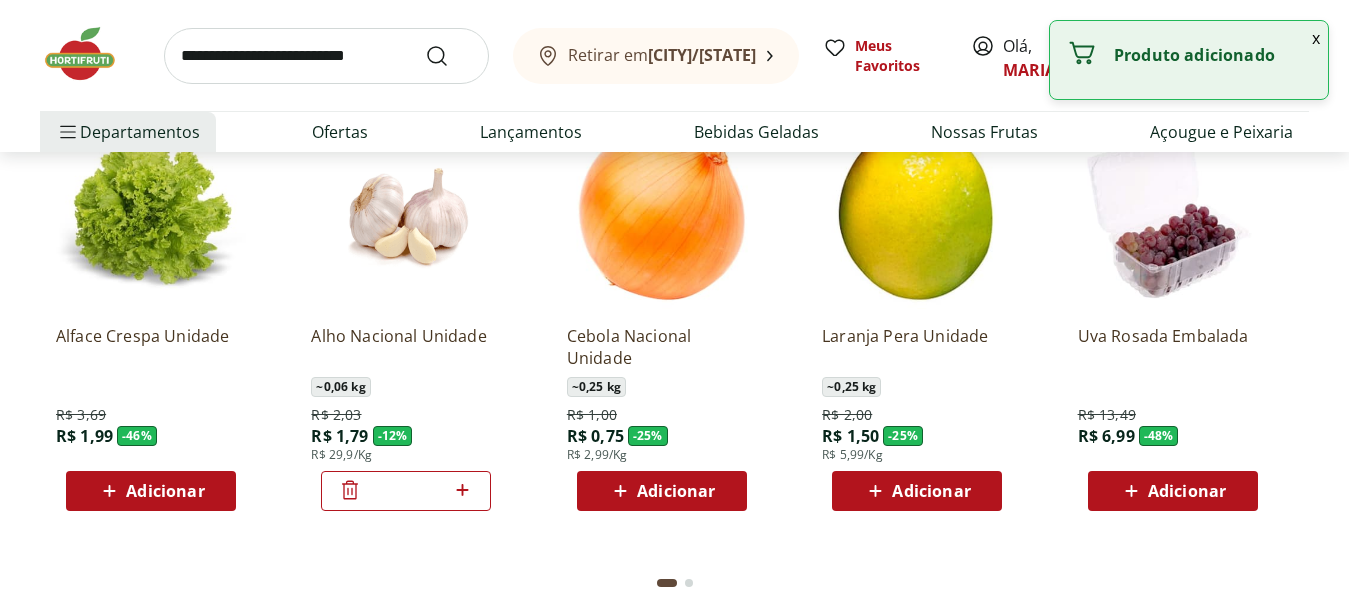 click 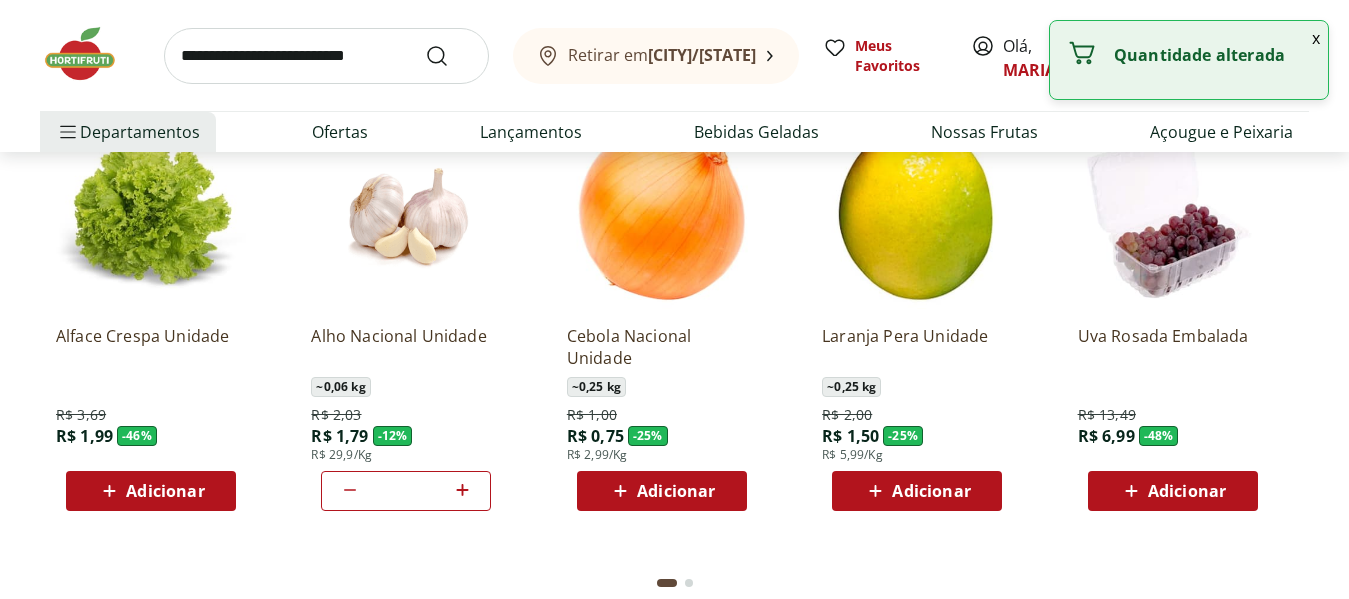 click 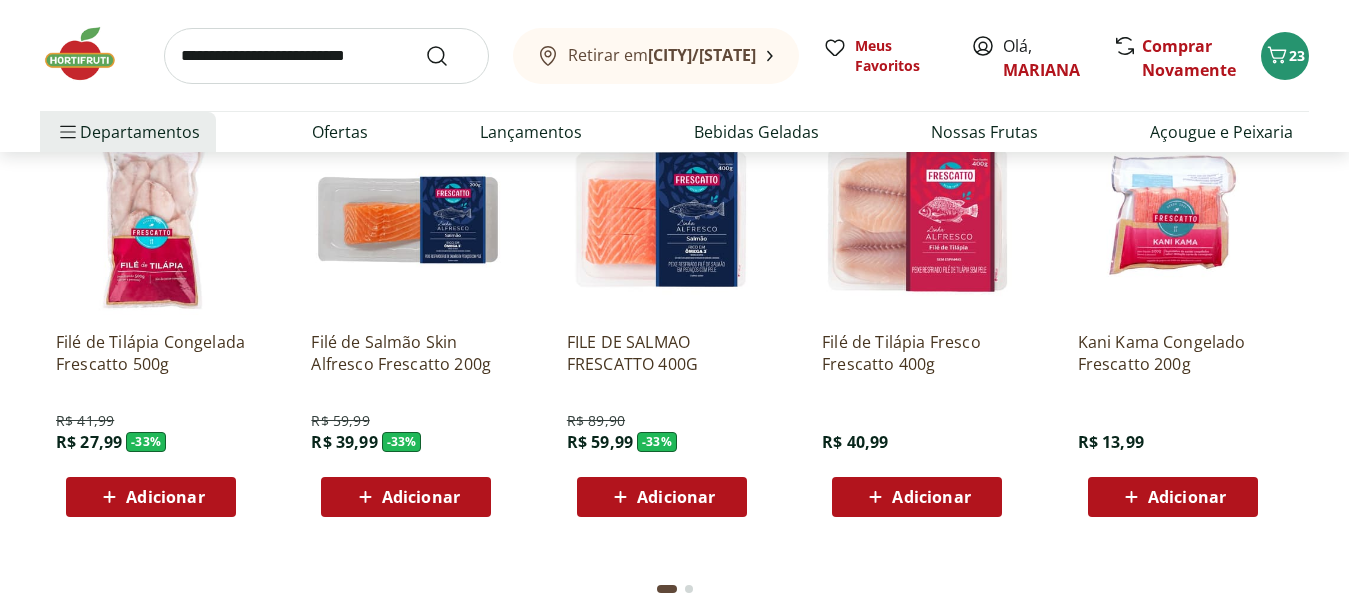 scroll, scrollTop: 5400, scrollLeft: 0, axis: vertical 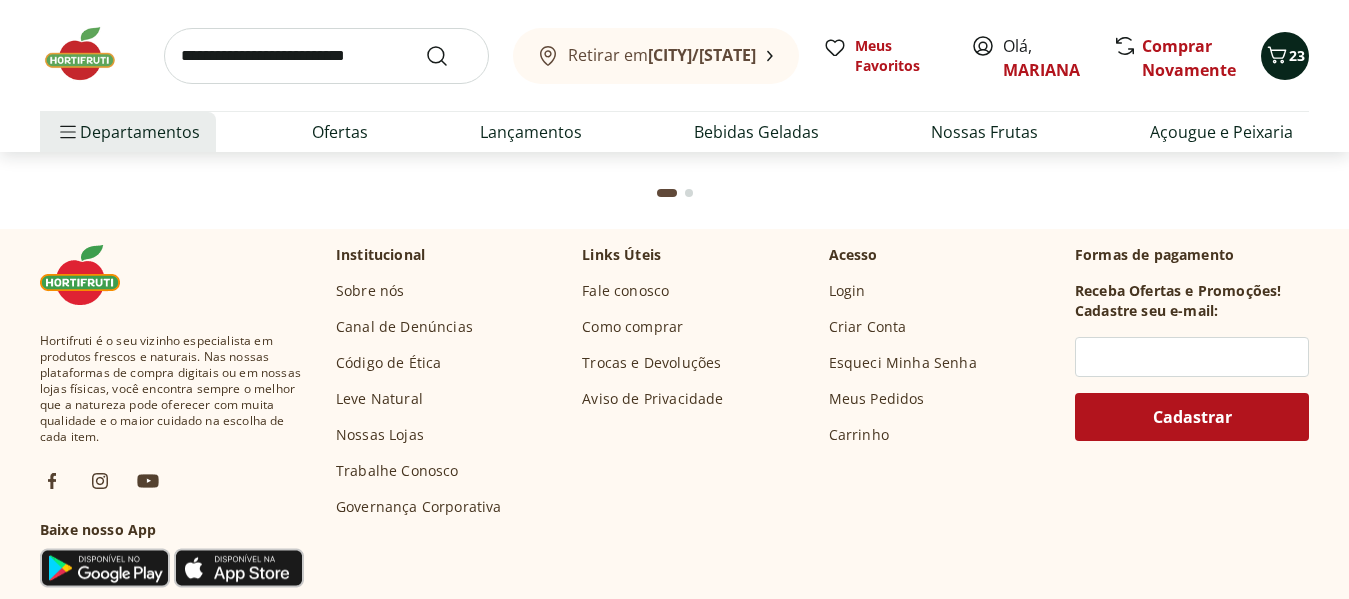 click 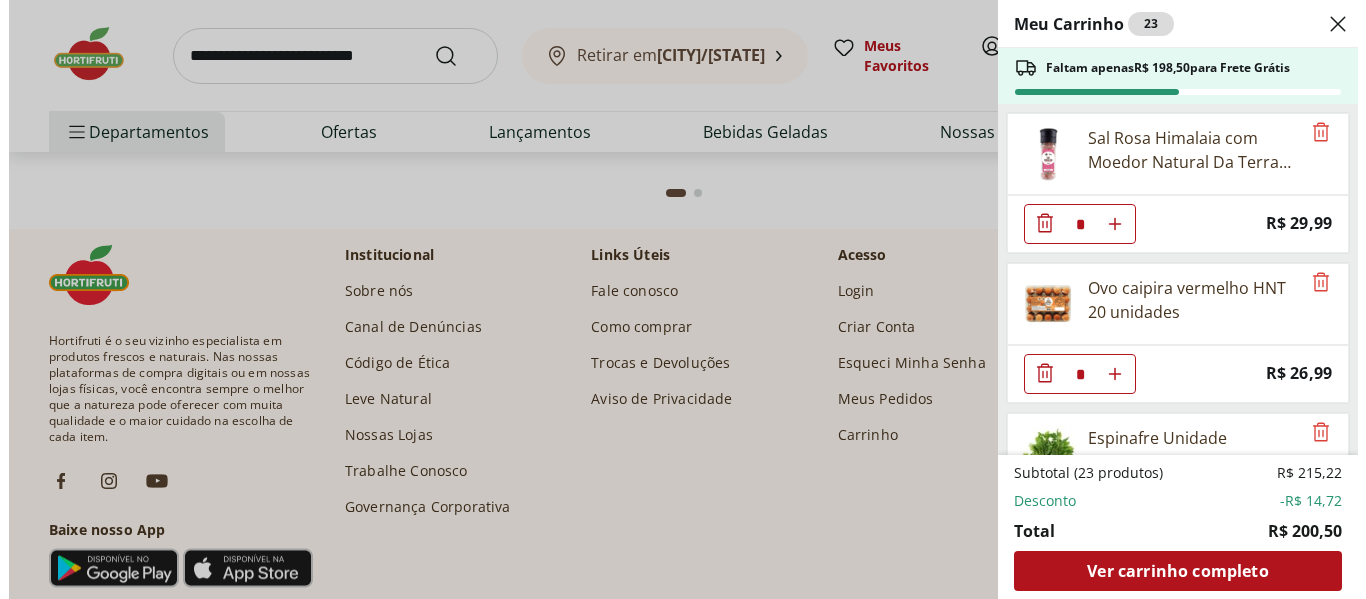 scroll, scrollTop: 5792, scrollLeft: 0, axis: vertical 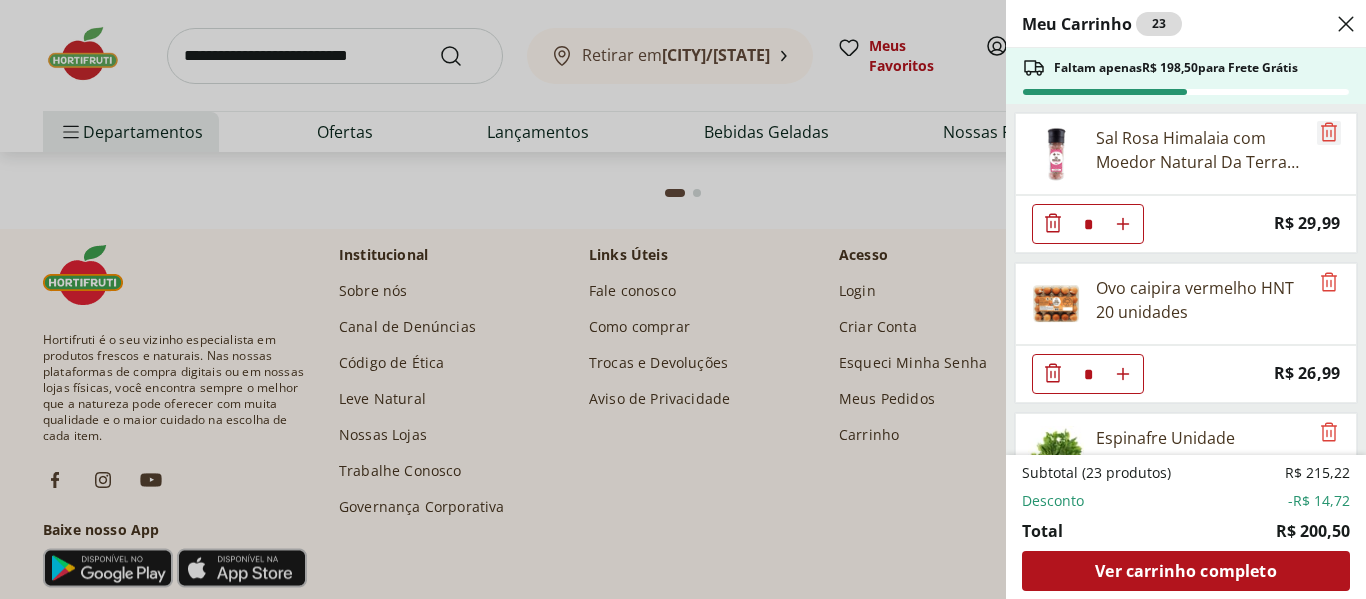 click 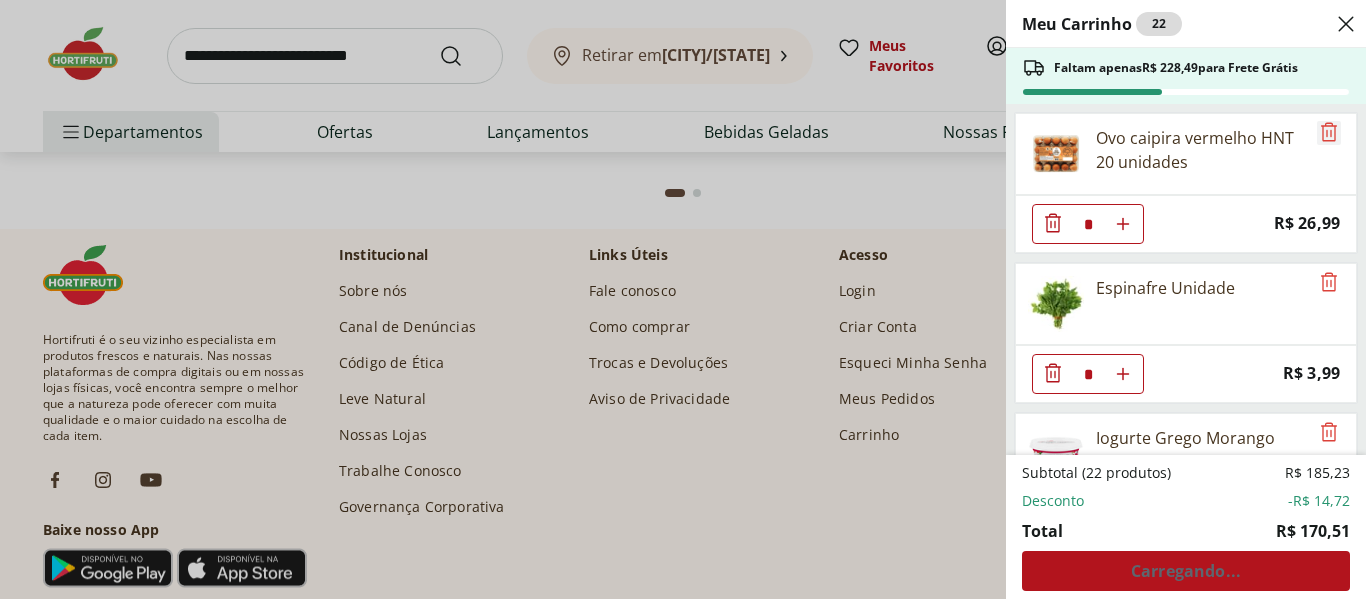 click 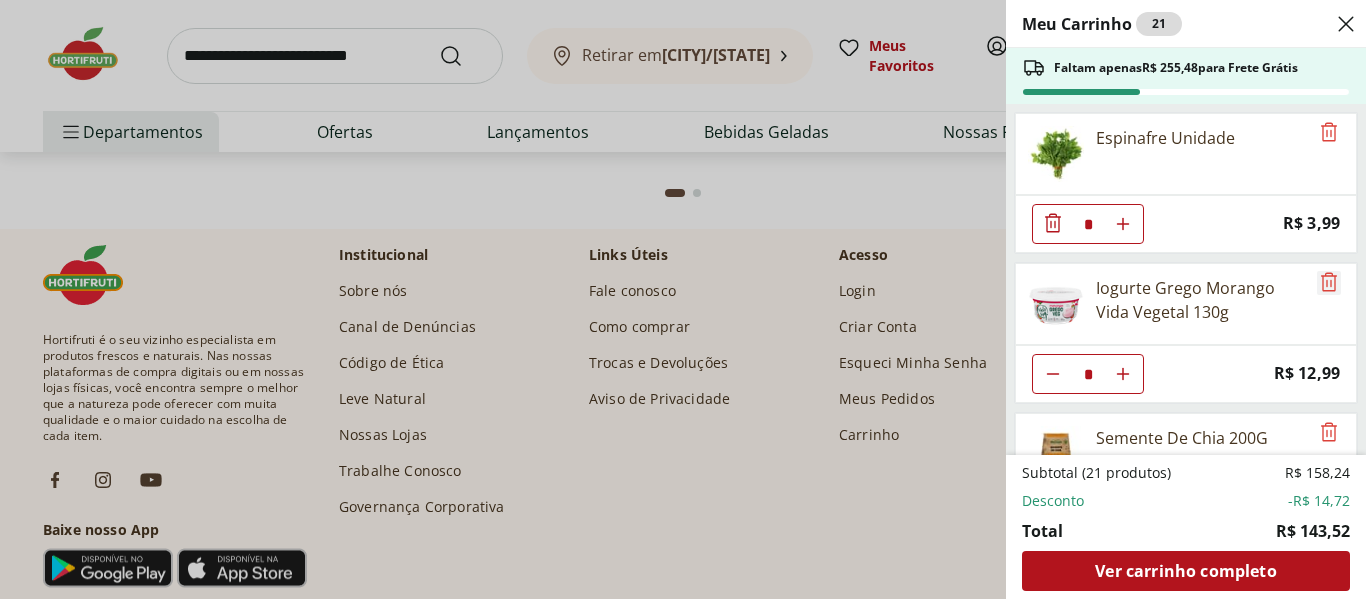 click 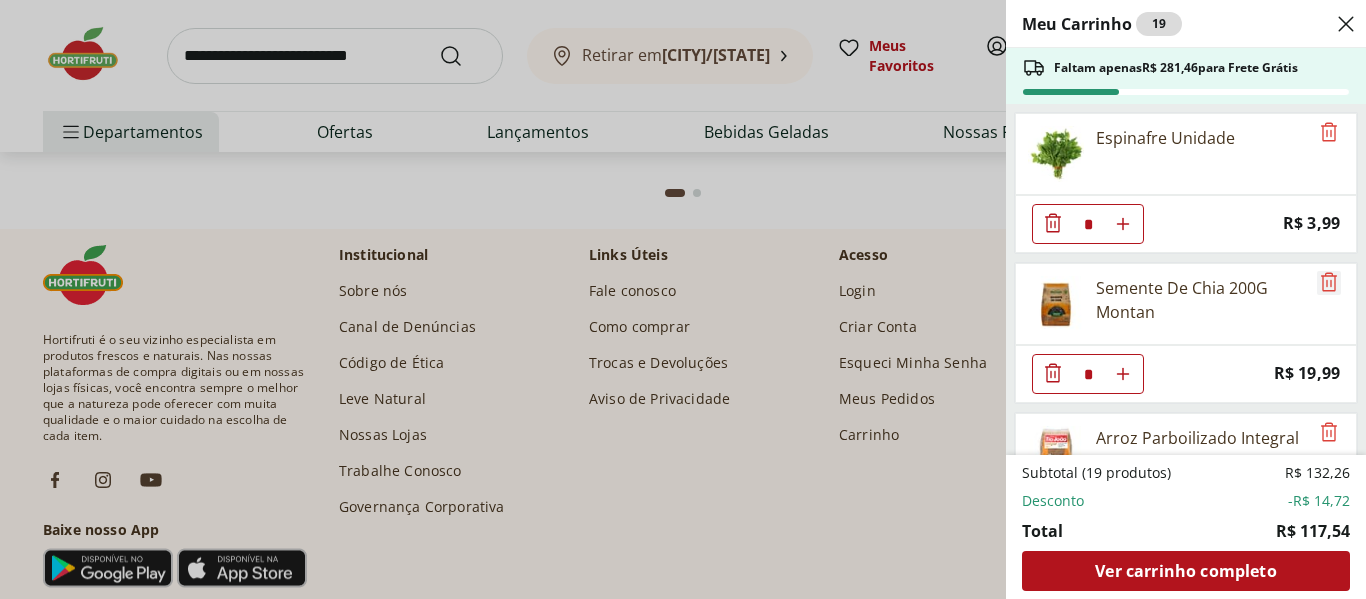 click 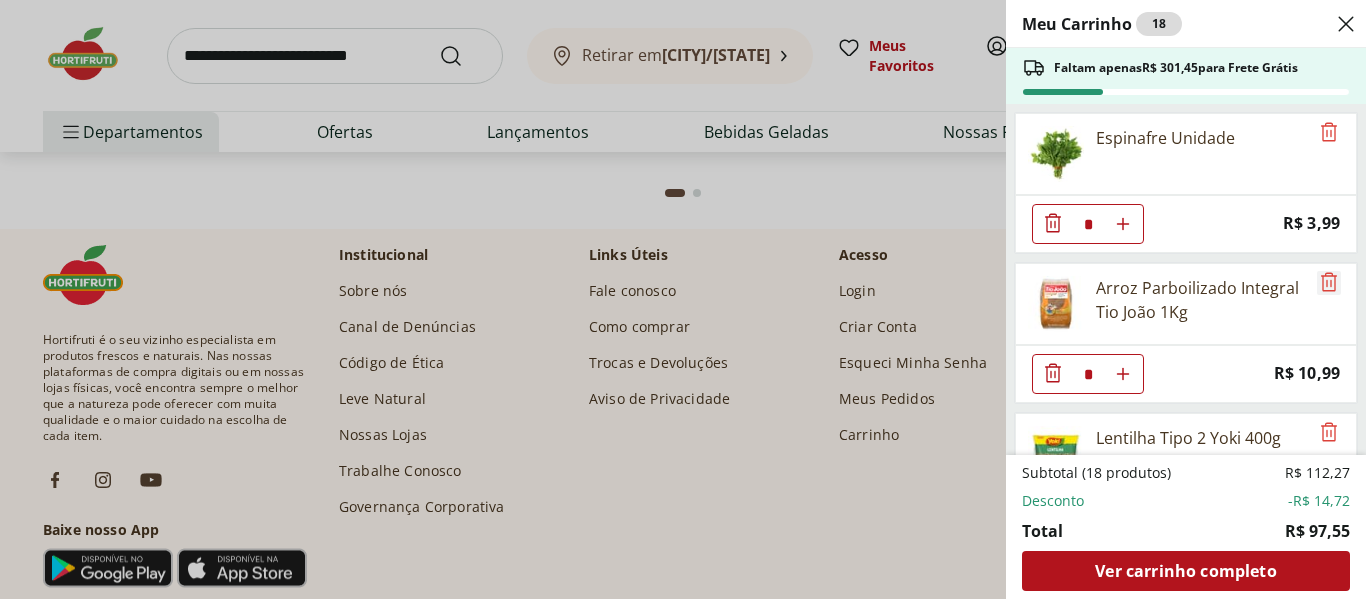 click 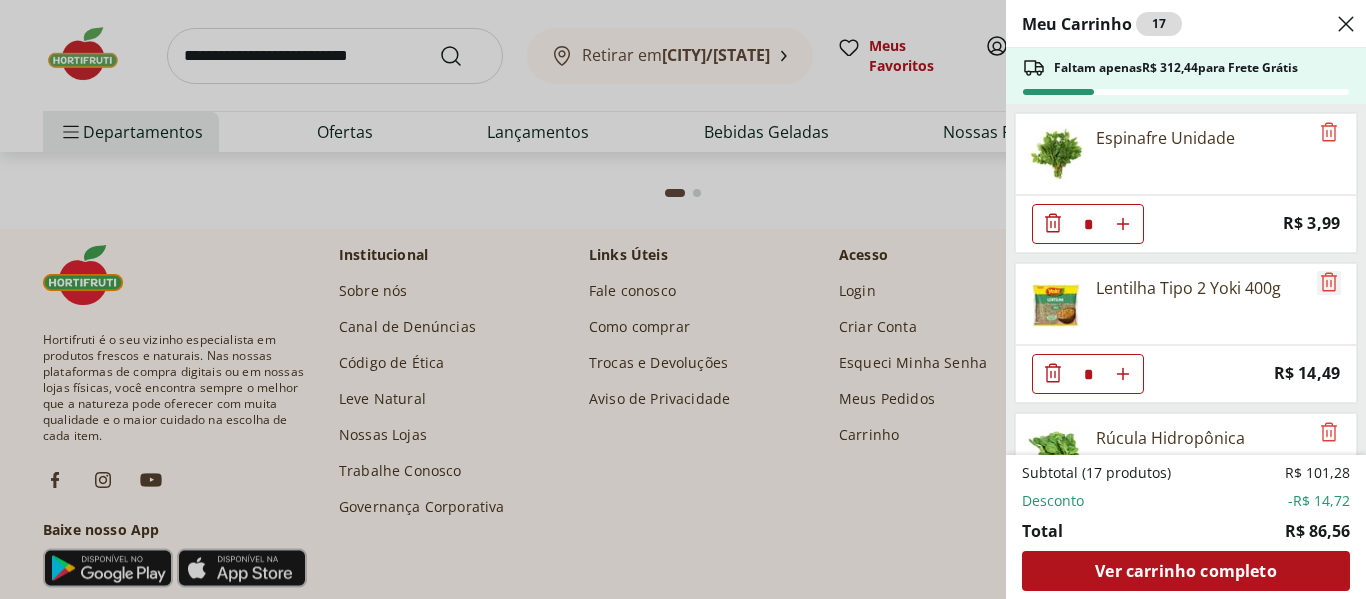click 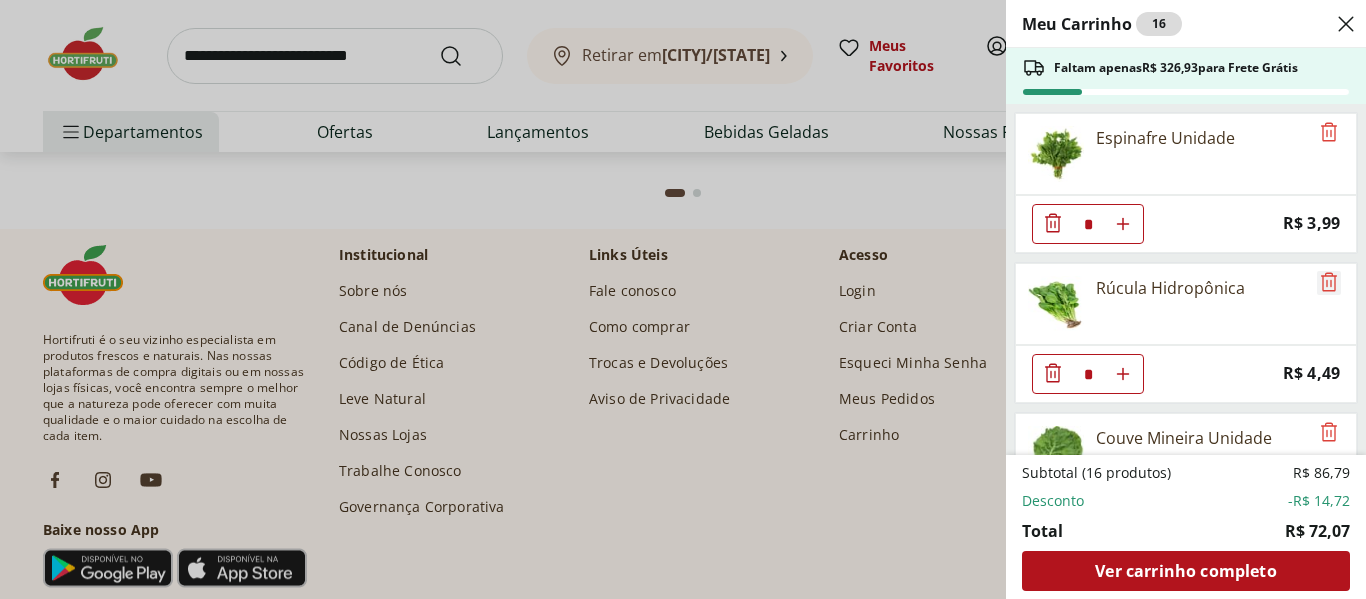 click 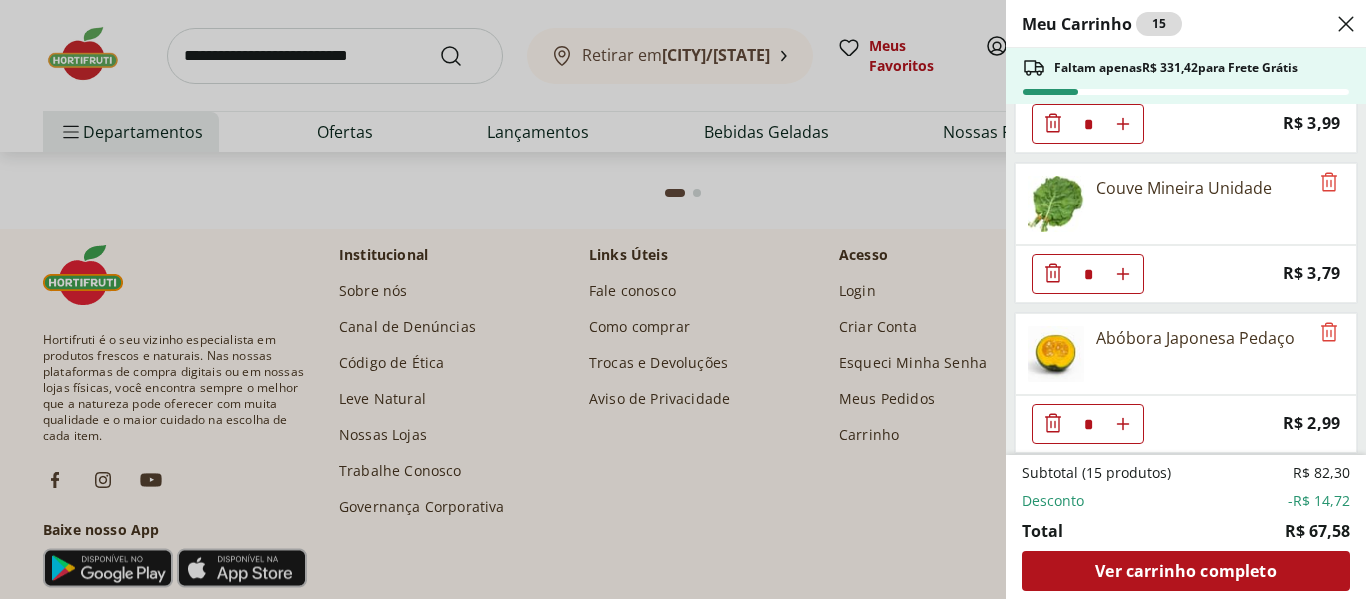 scroll, scrollTop: 200, scrollLeft: 0, axis: vertical 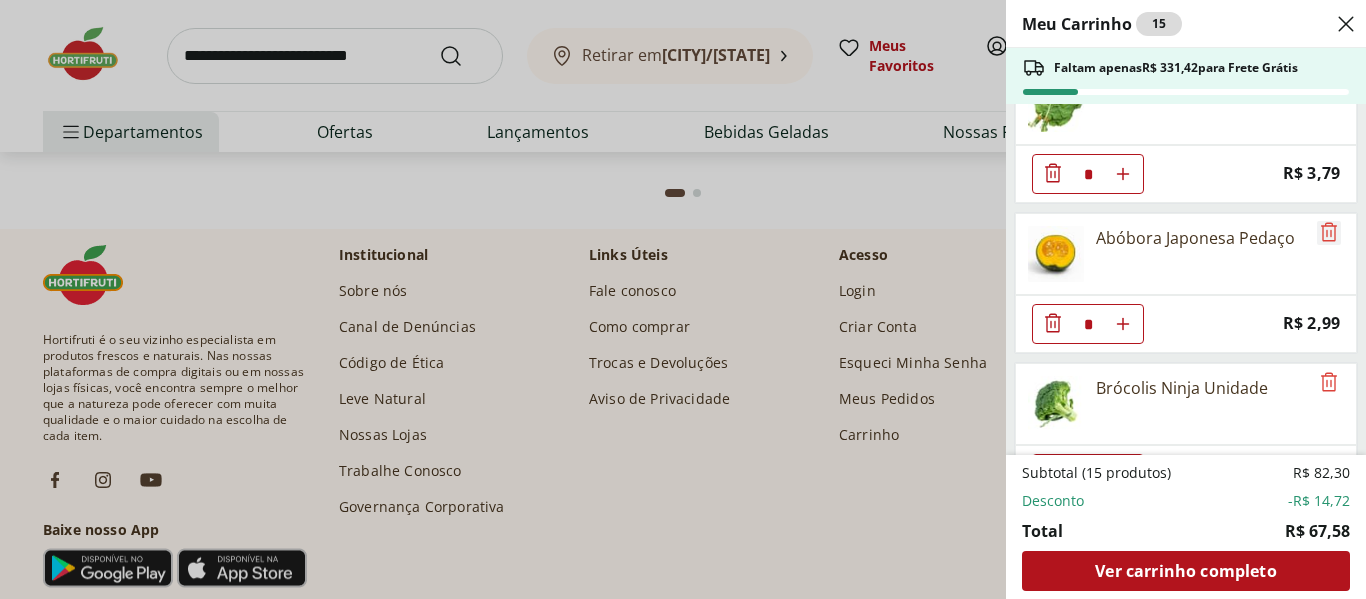 click 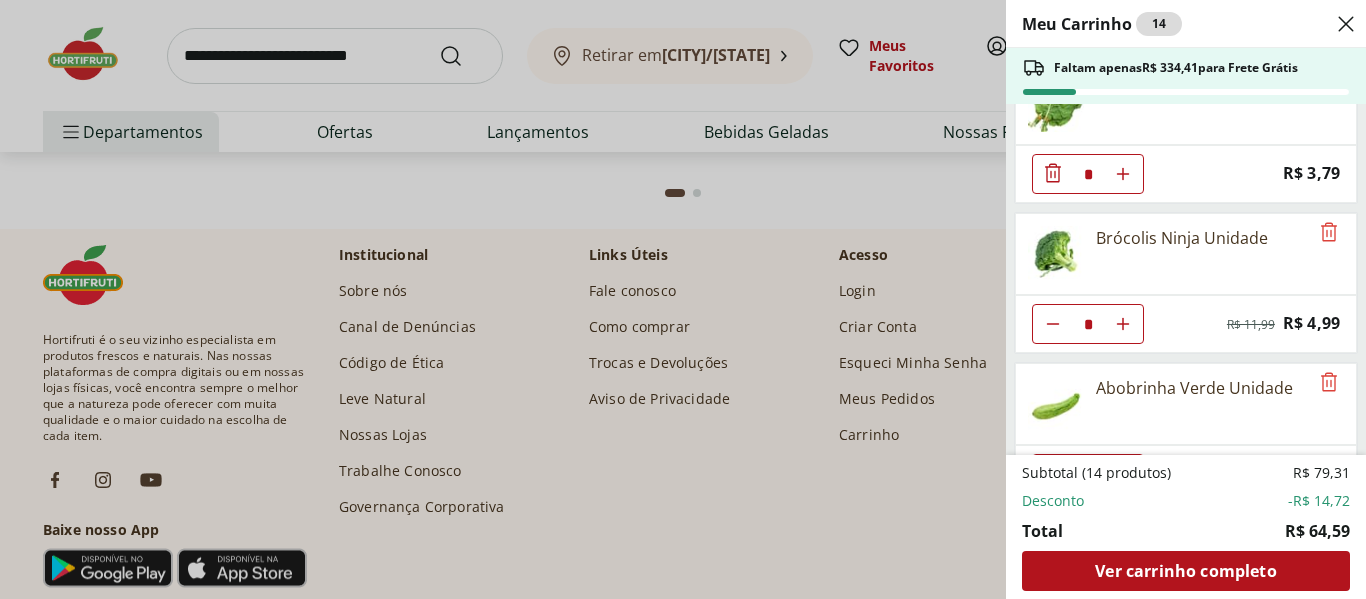 click 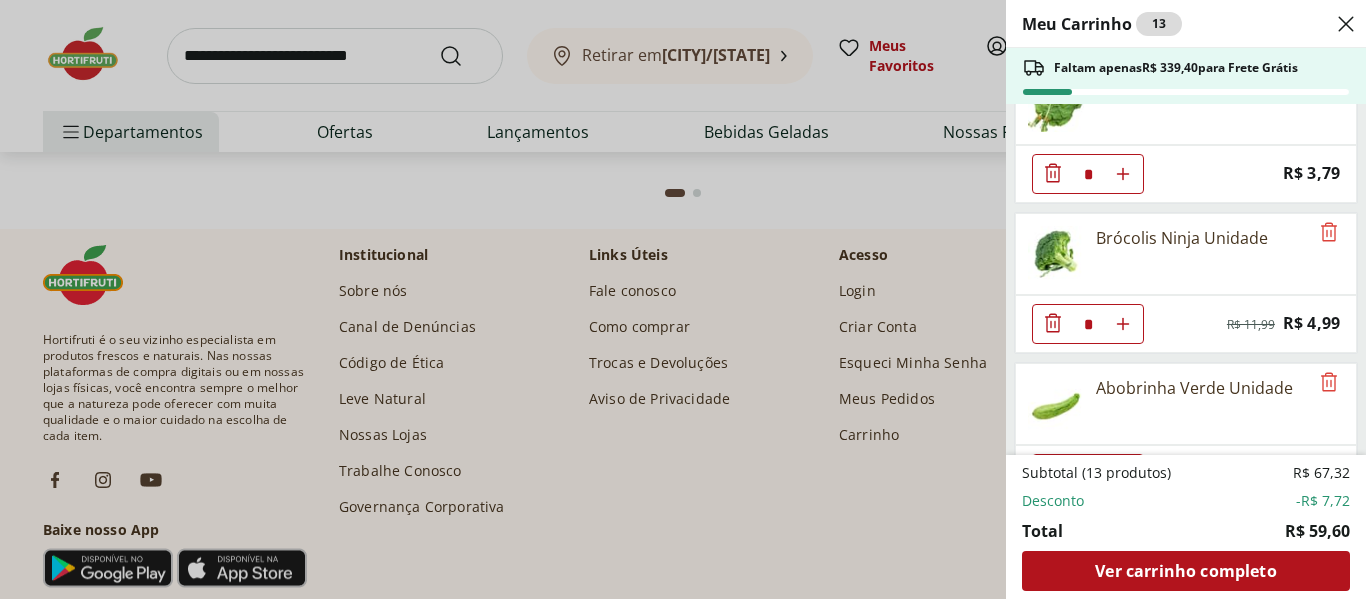 scroll, scrollTop: 300, scrollLeft: 0, axis: vertical 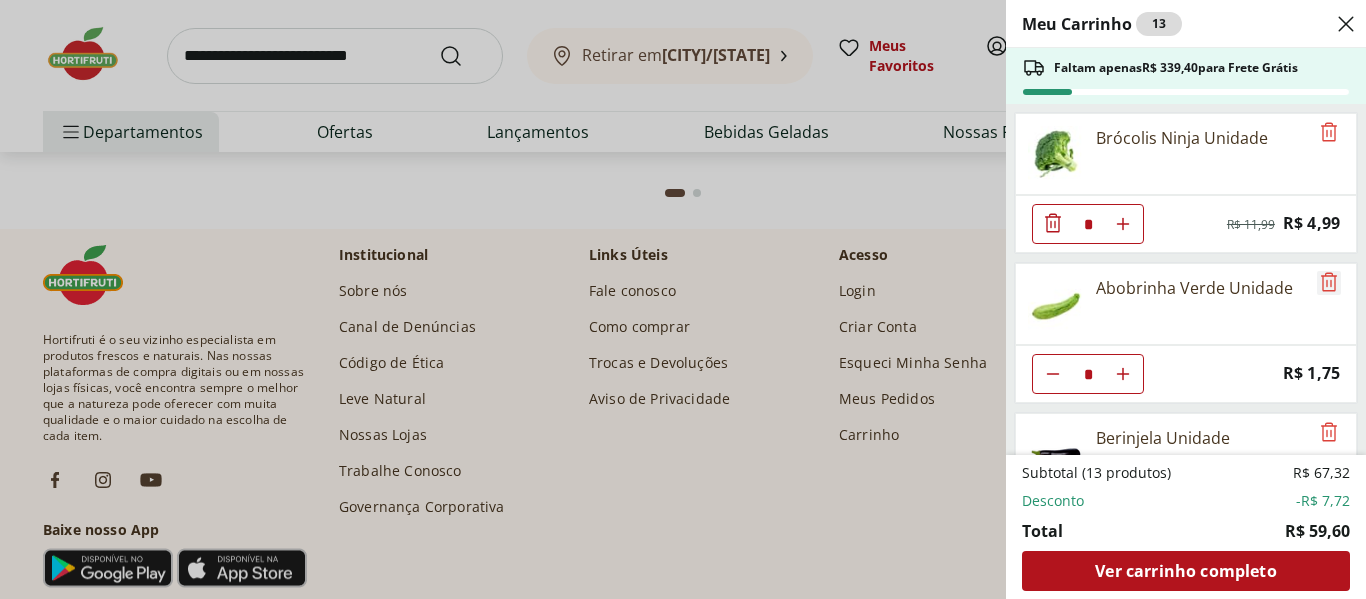 click 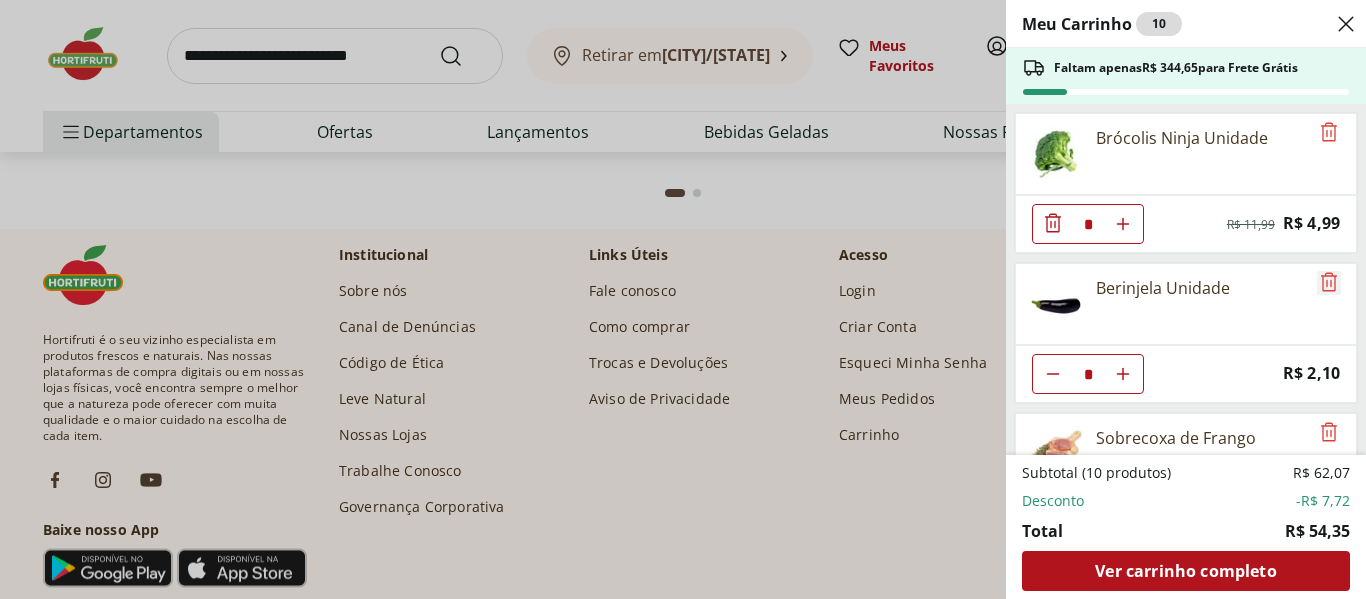 click 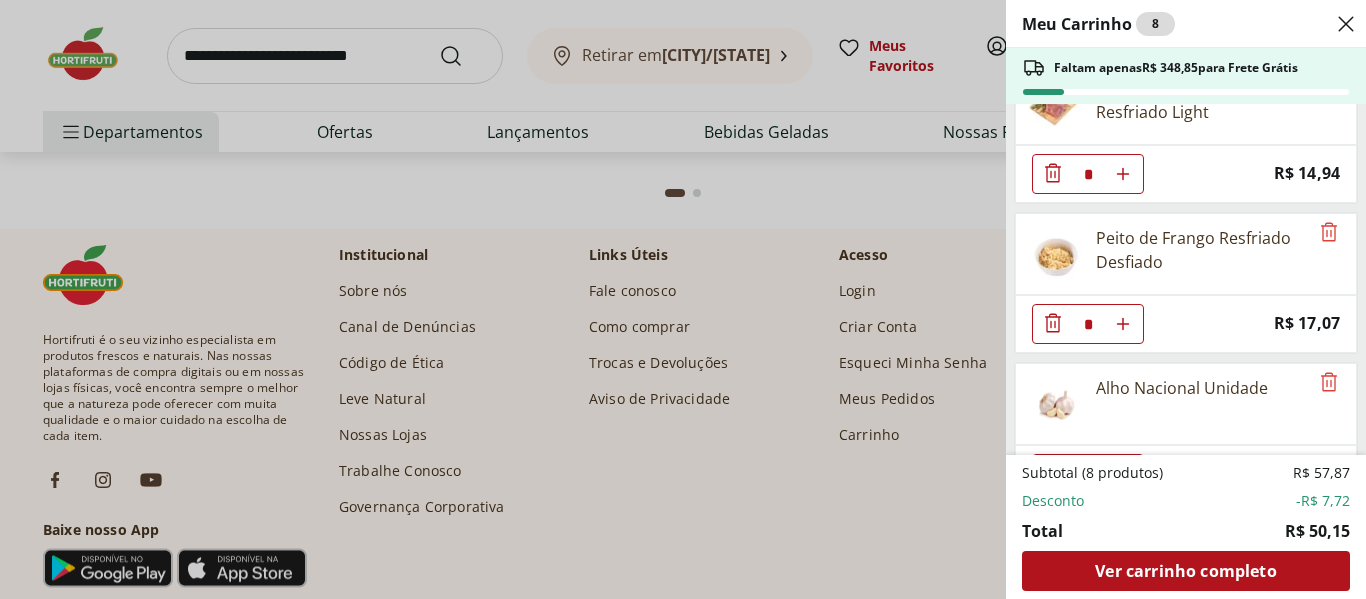 scroll, scrollTop: 557, scrollLeft: 0, axis: vertical 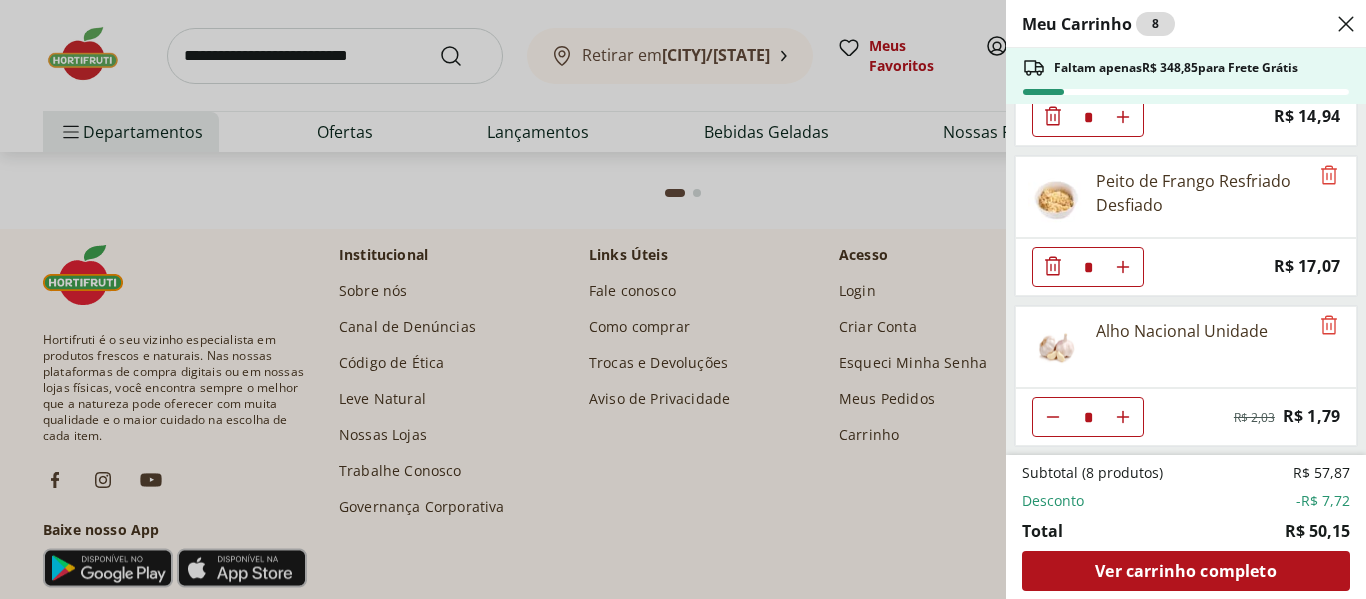 click on "Meu Carrinho 8 Faltam apenas  R$ 348,85  para Frete Grátis Espinafre Unidade * Price: R$ 3,99 Couve Mineira Unidade * Price: R$ 3,79 Brócolis Ninja Unidade * Original price: R$ 11,99 Price: R$ 4,99 Sobrecoxa de Frango Resfriado Light * Price: R$ 14,94 Peito de Frango Resfriado Desfiado * Price: R$ 17,07 Alho Nacional Unidade * Original price: R$ 2,03 Price: R$ 1,79 Subtotal (8 produtos) R$ 57,87 Desconto -R$ 7,72 Total R$ 50,15 Ver carrinho completo" at bounding box center (683, 299) 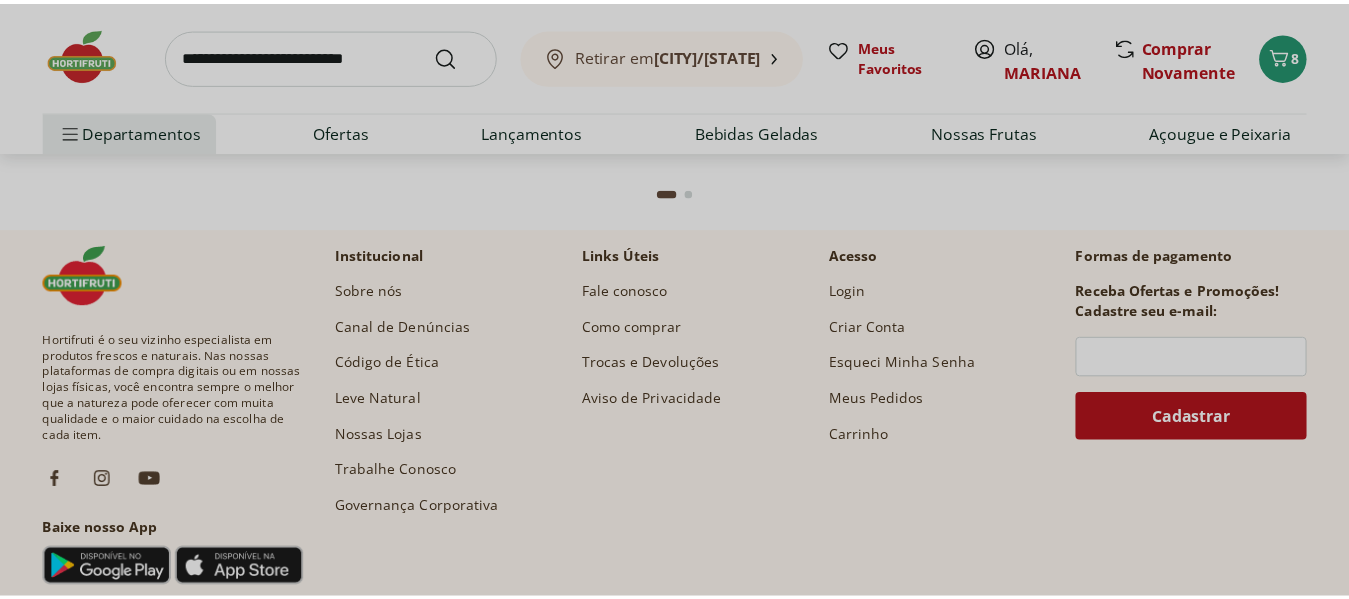 scroll, scrollTop: 5786, scrollLeft: 0, axis: vertical 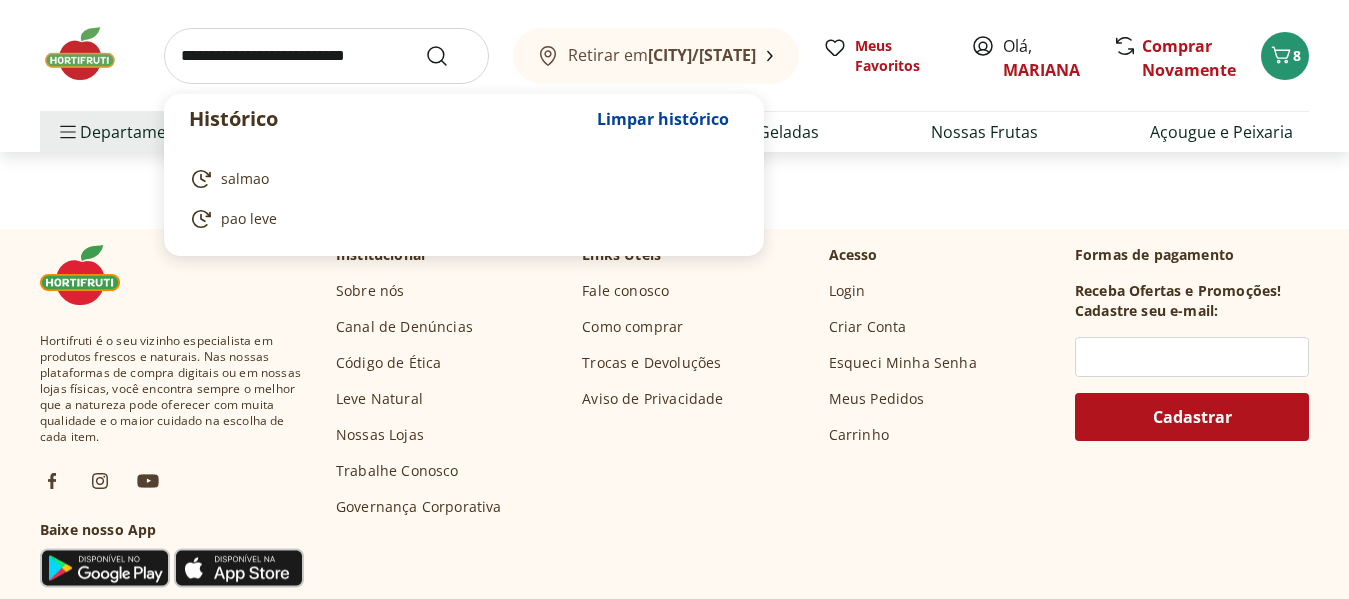 click at bounding box center (326, 56) 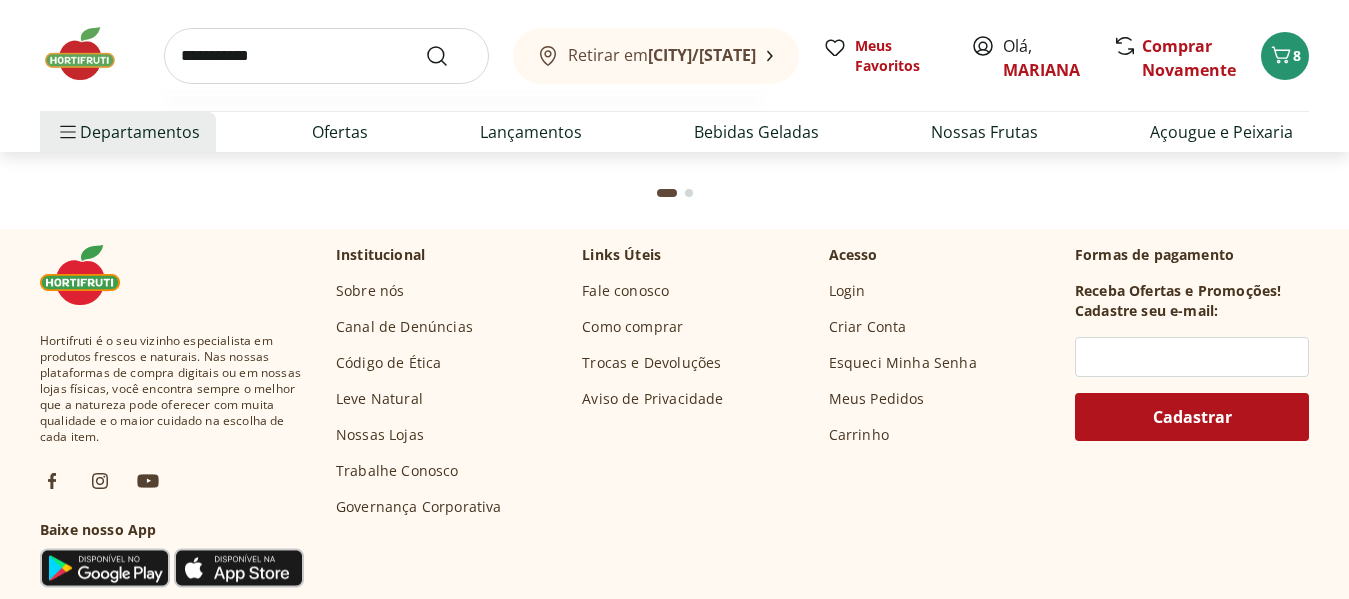 type on "**********" 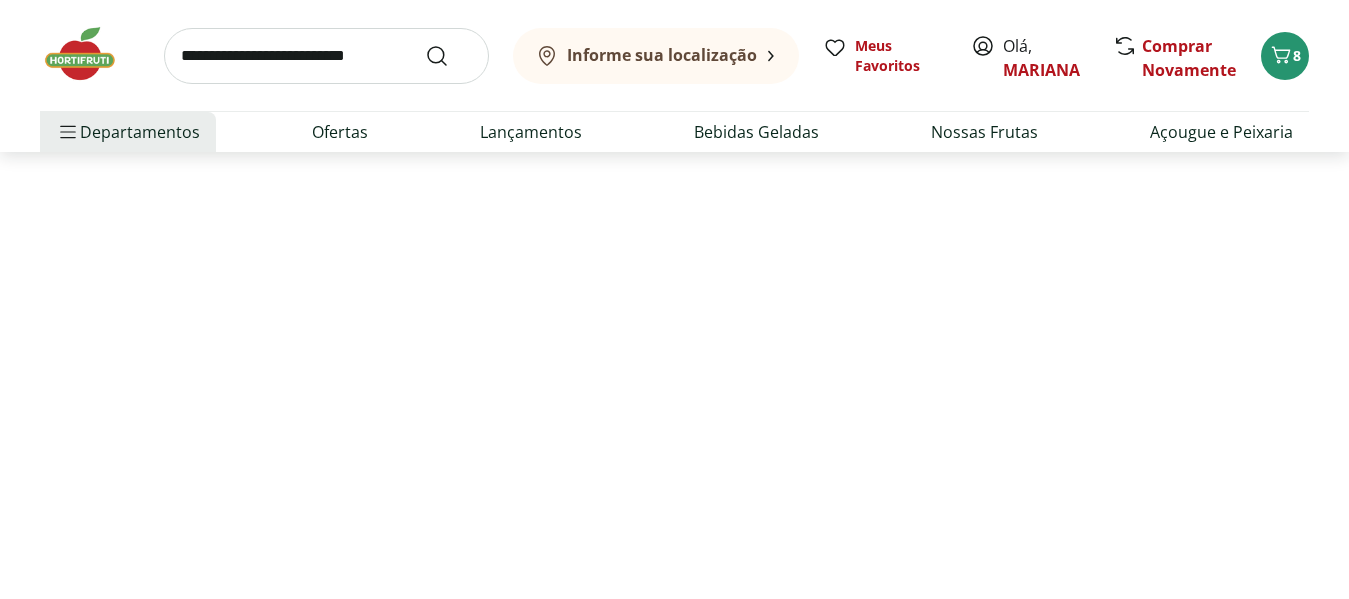 scroll, scrollTop: 0, scrollLeft: 0, axis: both 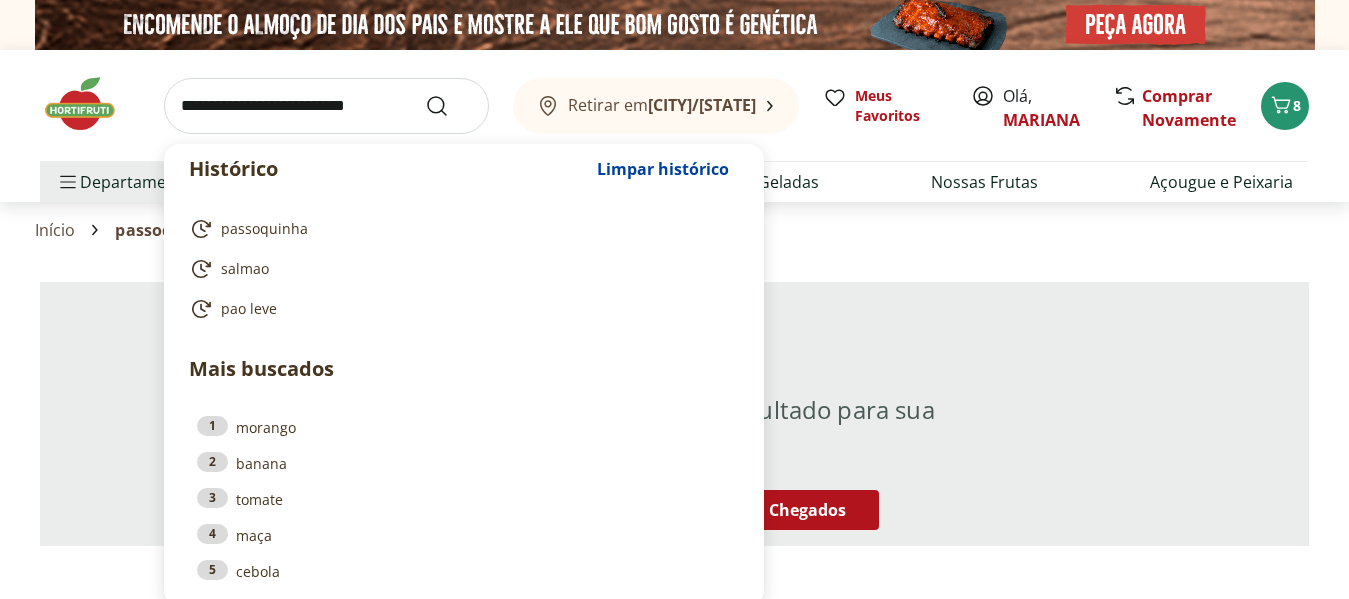 drag, startPoint x: 326, startPoint y: 106, endPoint x: 325, endPoint y: 85, distance: 21.023796 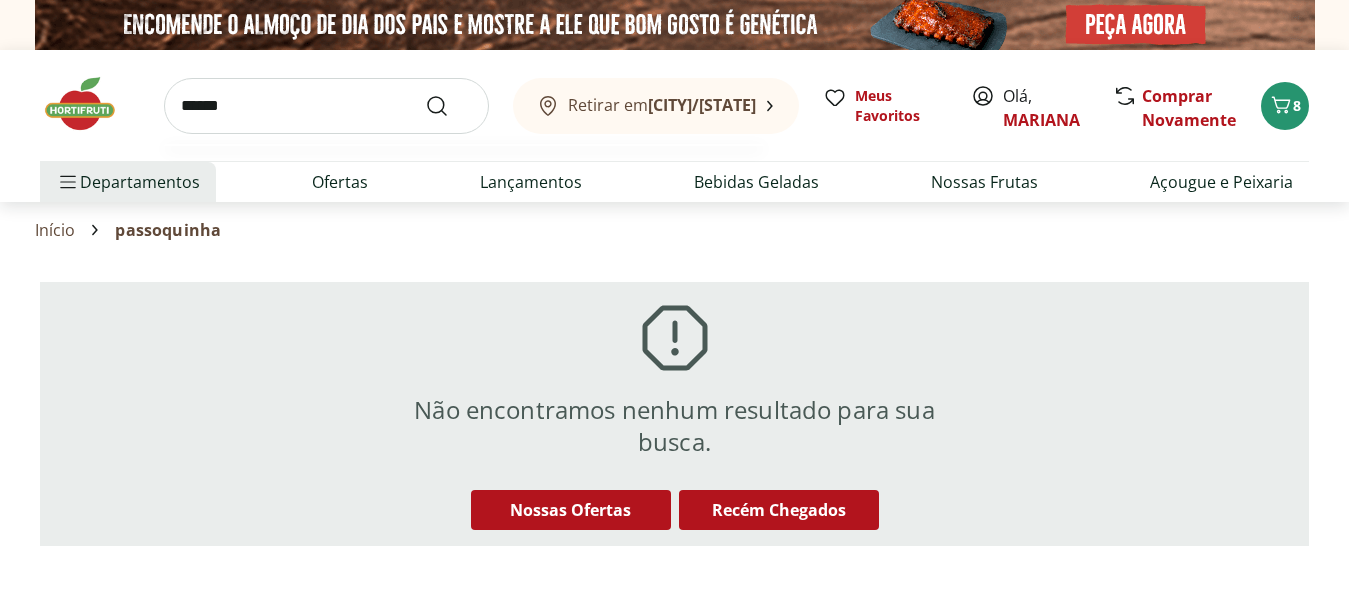 type on "******" 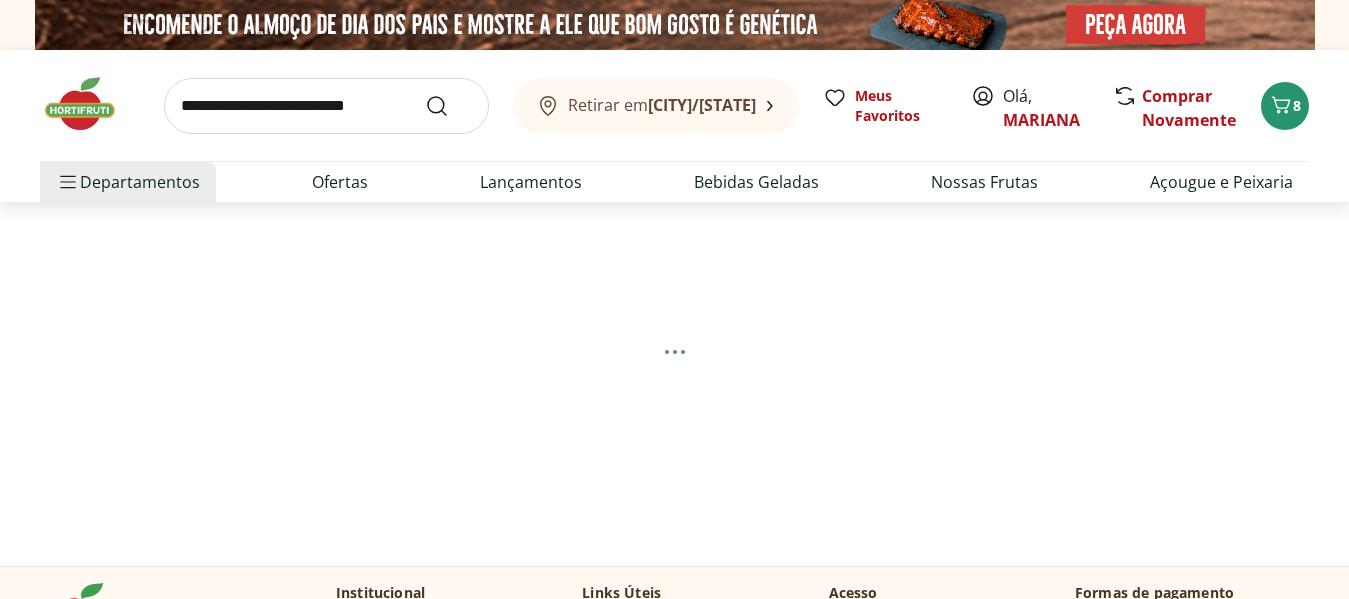 select on "**********" 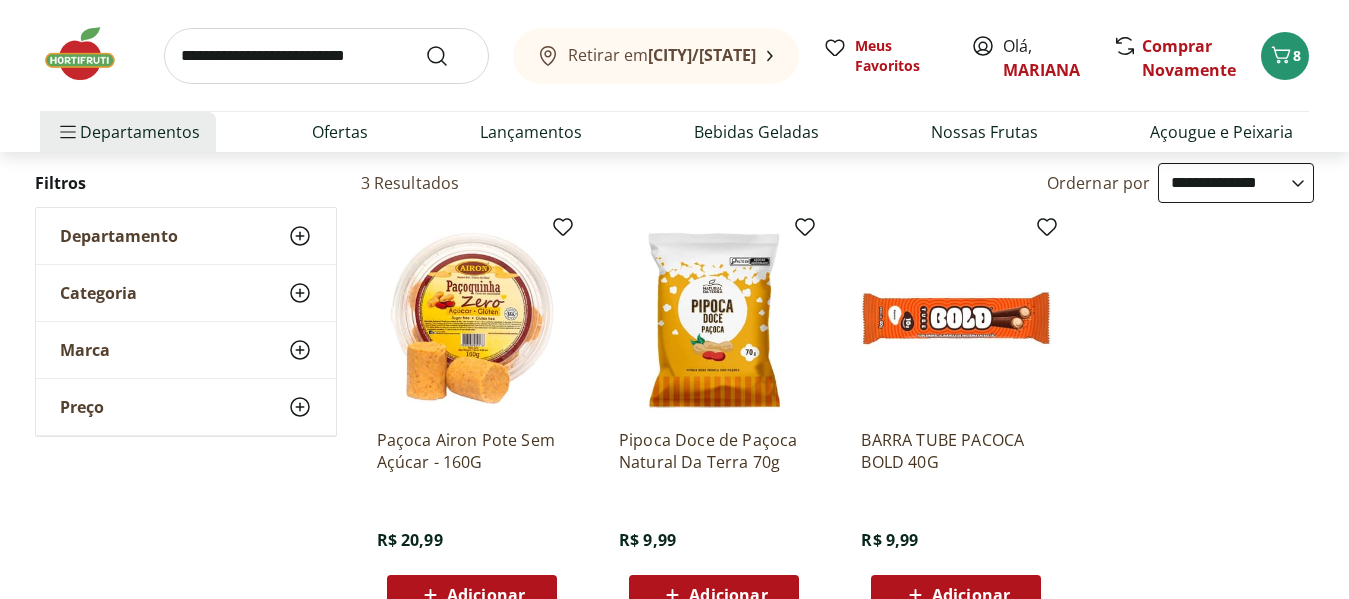 scroll, scrollTop: 300, scrollLeft: 0, axis: vertical 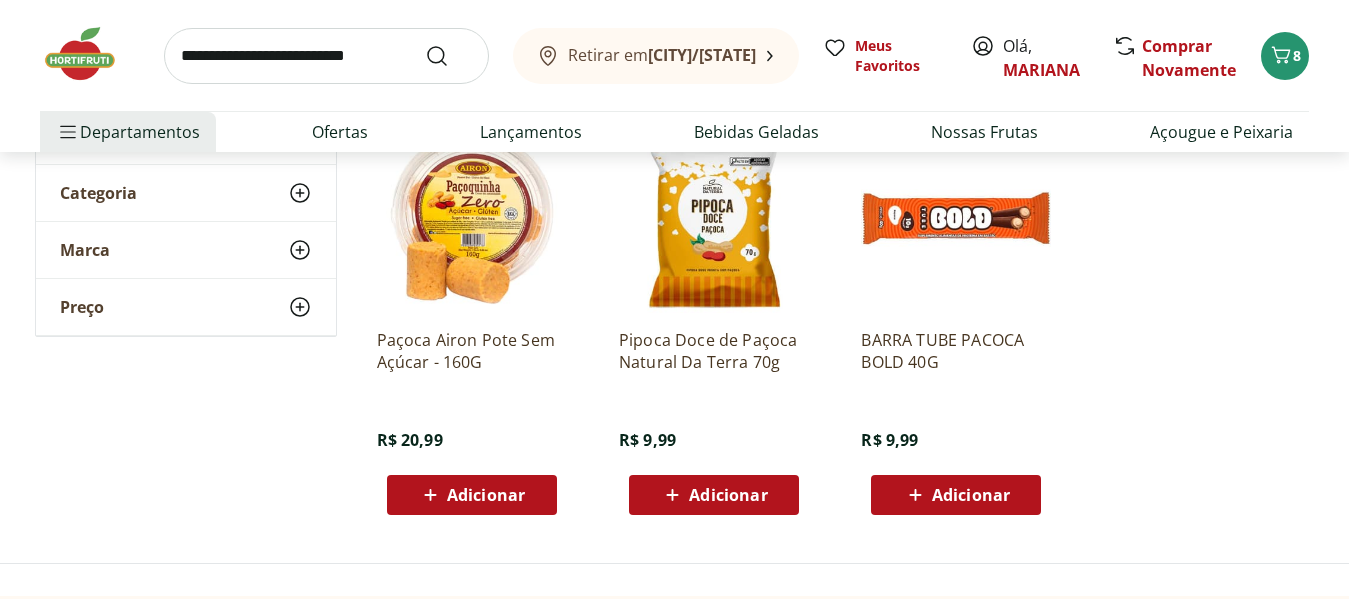 click on "Adicionar" at bounding box center [486, 495] 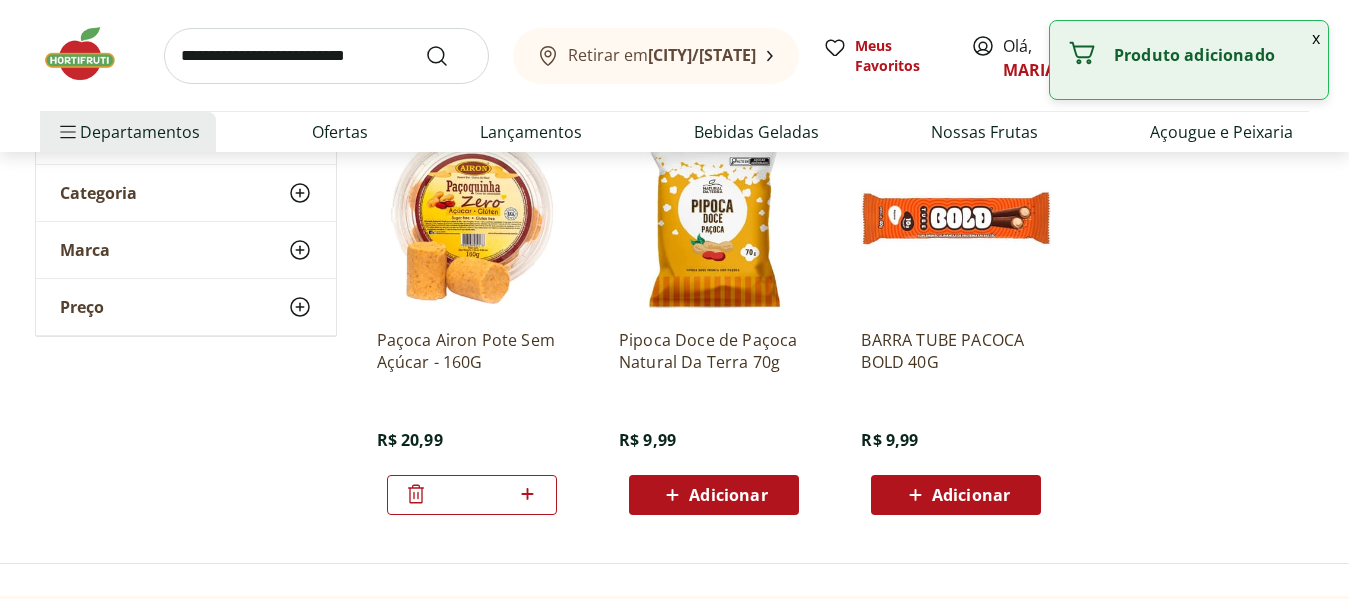 click 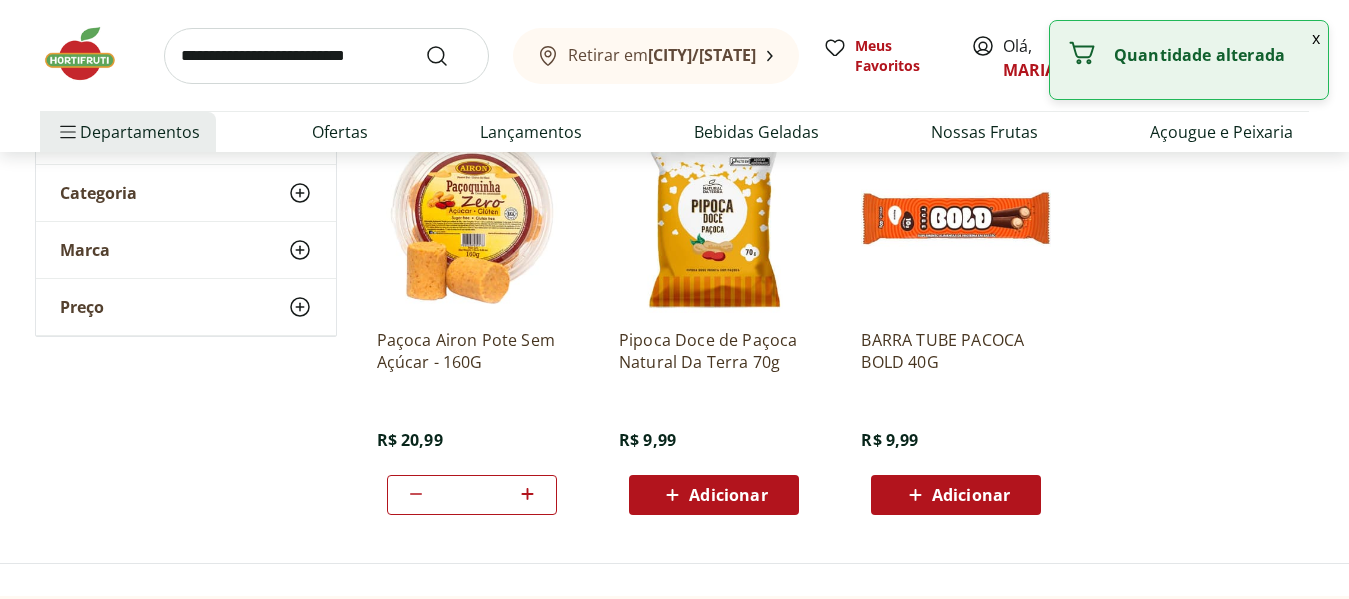 click at bounding box center (326, 56) 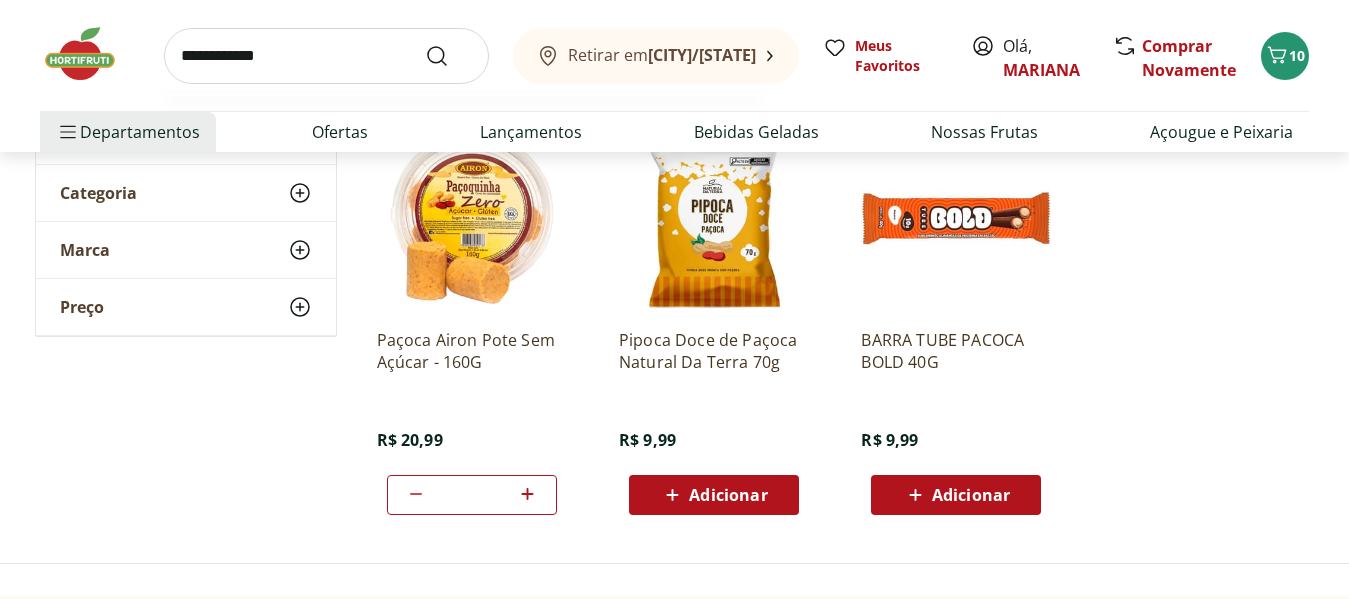 type on "**********" 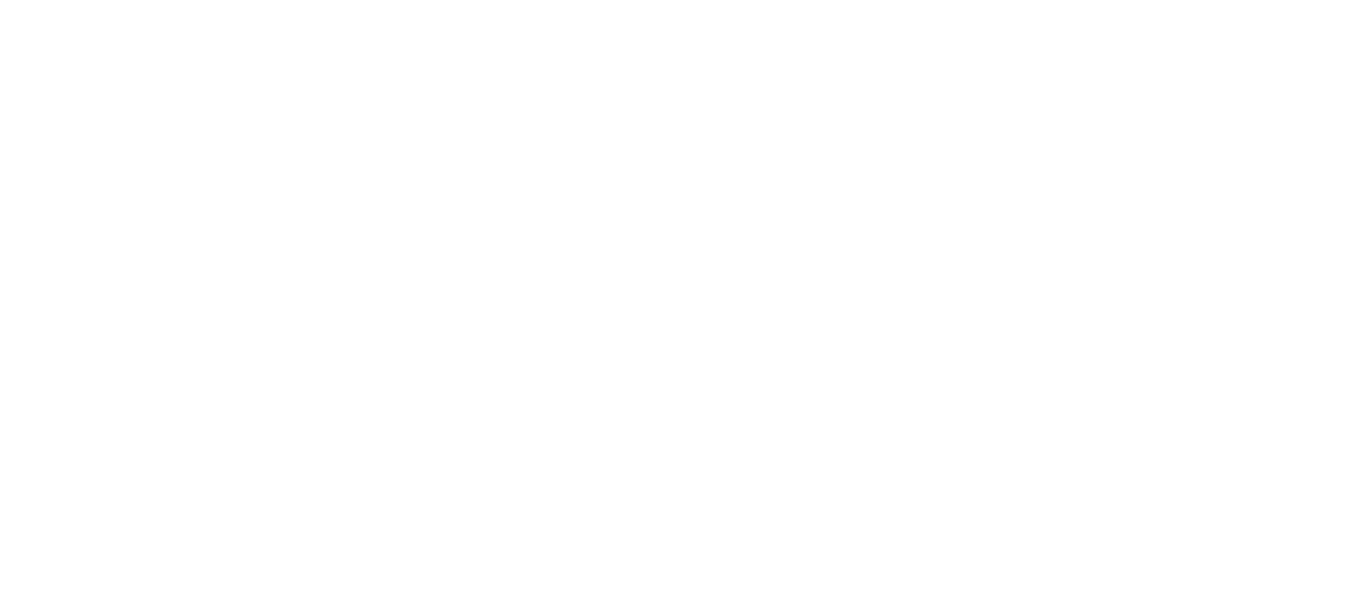 scroll, scrollTop: 0, scrollLeft: 0, axis: both 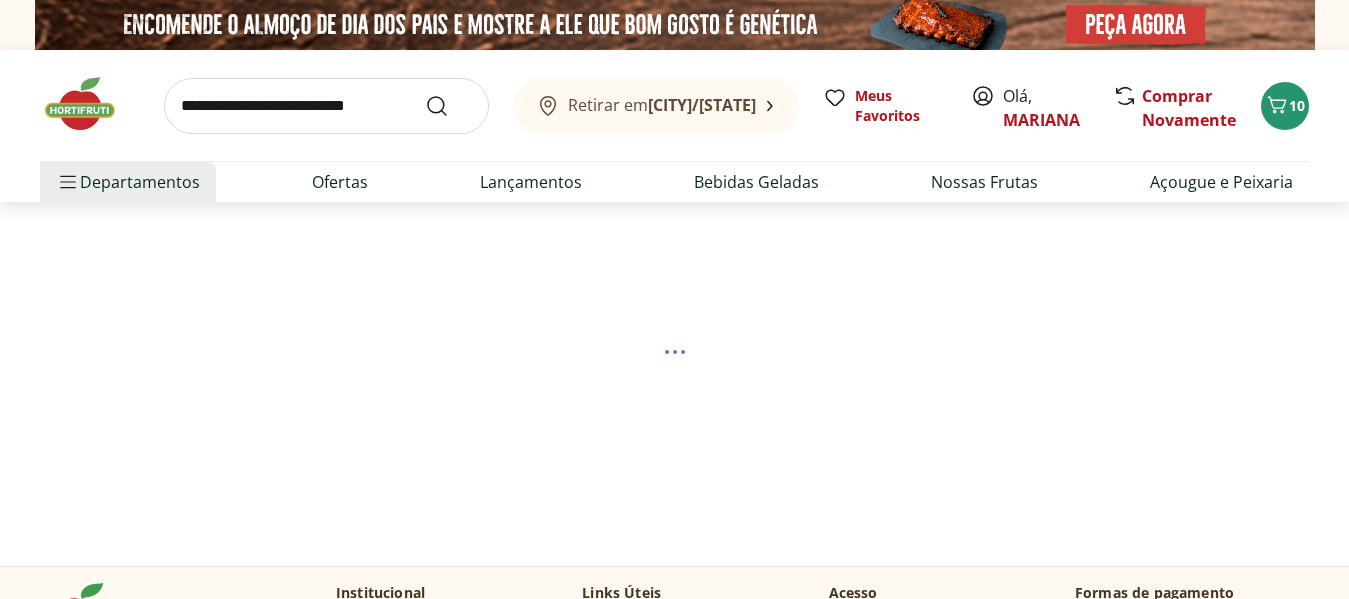 select on "**********" 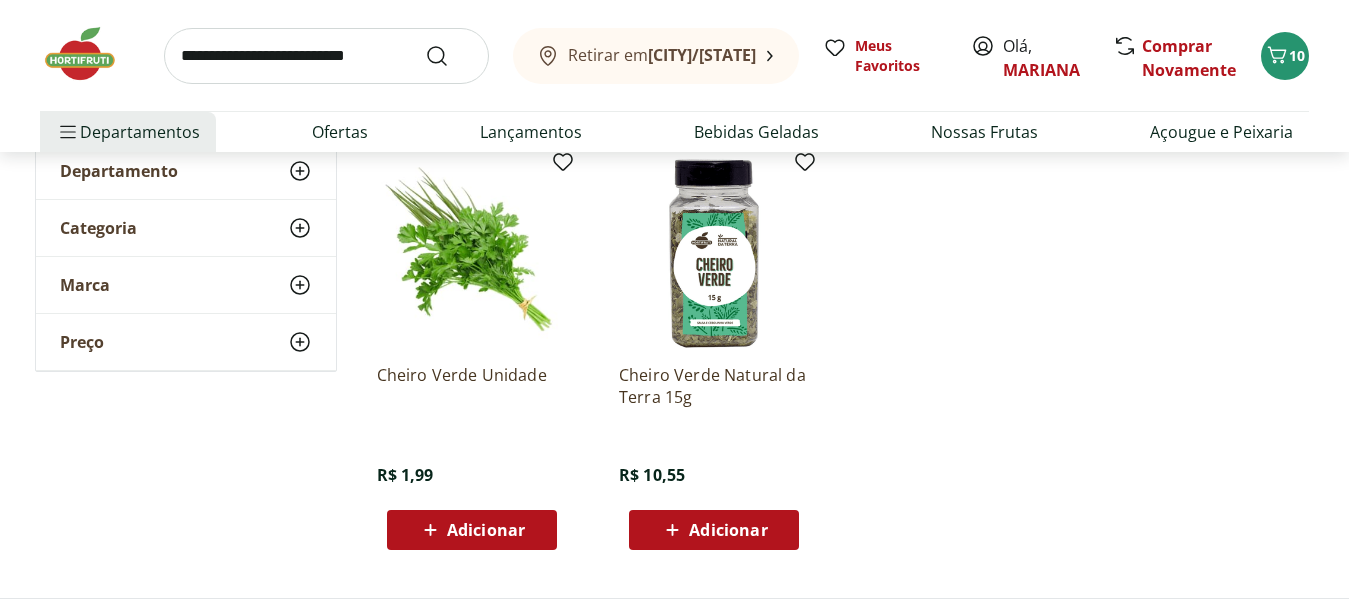 scroll, scrollTop: 300, scrollLeft: 0, axis: vertical 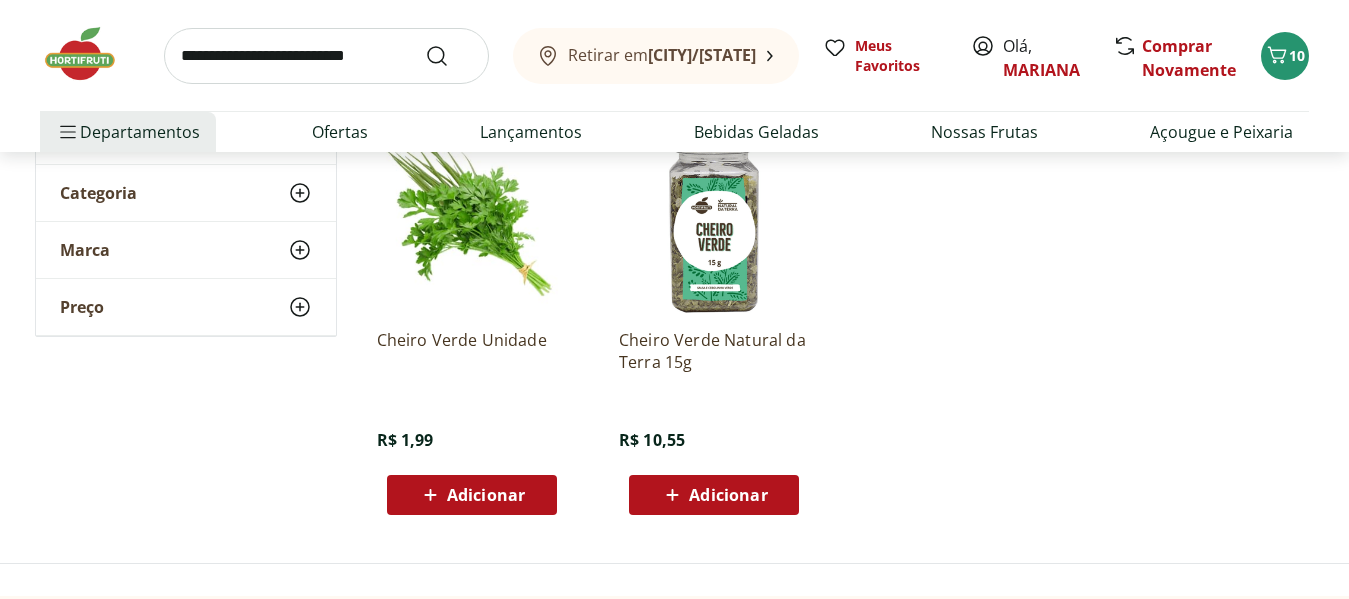 click on "Adicionar" at bounding box center (486, 495) 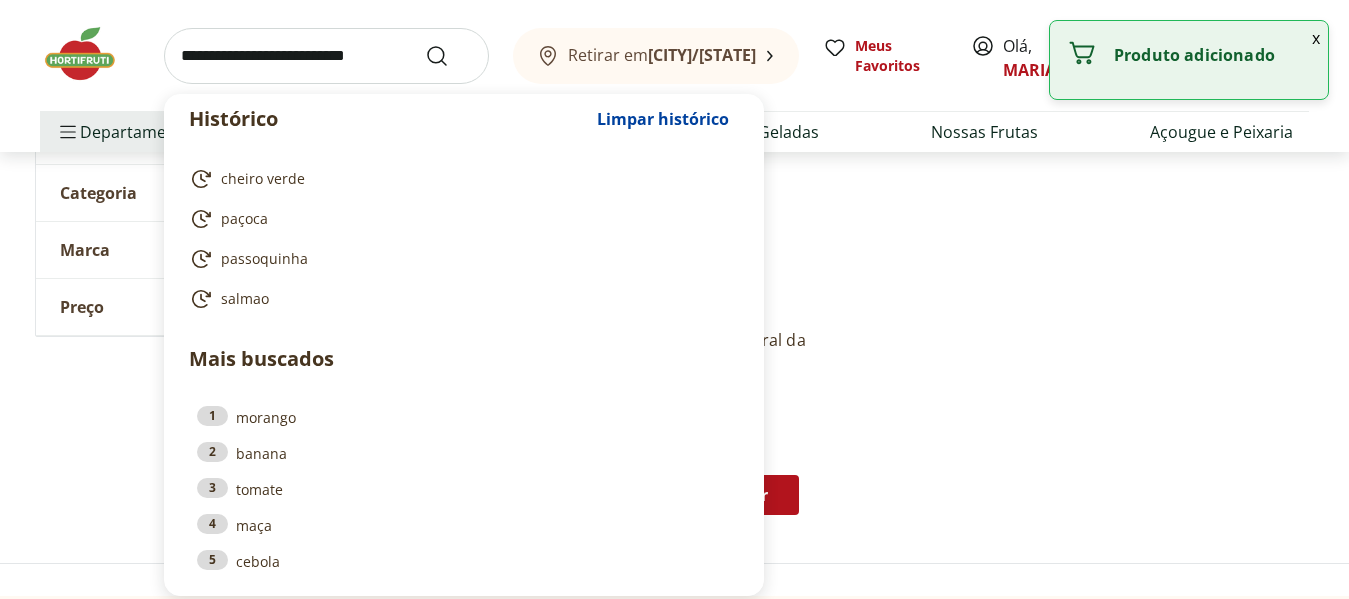 click at bounding box center [326, 56] 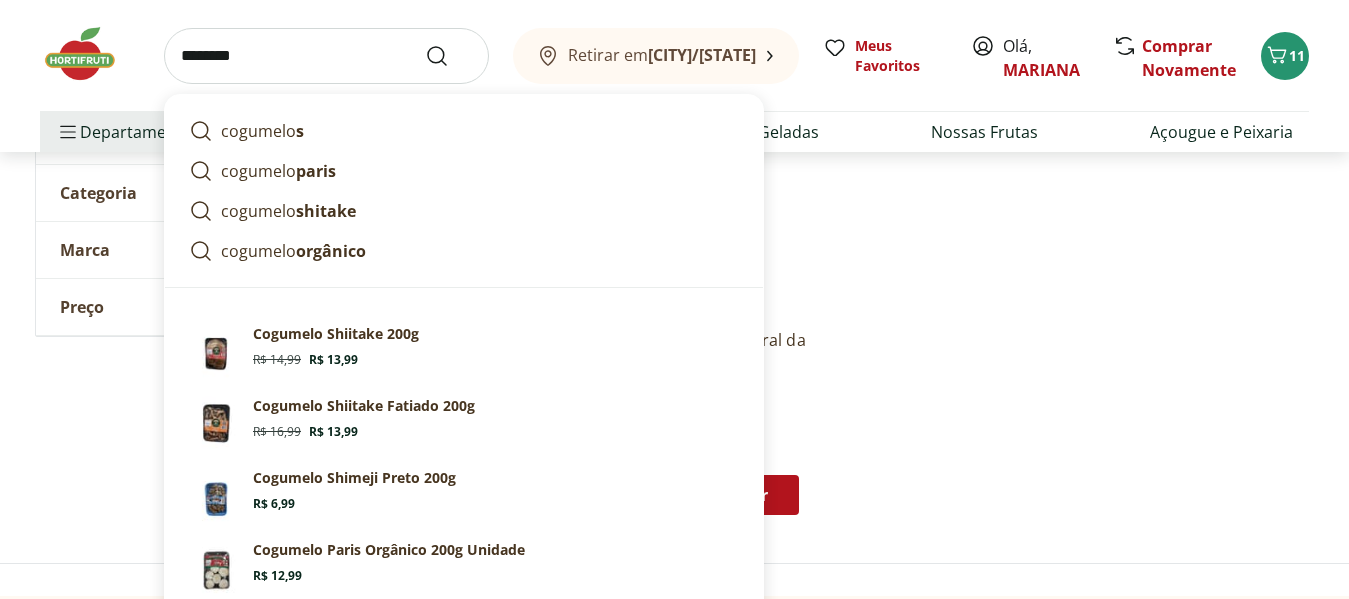 type on "********" 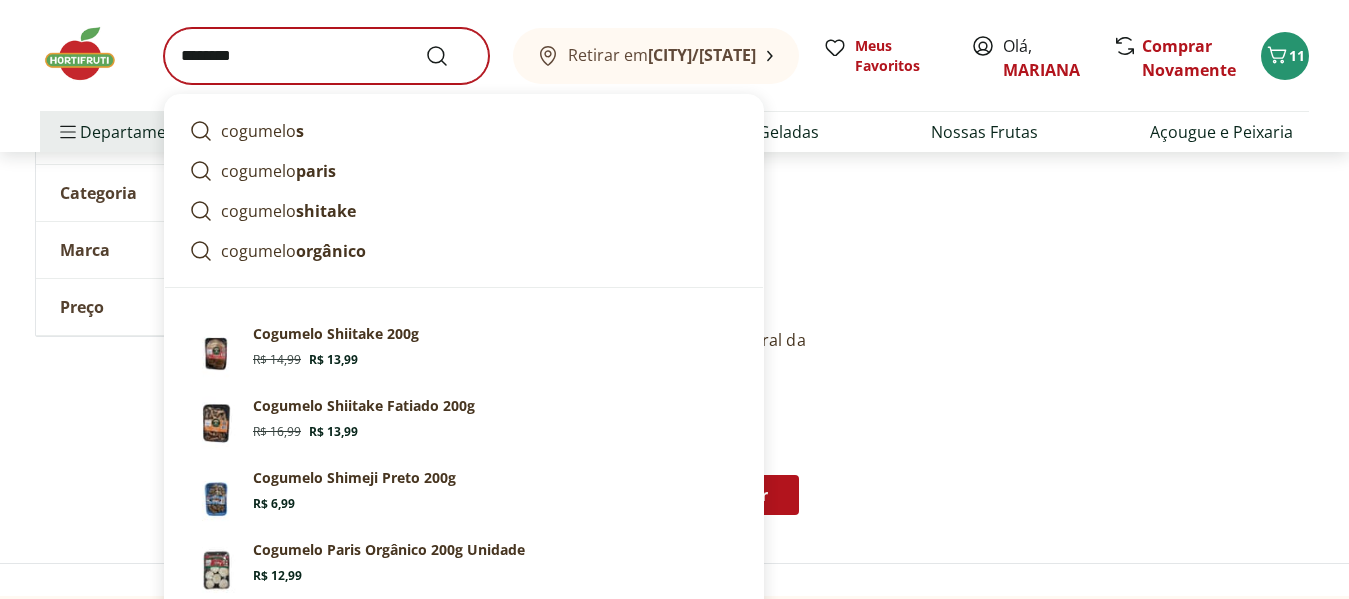 scroll, scrollTop: 0, scrollLeft: 0, axis: both 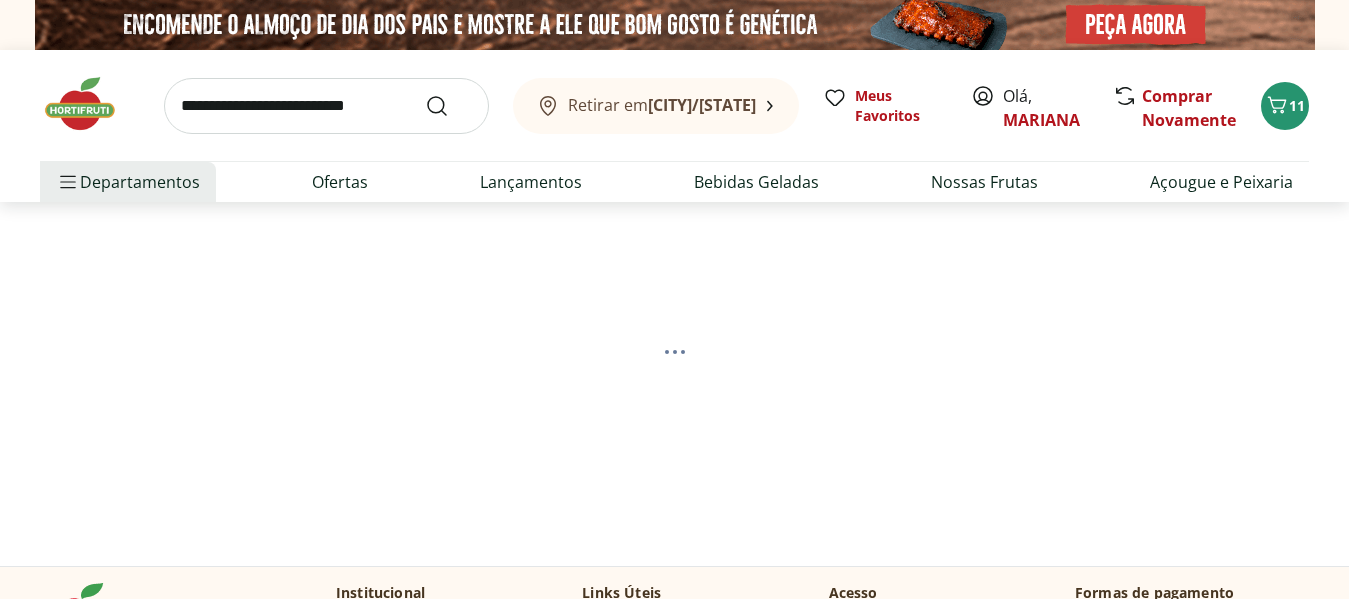 select on "**********" 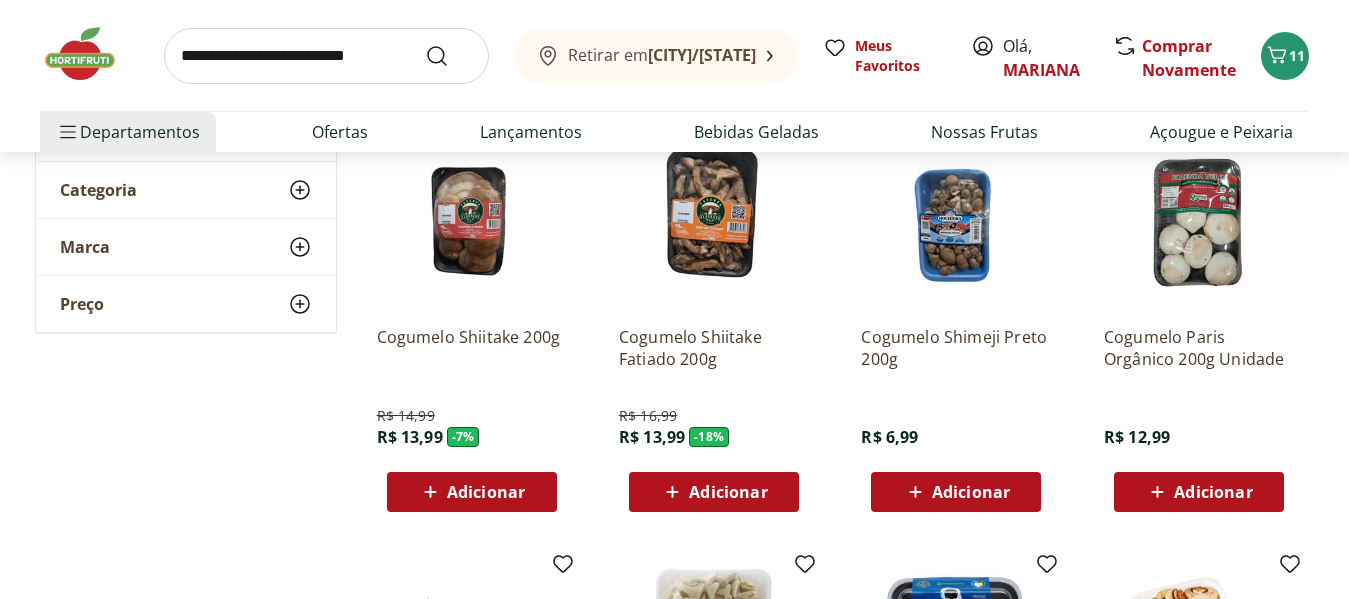 scroll, scrollTop: 300, scrollLeft: 0, axis: vertical 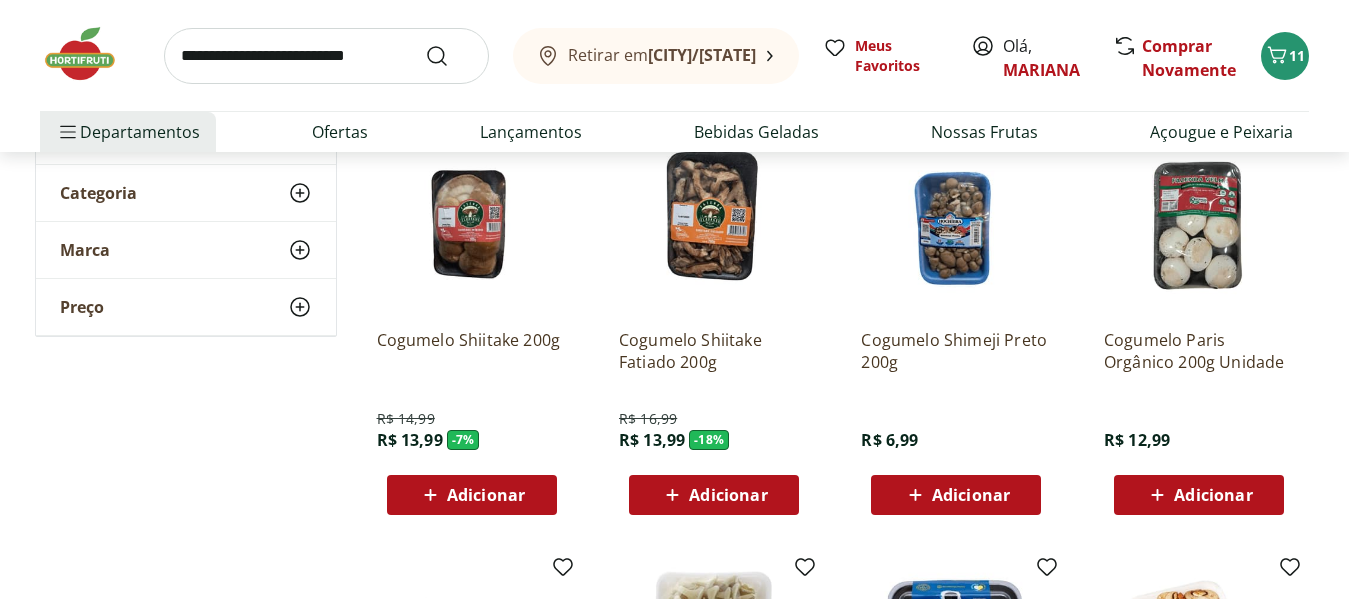 click on "Adicionar" at bounding box center (1213, 495) 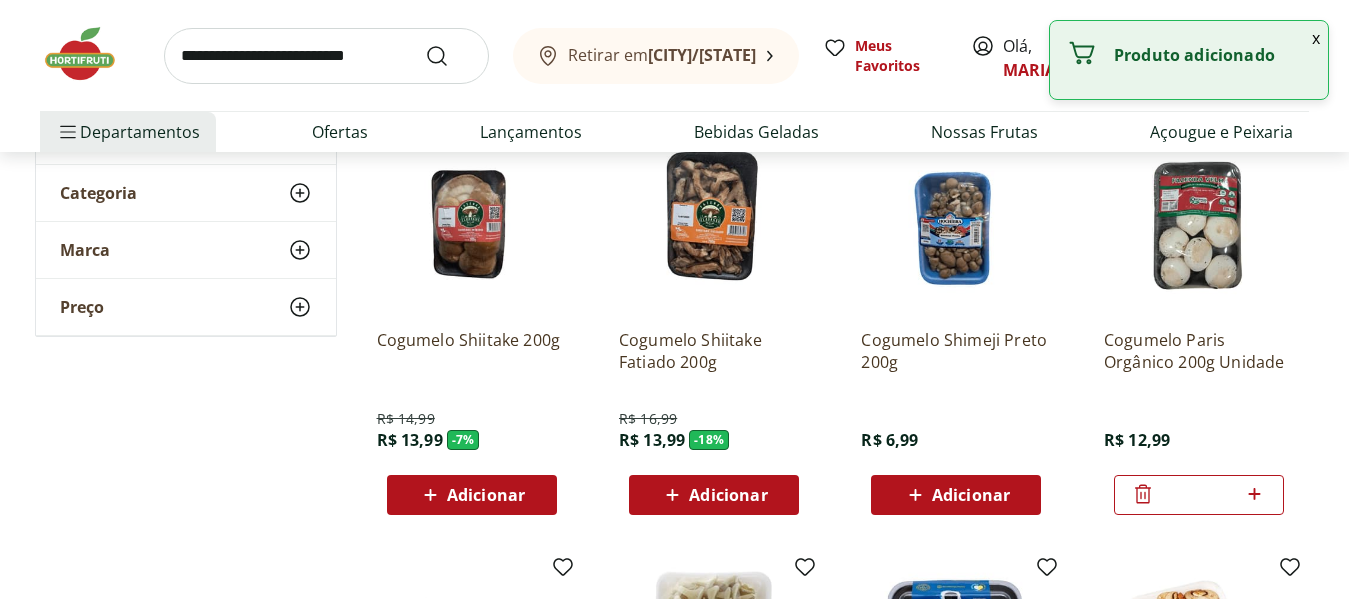 click 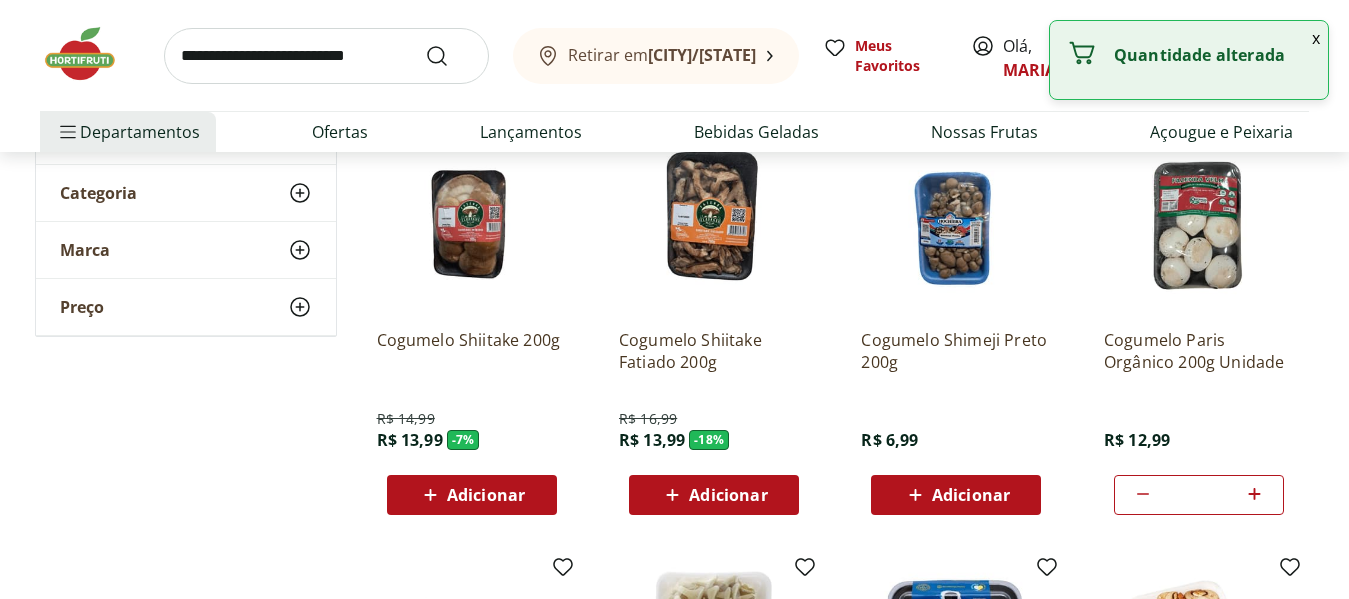 click at bounding box center [326, 56] 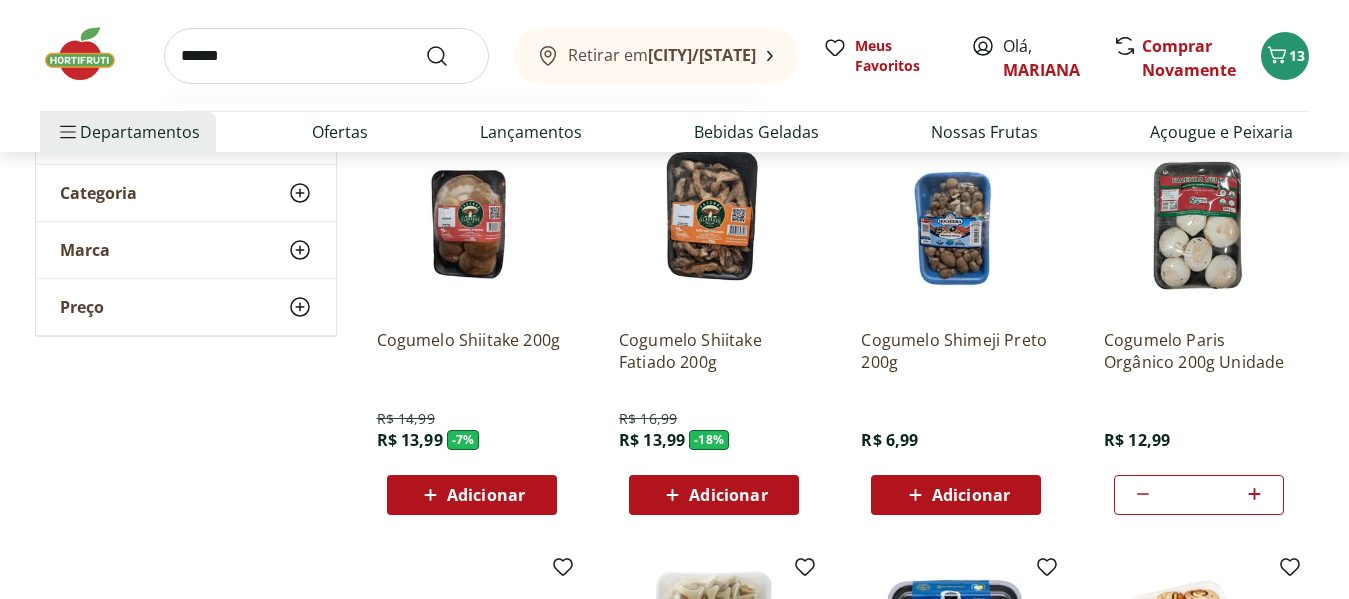 type on "*******" 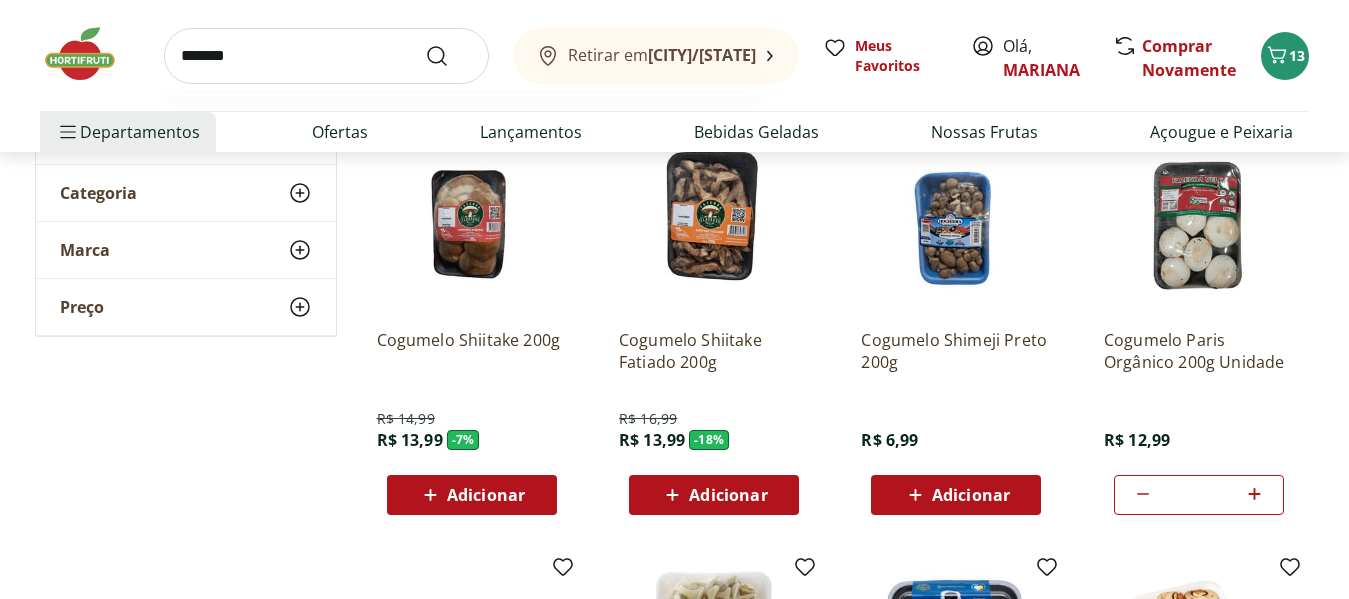 click at bounding box center (449, 56) 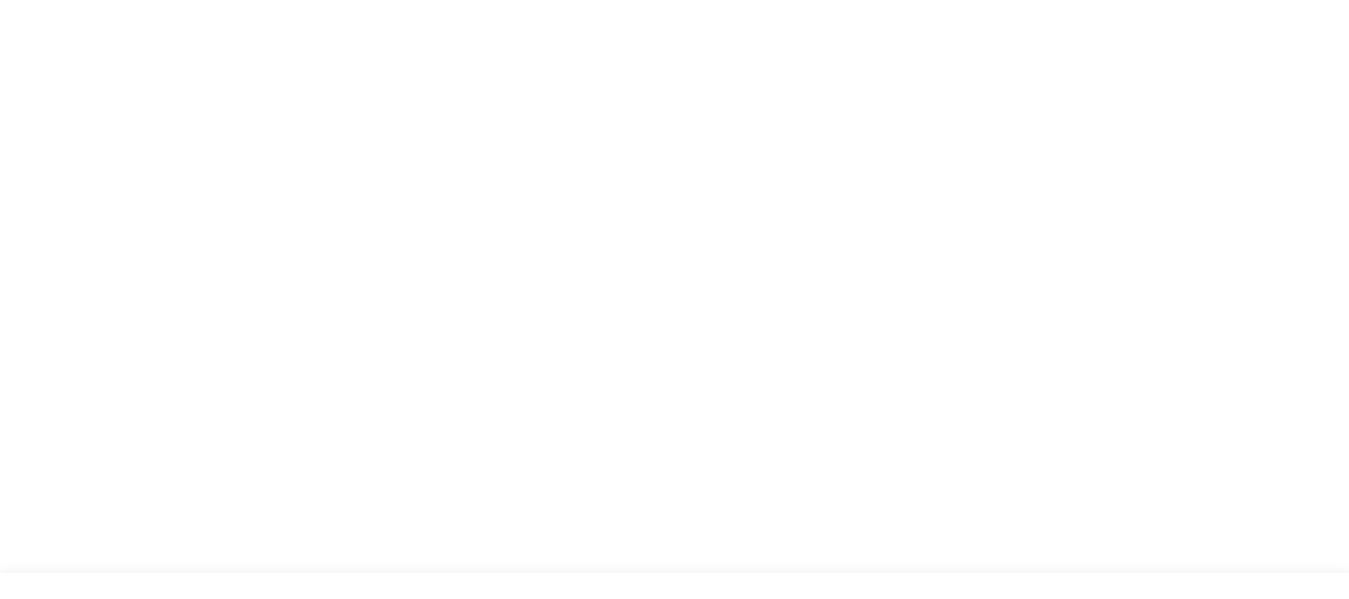 scroll, scrollTop: 0, scrollLeft: 0, axis: both 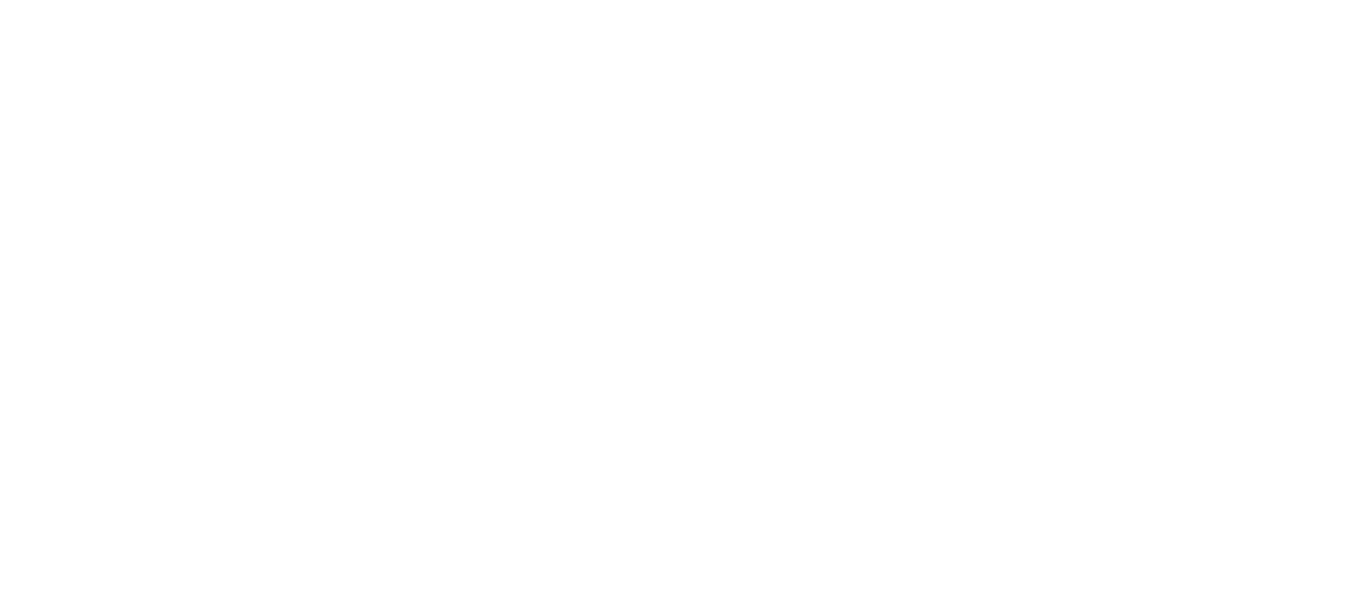 select on "**********" 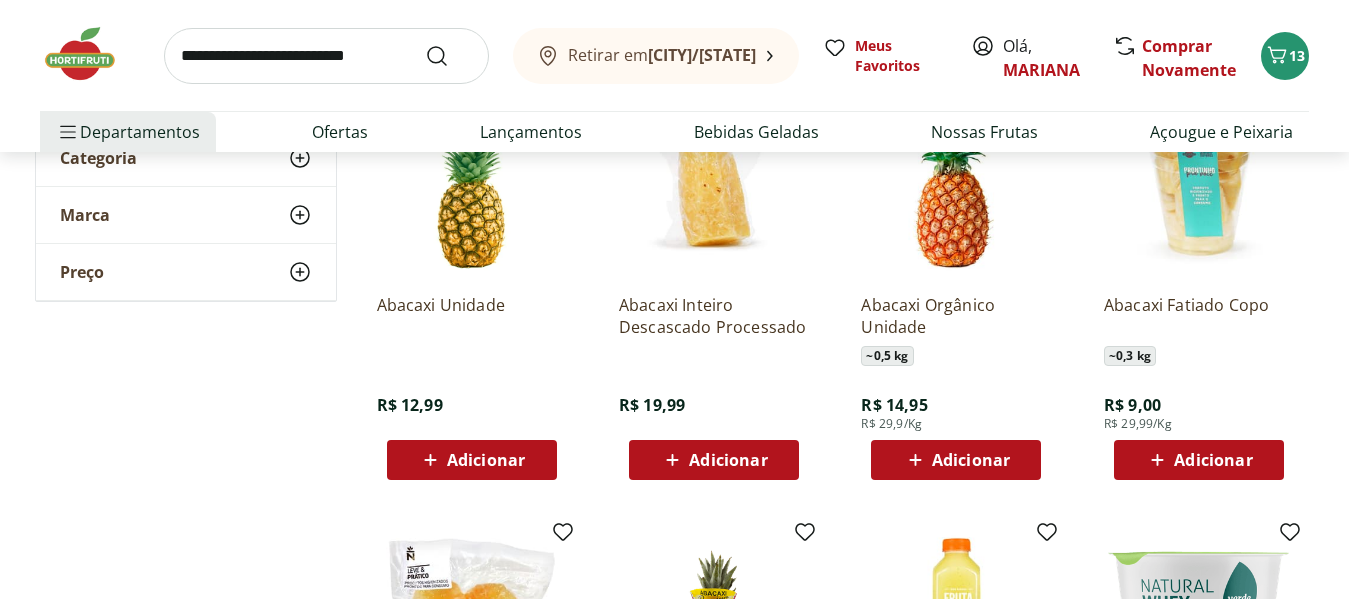 scroll, scrollTop: 300, scrollLeft: 0, axis: vertical 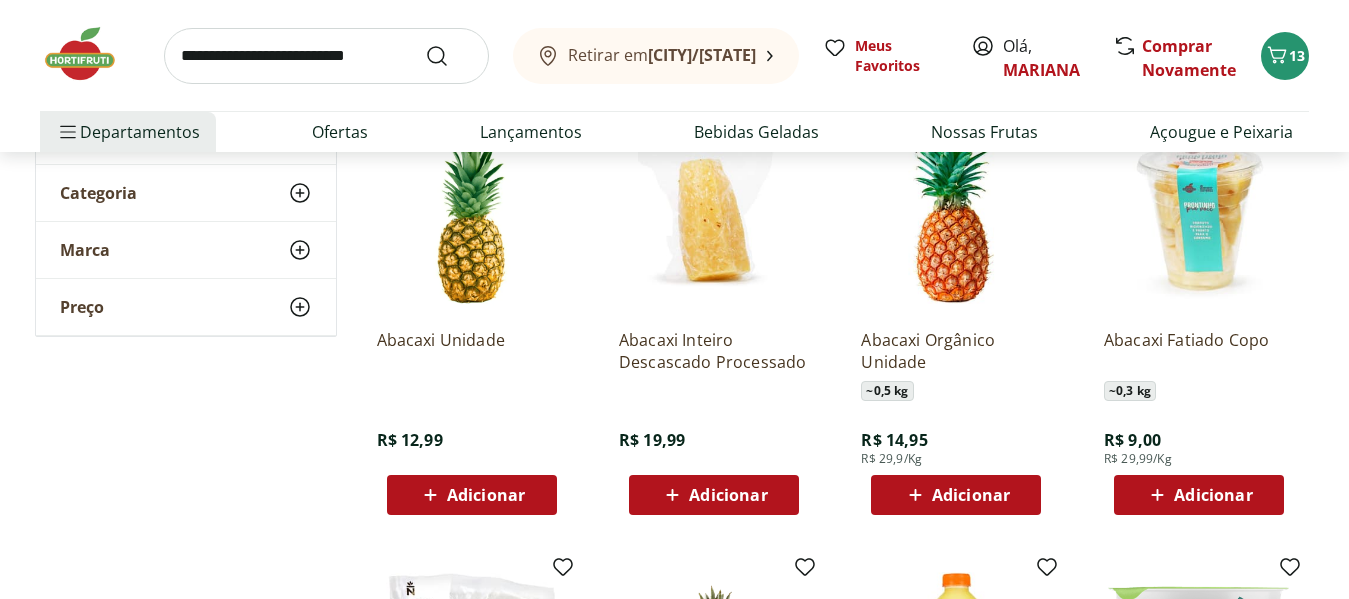 click on "Adicionar" at bounding box center (728, 495) 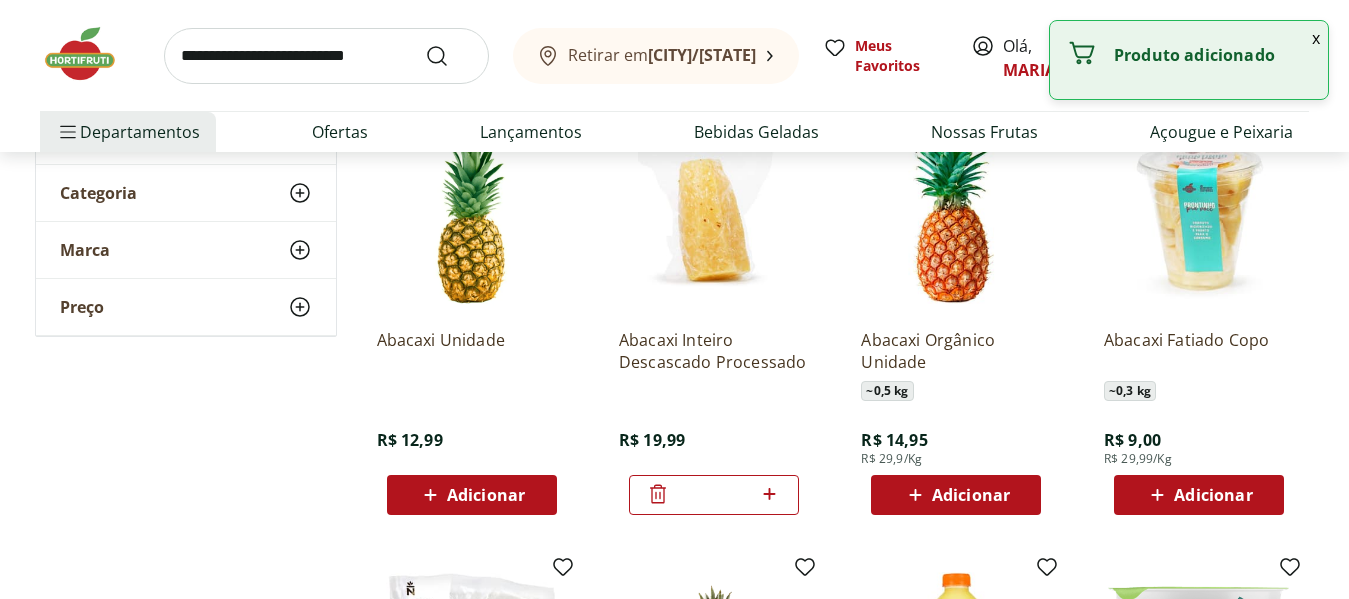 click at bounding box center [326, 56] 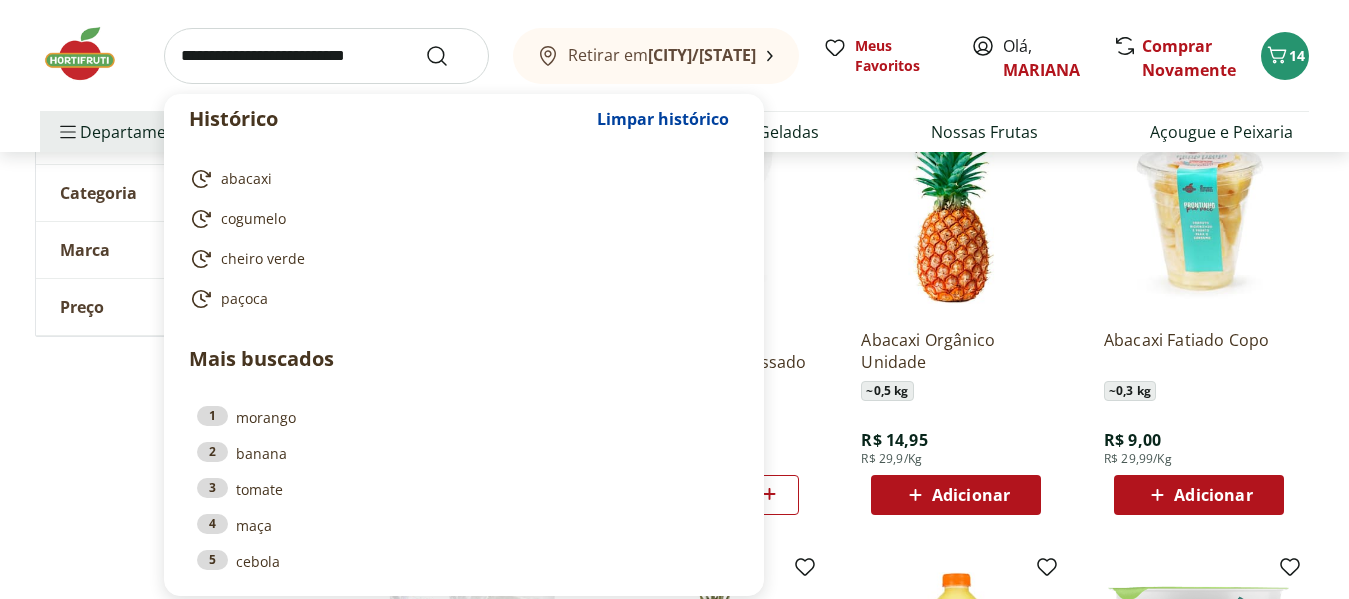 click on "Abacaxi Unidade R$ 12,99 Adicionar Abacaxi Inteiro Descascado Processado R$ 19,99 * Abacaxi Orgânico Unidade ~ 0,5 kg R$ 14,95 R$ 29,9/Kg Adicionar Abacaxi Fatiado Copo ~ 0,3 kg R$ 9,00 R$ 29,99/Kg Adicionar Abacaxi Descascado em Rodela R$ 19,99 Adicionar Abacaxi Pérola Doce Mel R$ 22,99 Adicionar Suco de Abacaxi com Hortelã Processado 1L R$ 18,99 Adicionar Iogurte Natural Whey Bicamada Abacaxi com Coco 11g de Proteína Verde Campo 140g R$ 10,99 Adicionar Suco De Abacaxi Com Hortelã Processado 500Ml R$ 10,99 Adicionar Suco de Abacaxi com Hortelã Processado 300ml R$ 6,99 Adicionar Chá Verde Capim Limão e Abacaxi 900ml R$ 12,99 Adicionar Bebida Proteica Abacaxi e Hortelã Moving Lata 270ml R$ 7,99 Adicionar" at bounding box center (838, 759) 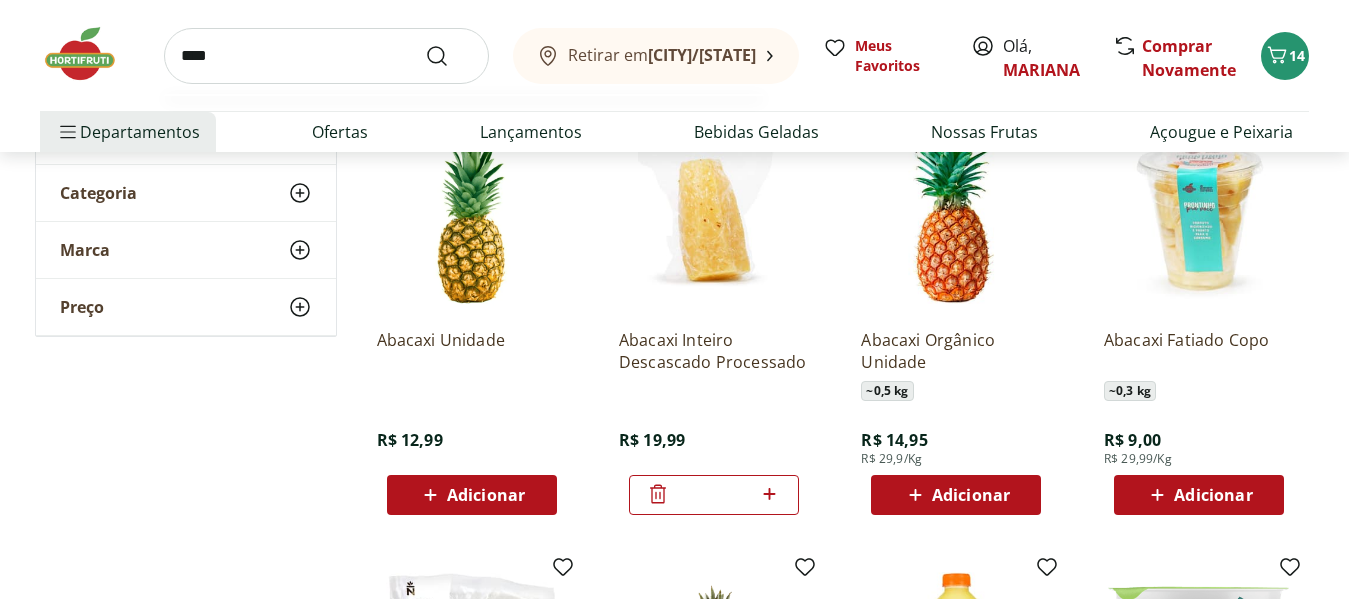type on "****" 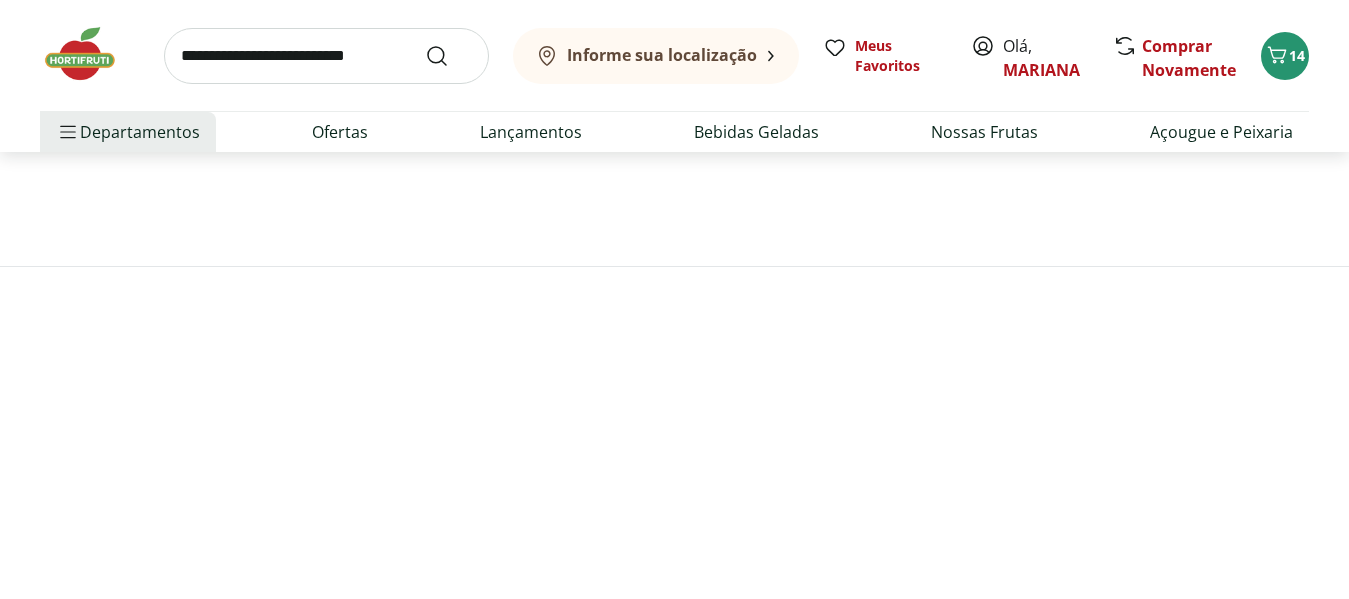 scroll, scrollTop: 0, scrollLeft: 0, axis: both 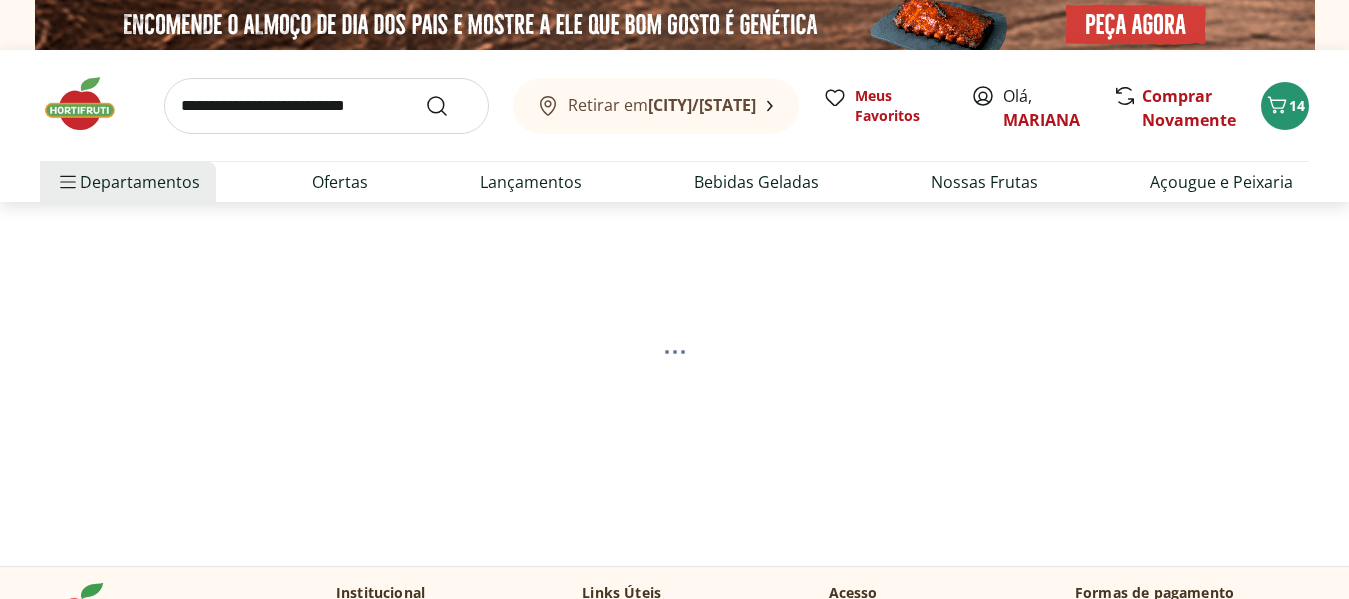 select on "**********" 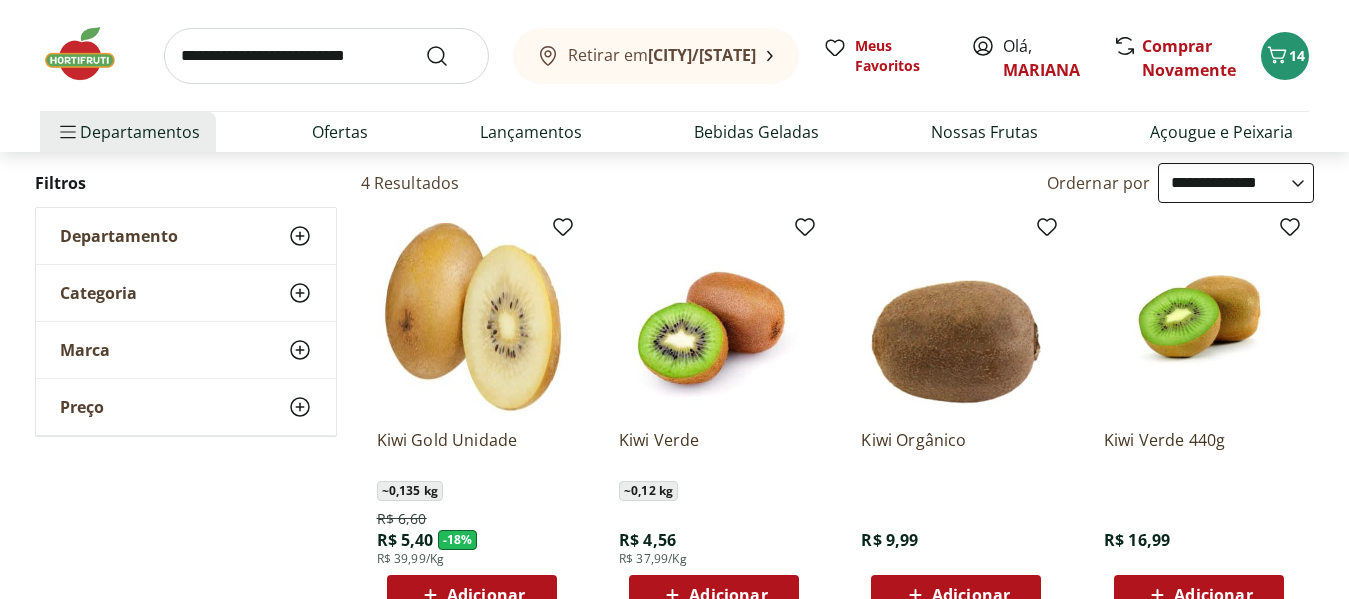 scroll, scrollTop: 300, scrollLeft: 0, axis: vertical 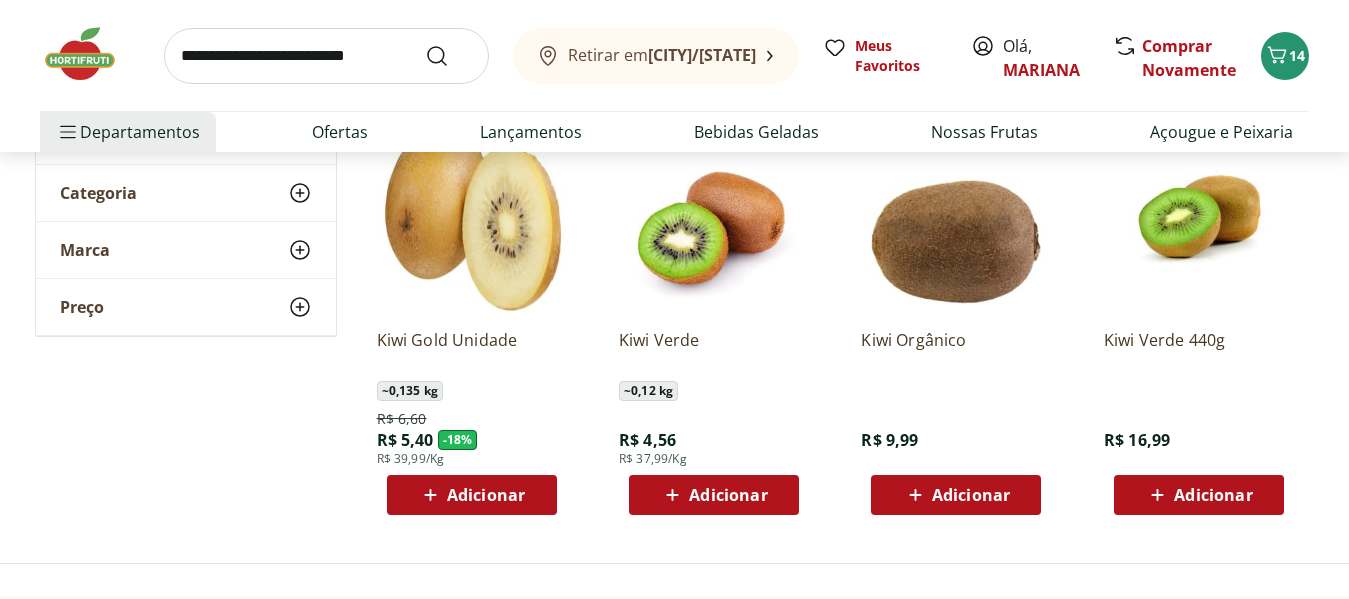 click on "Adicionar" at bounding box center [714, 495] 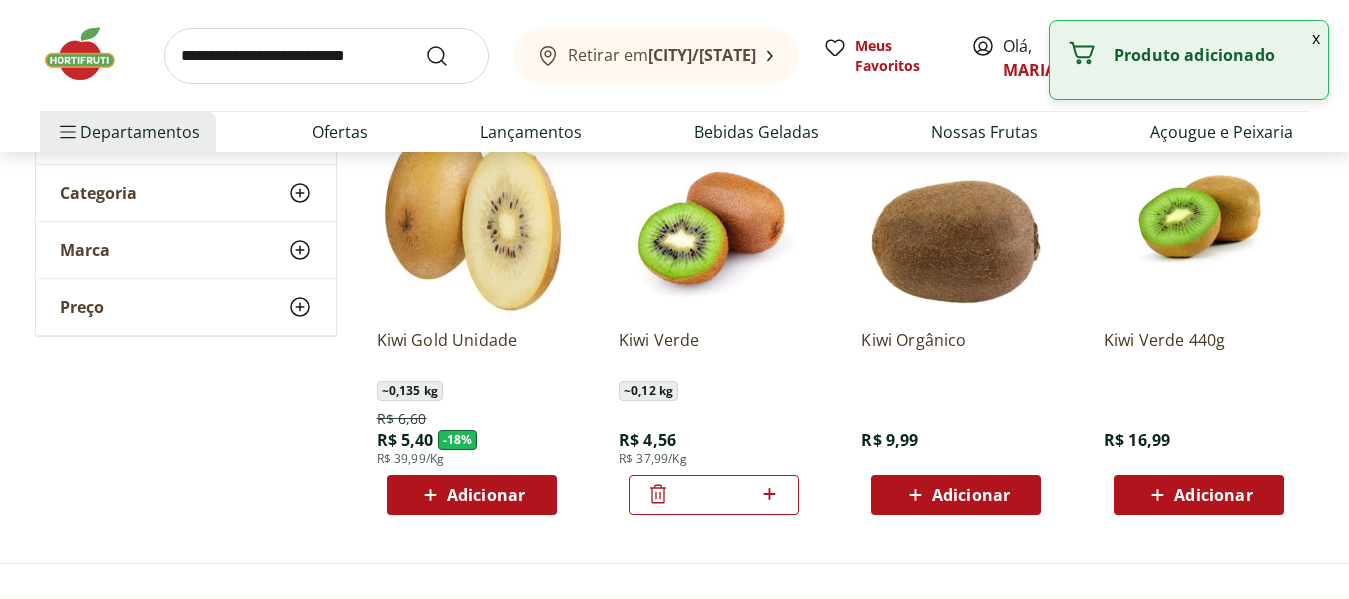 click 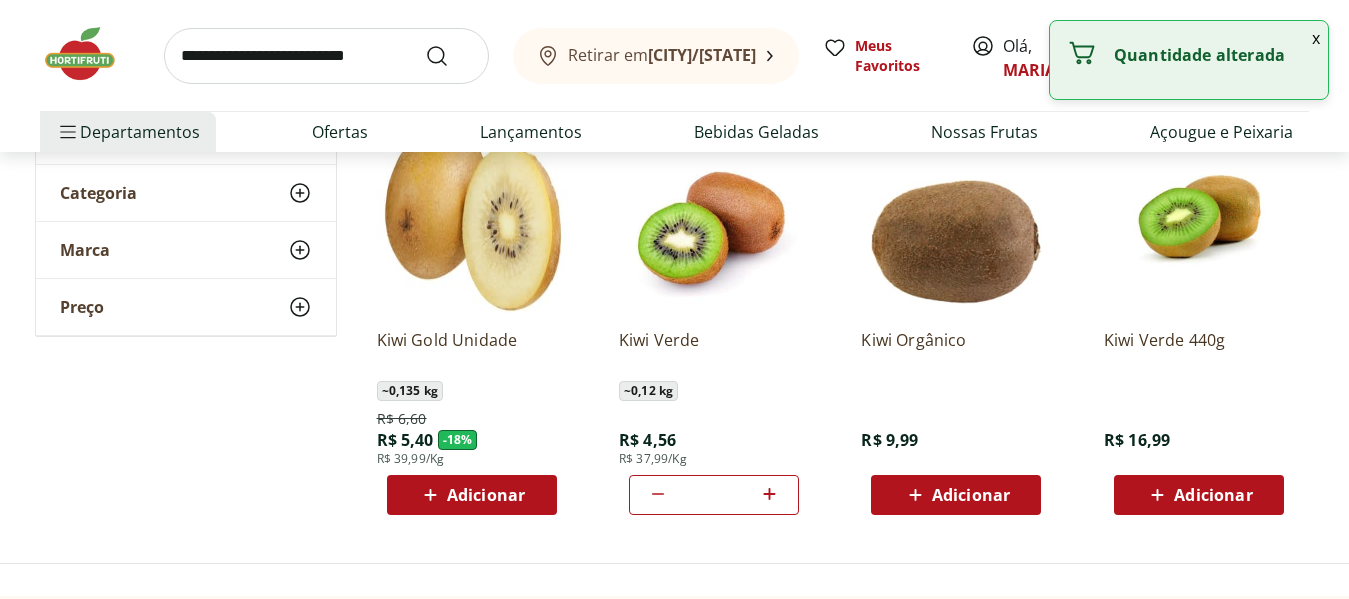 click 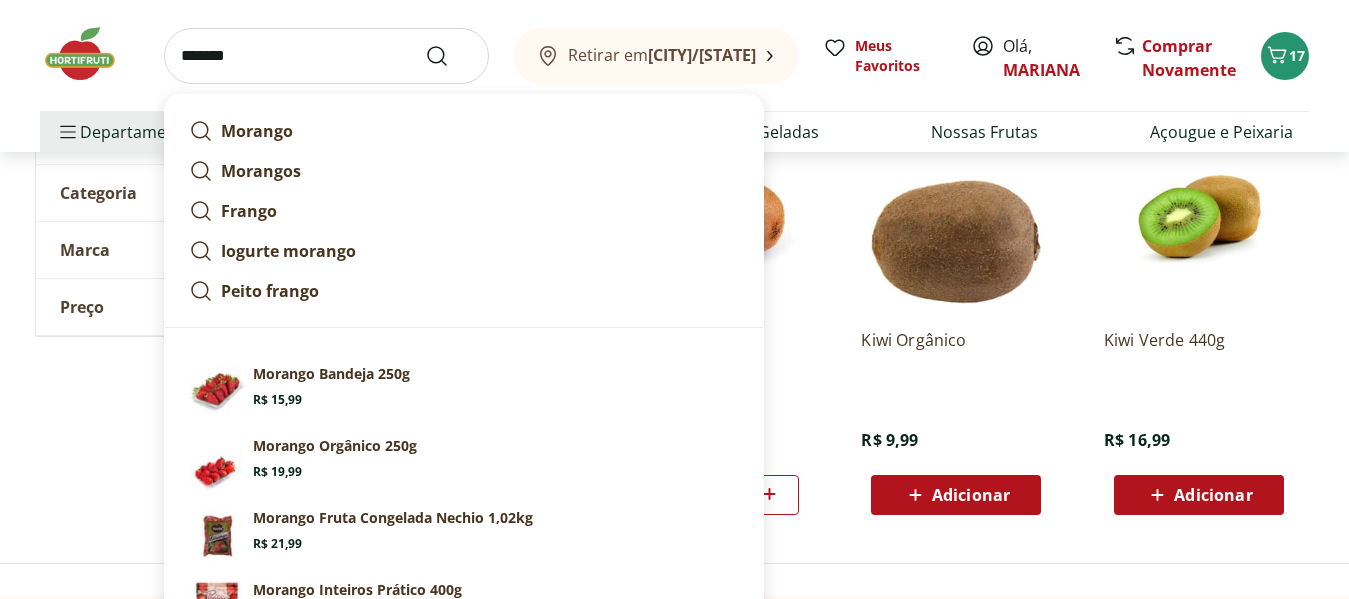 type on "*******" 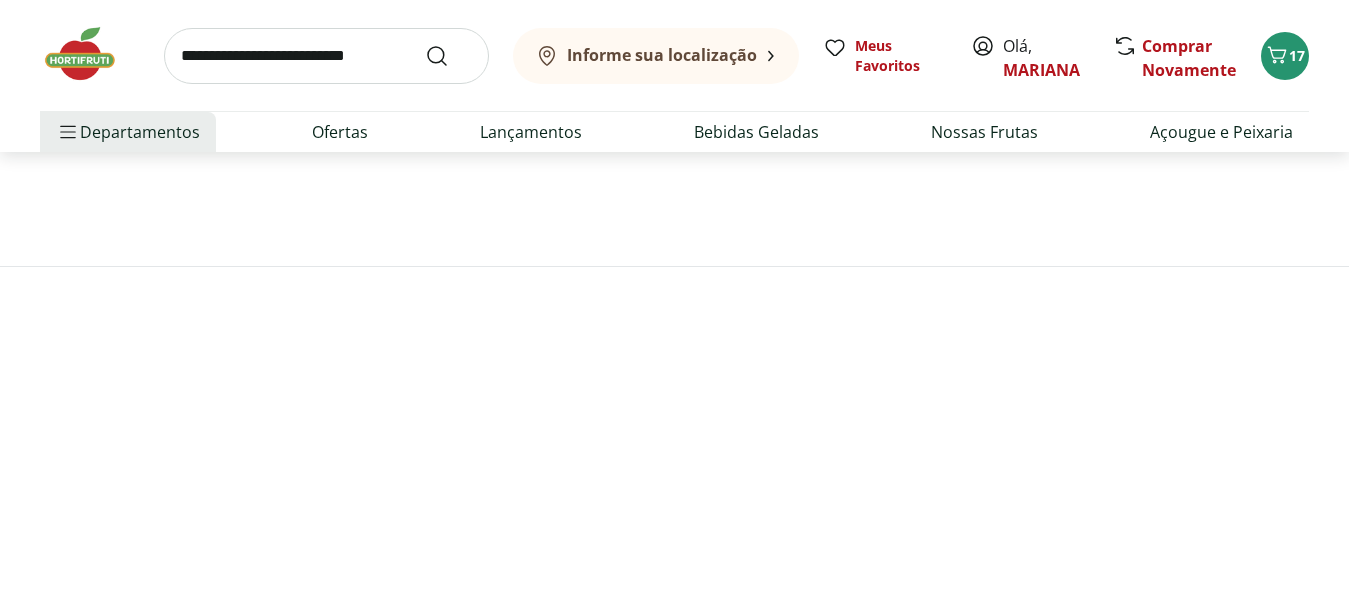 scroll, scrollTop: 0, scrollLeft: 0, axis: both 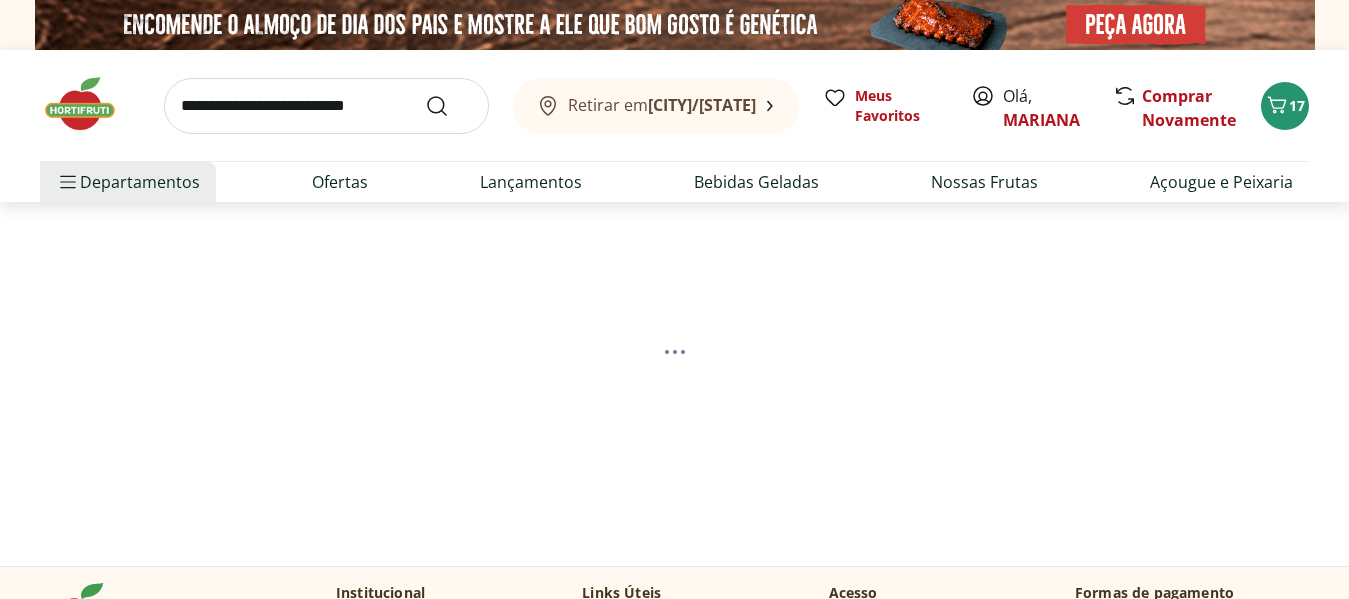 select on "**********" 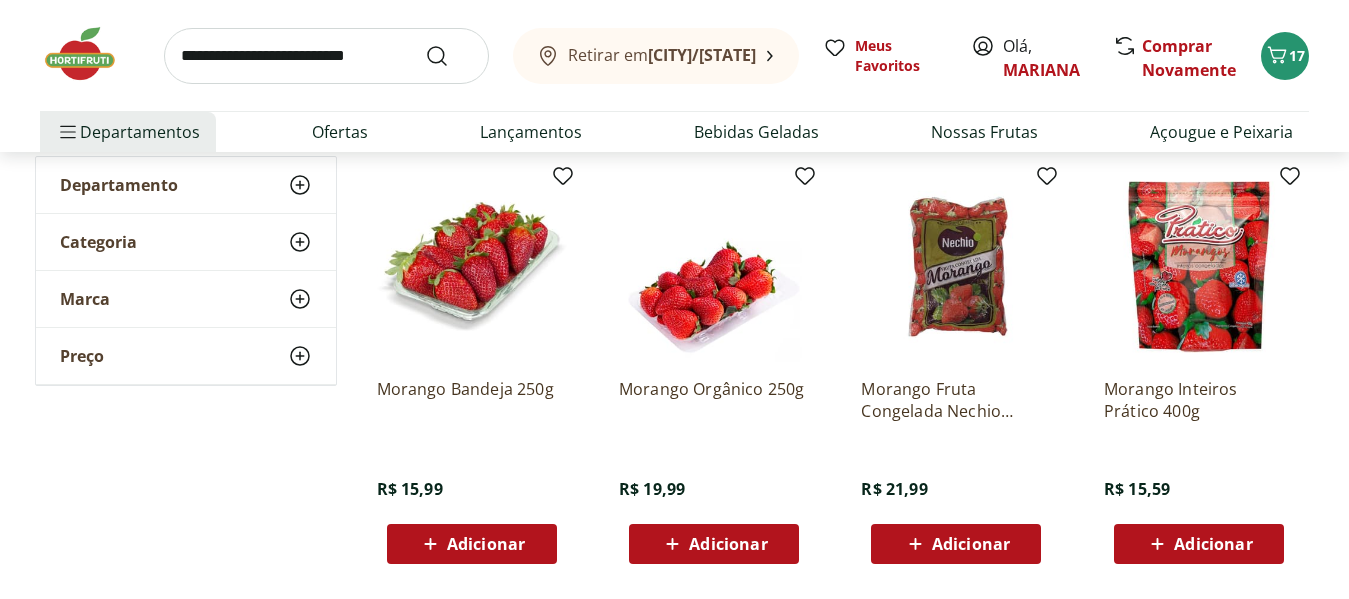scroll, scrollTop: 300, scrollLeft: 0, axis: vertical 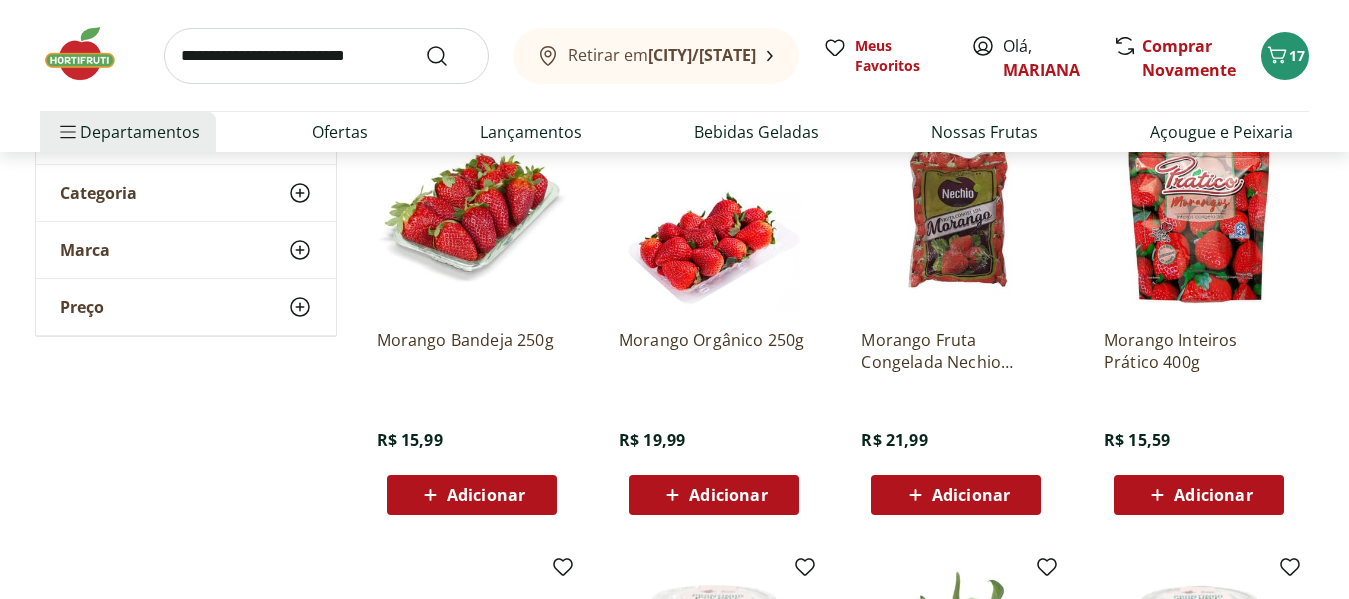 click on "Adicionar" at bounding box center [486, 495] 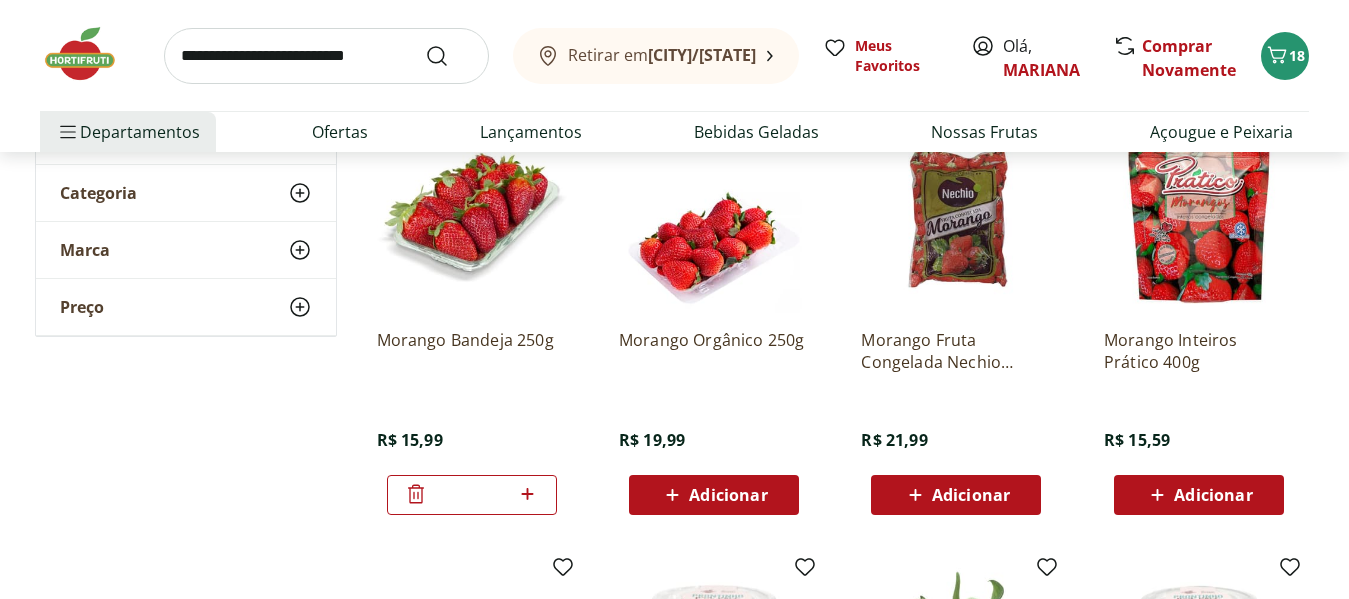 click at bounding box center [326, 56] 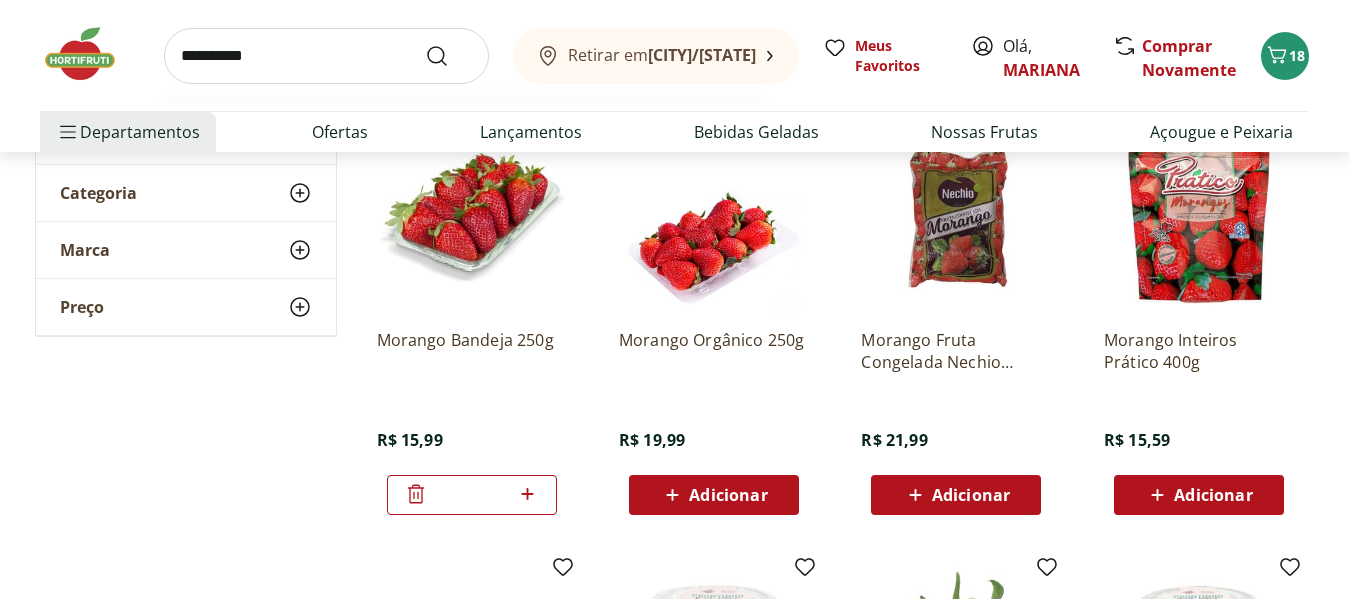 type on "**********" 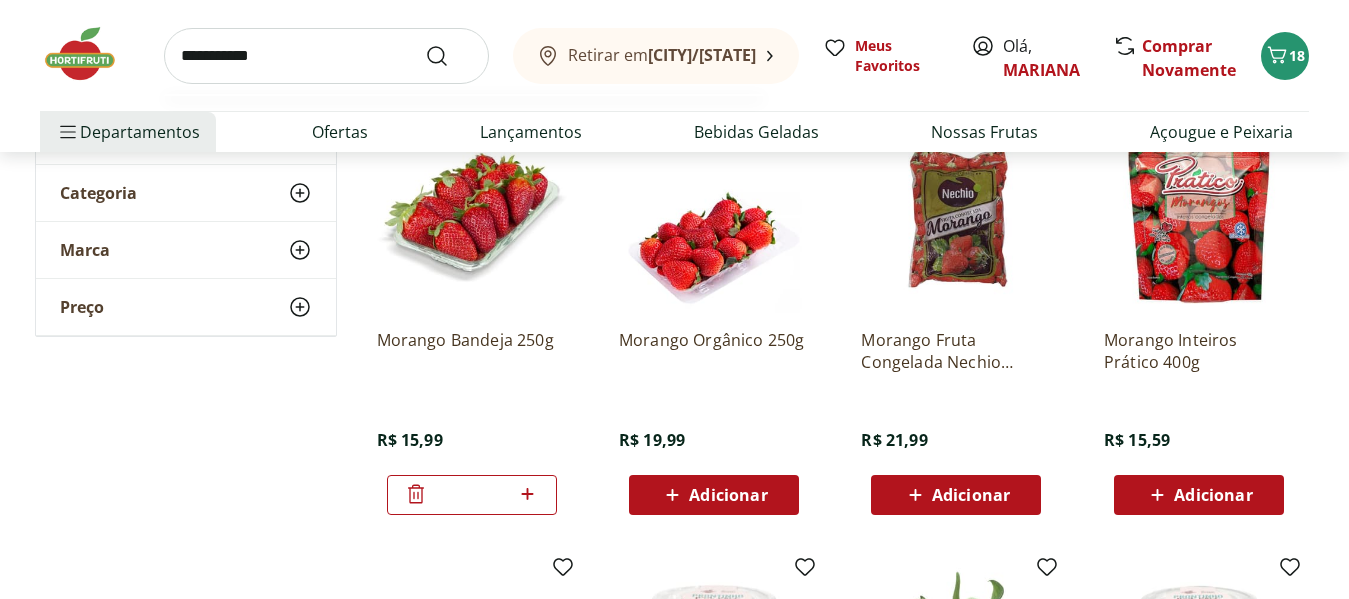 click at bounding box center [449, 56] 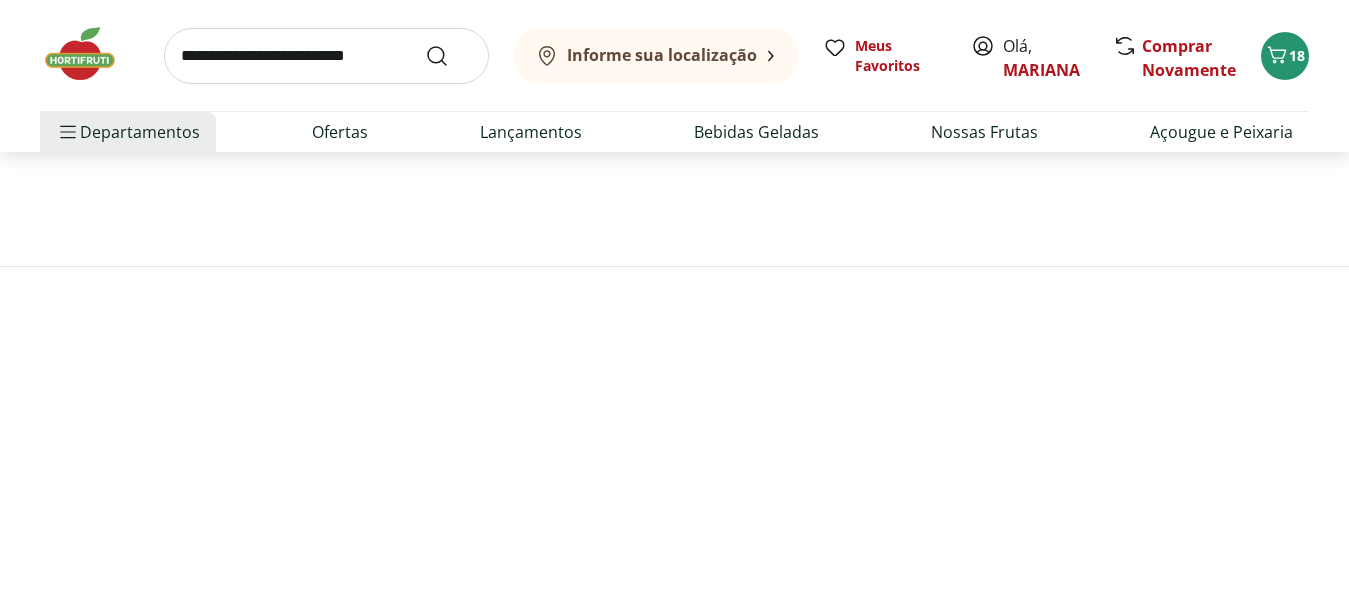 scroll, scrollTop: 0, scrollLeft: 0, axis: both 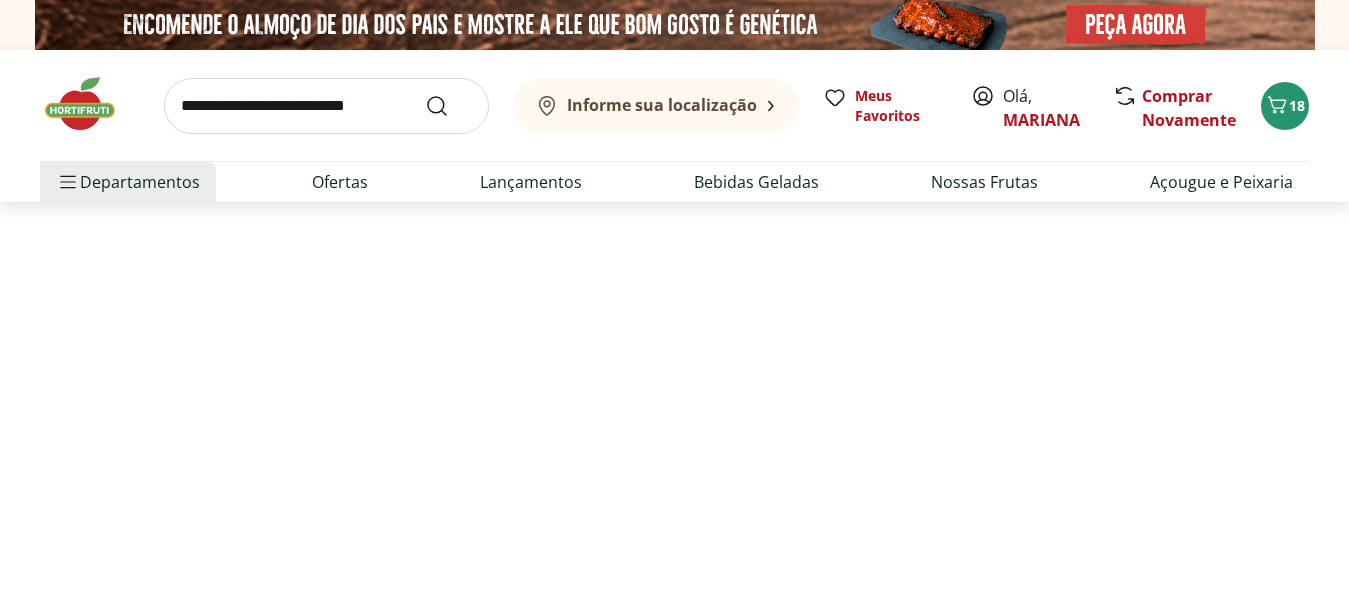 select on "**********" 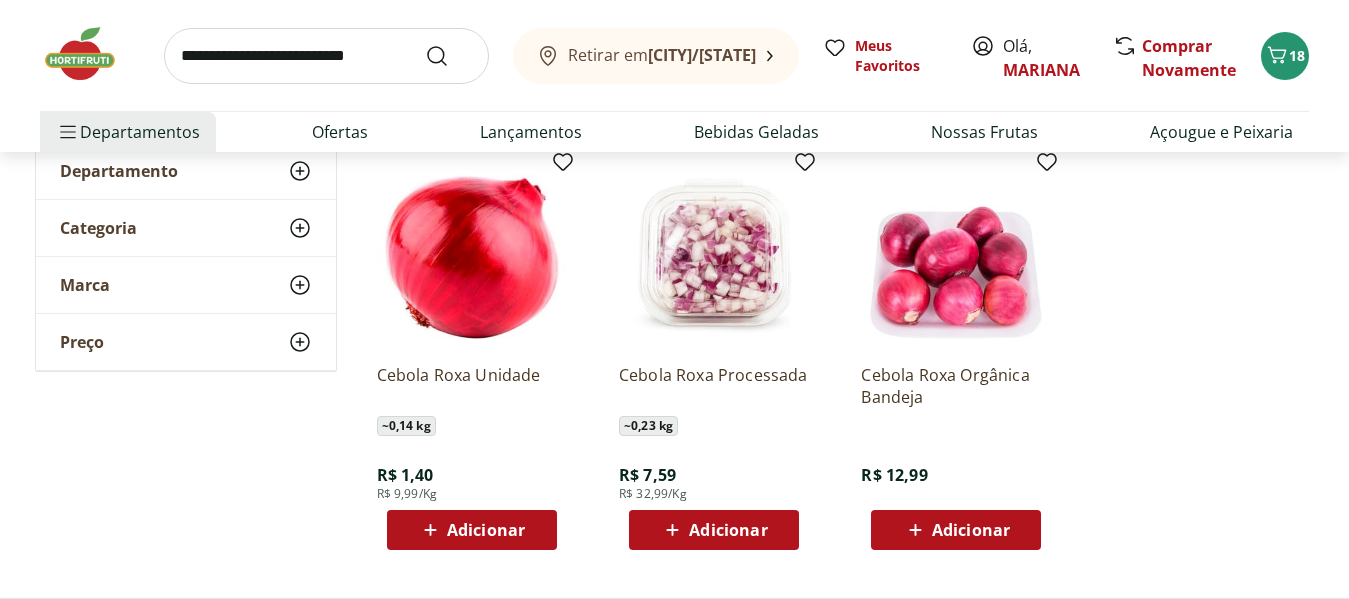 scroll, scrollTop: 300, scrollLeft: 0, axis: vertical 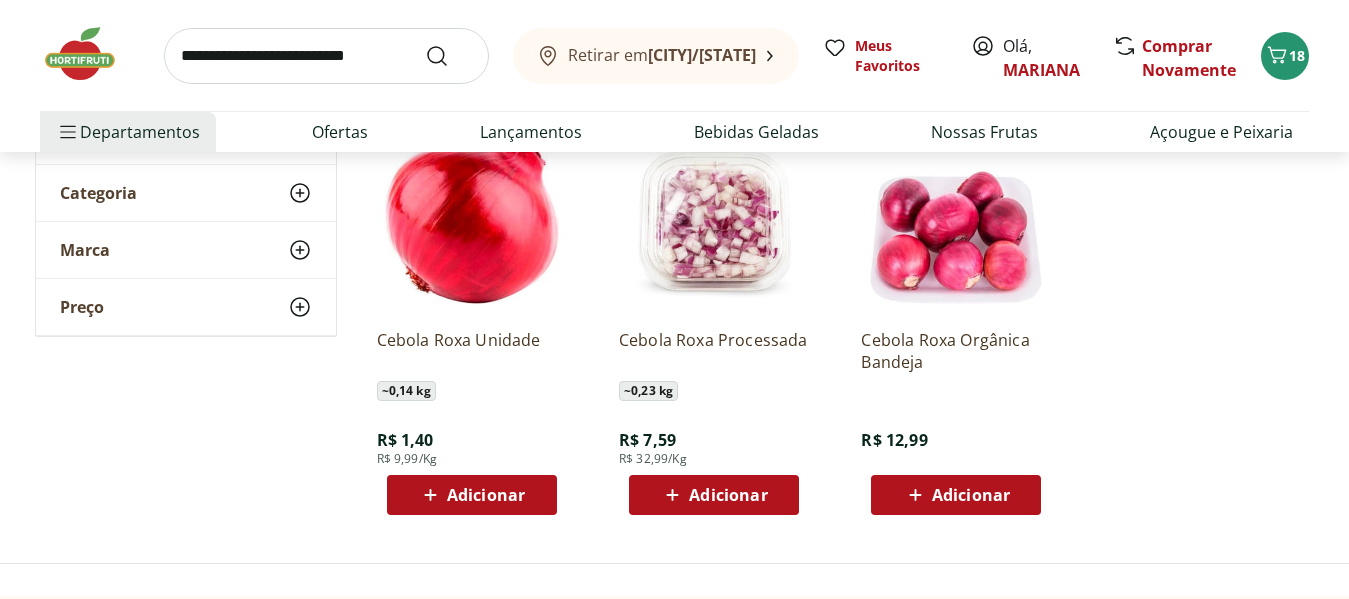 click on "Adicionar" at bounding box center (728, 495) 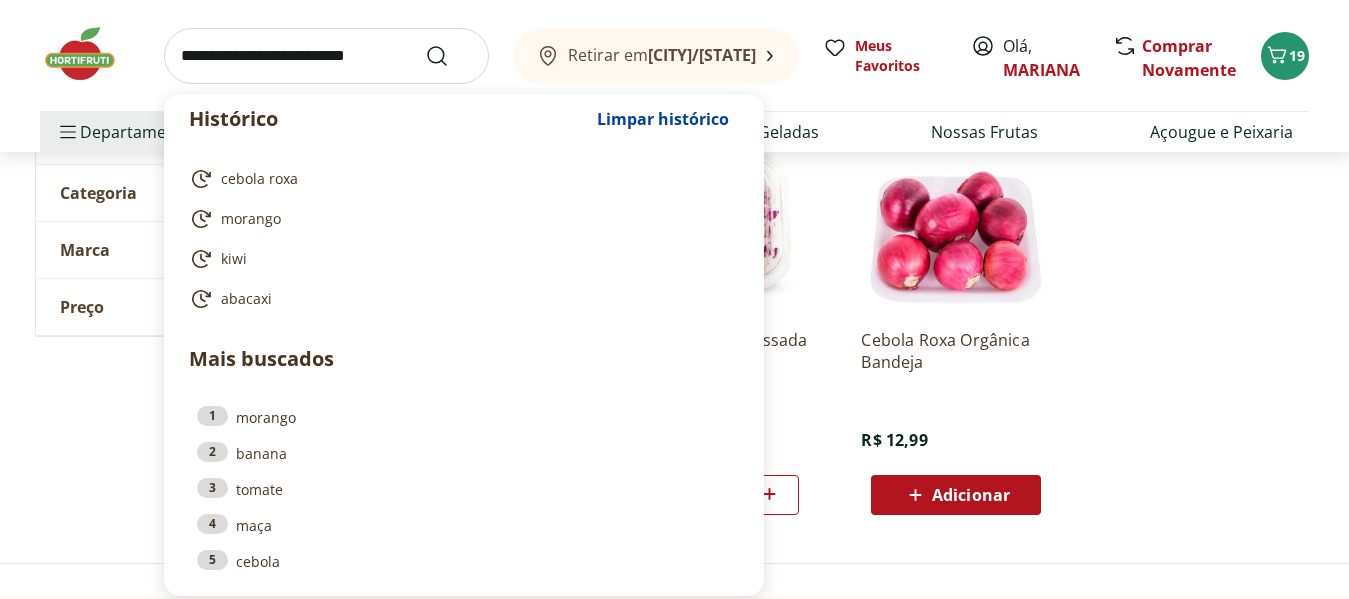 click at bounding box center (326, 56) 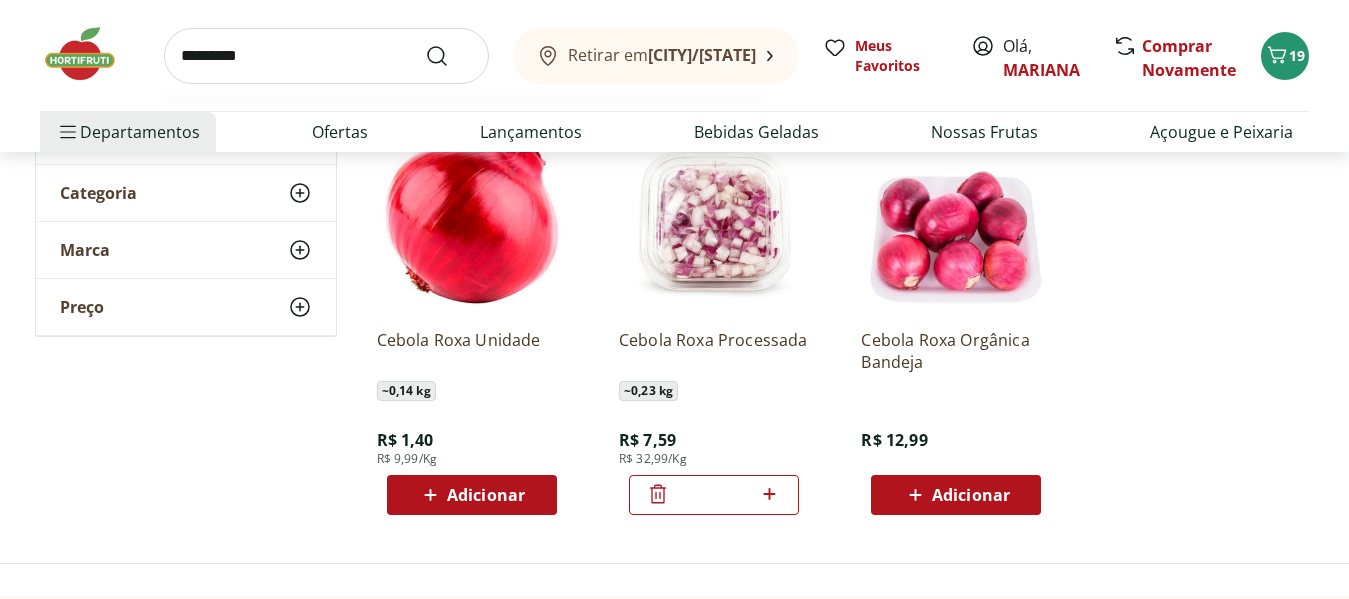 type on "*********" 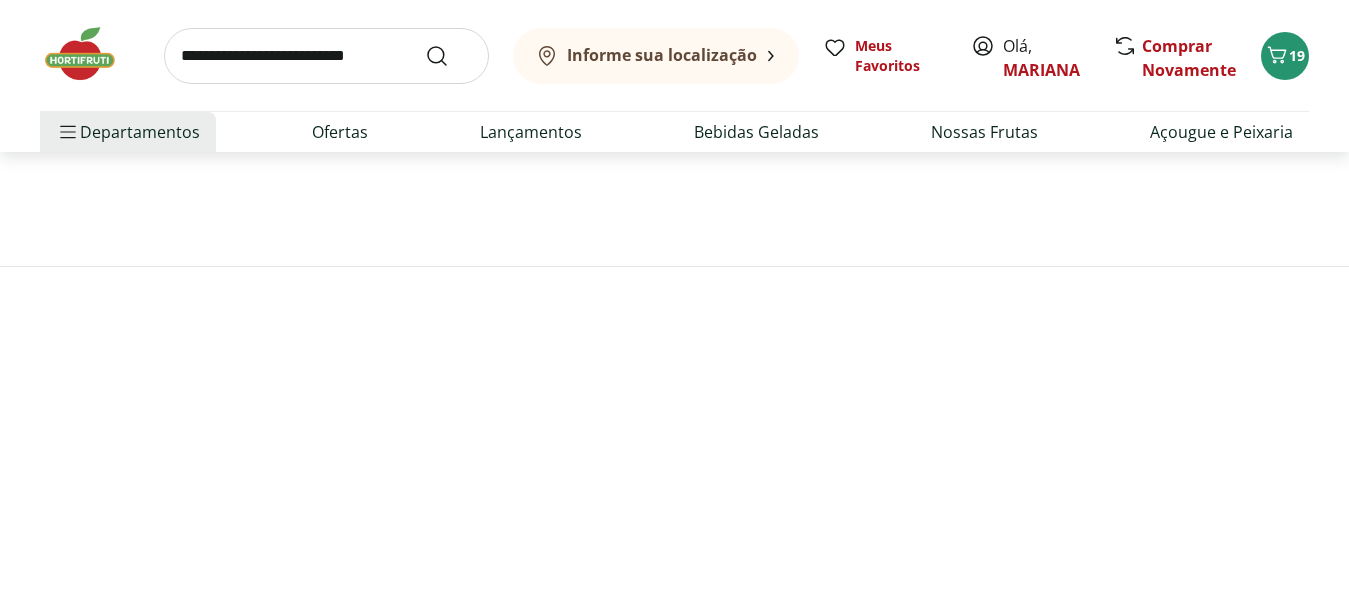 scroll, scrollTop: 0, scrollLeft: 0, axis: both 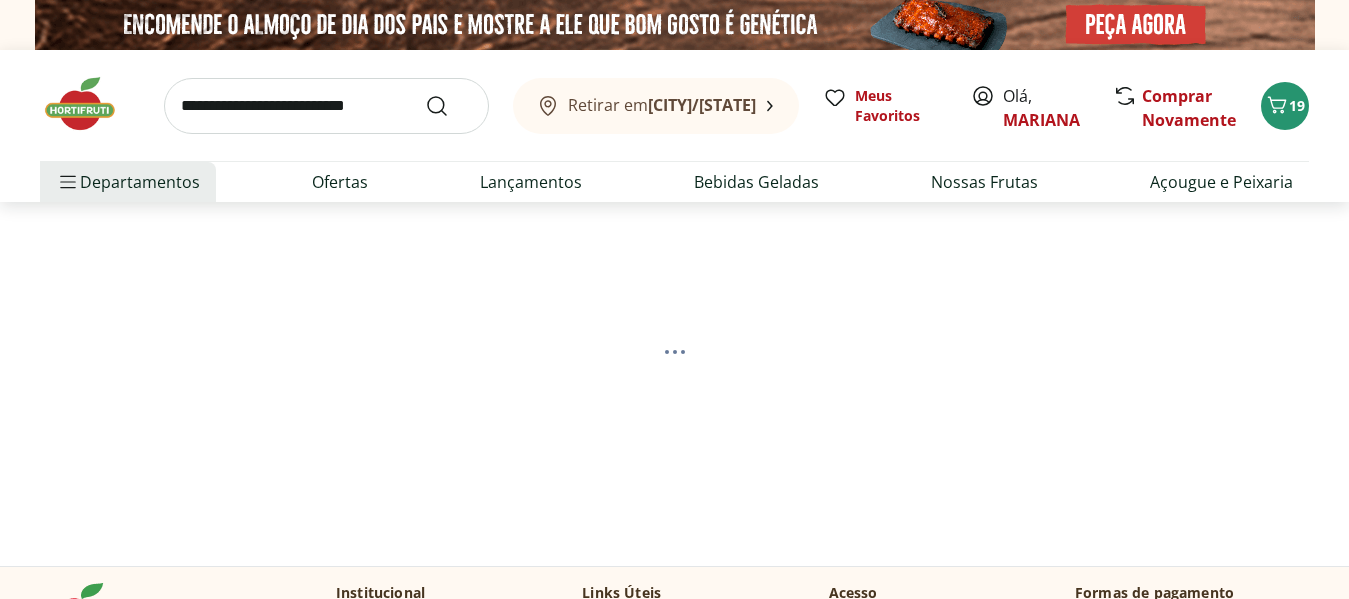 select on "**********" 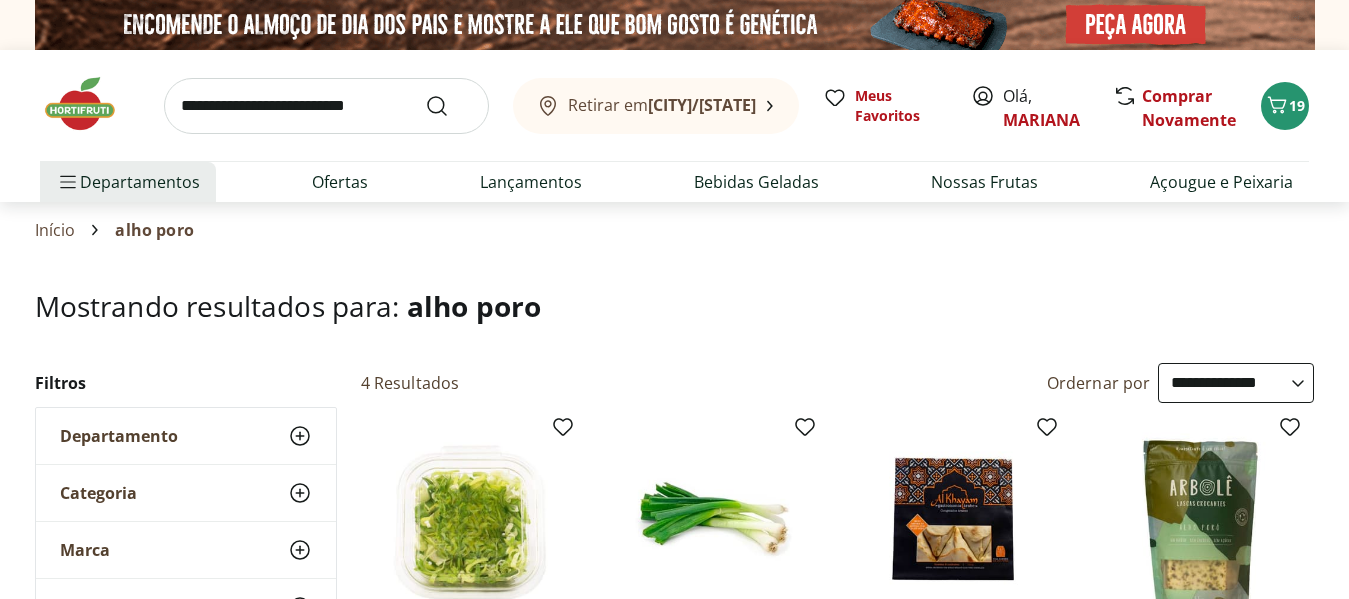select on "**********" 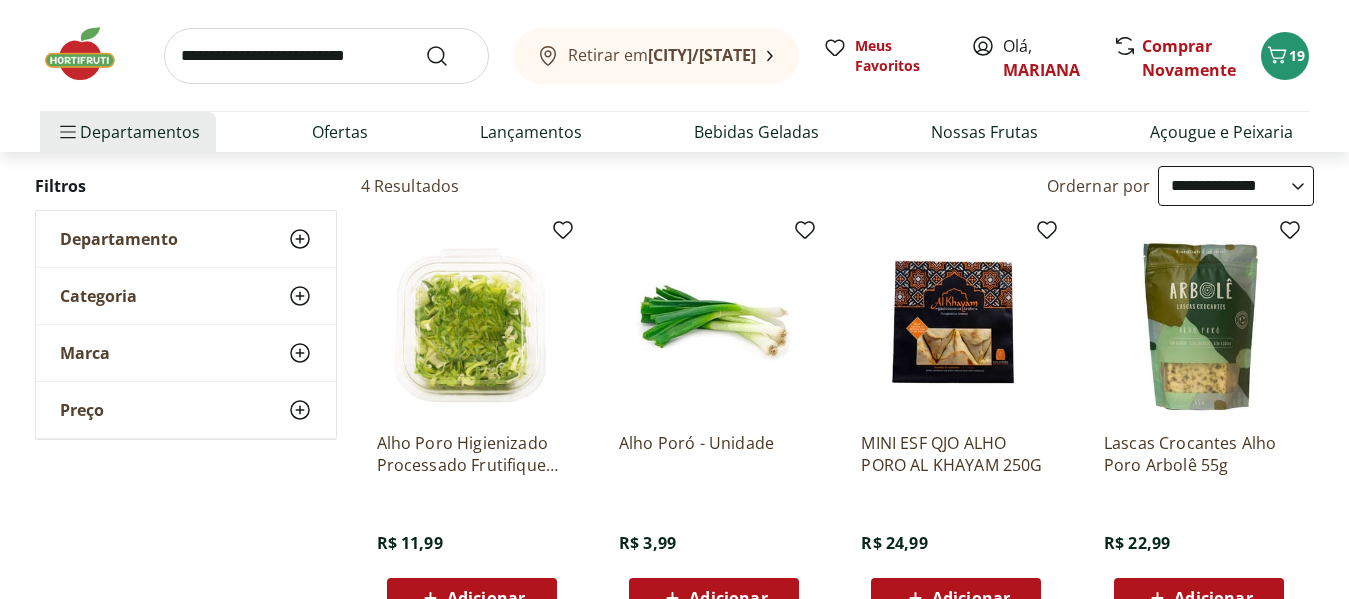 scroll, scrollTop: 0, scrollLeft: 0, axis: both 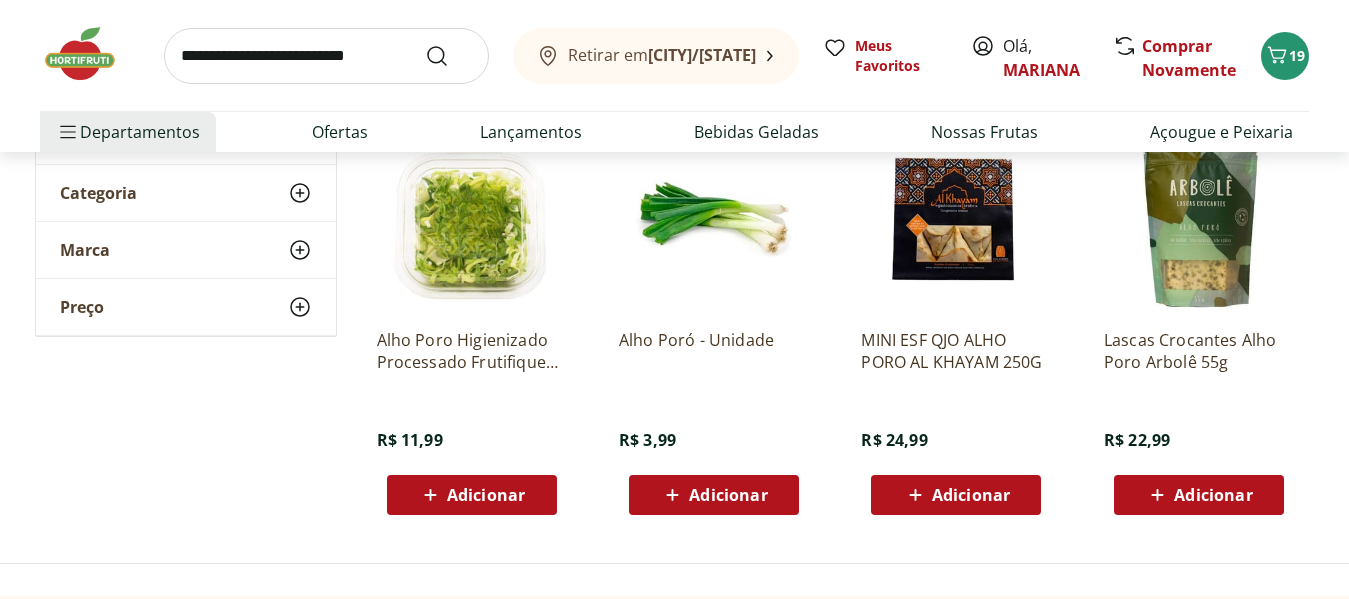 click on "Adicionar" at bounding box center (728, 495) 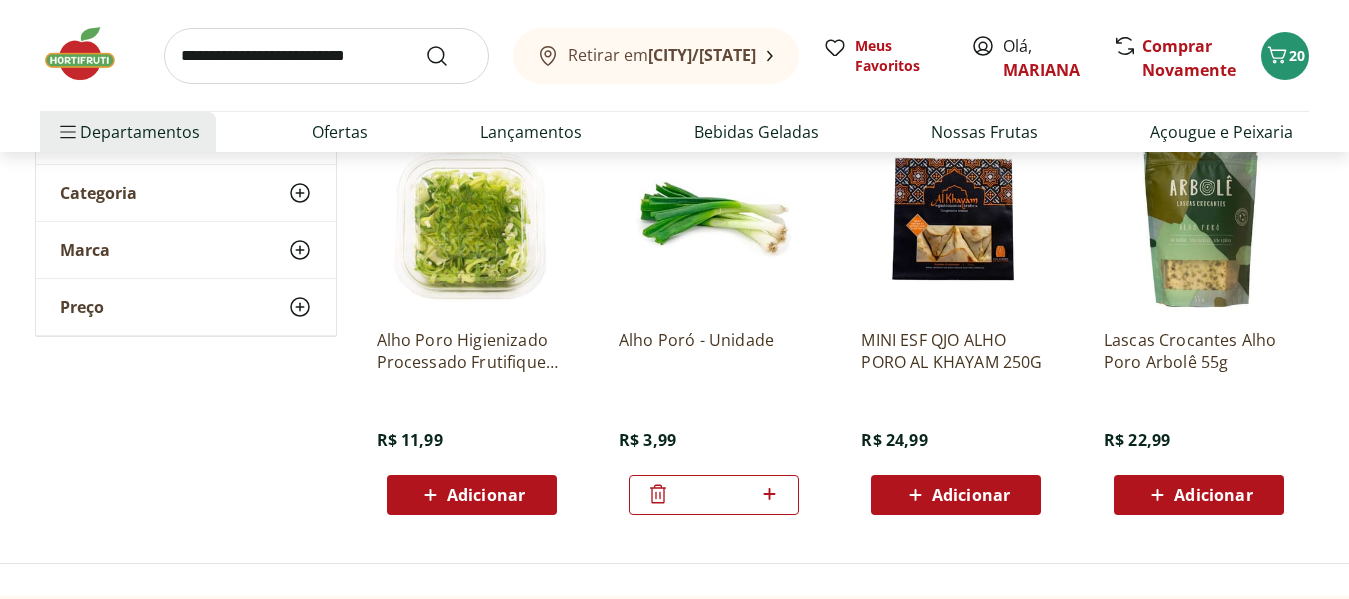 drag, startPoint x: 368, startPoint y: 68, endPoint x: 352, endPoint y: 50, distance: 24.083189 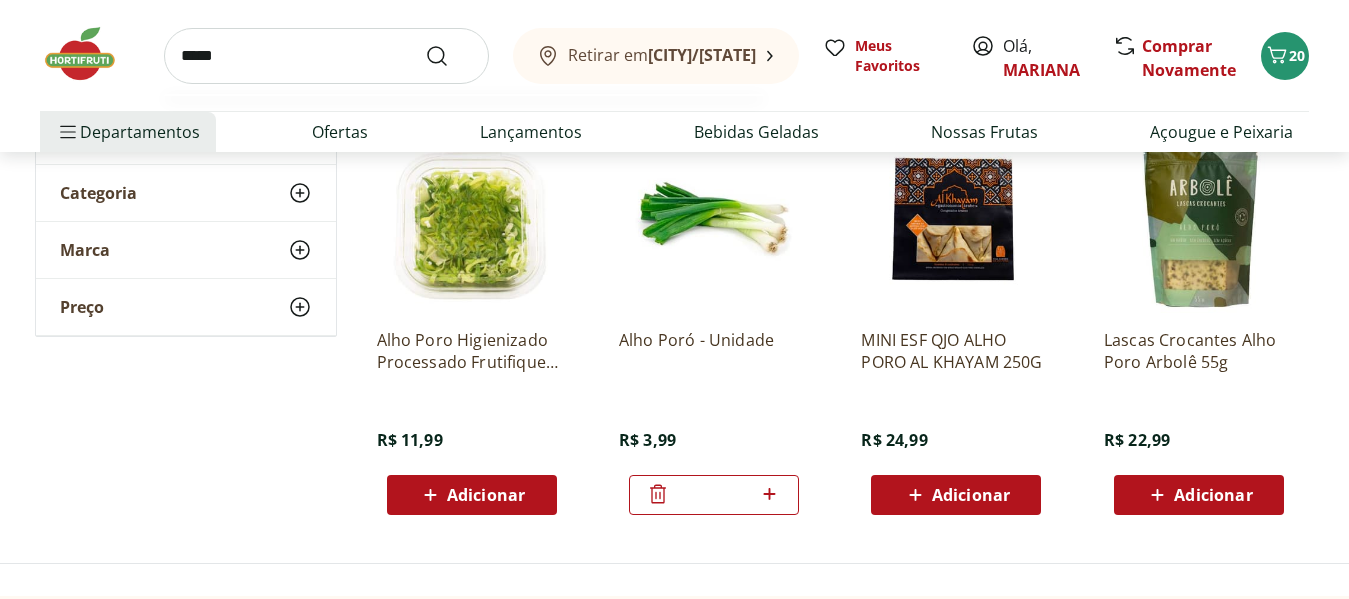 type on "*****" 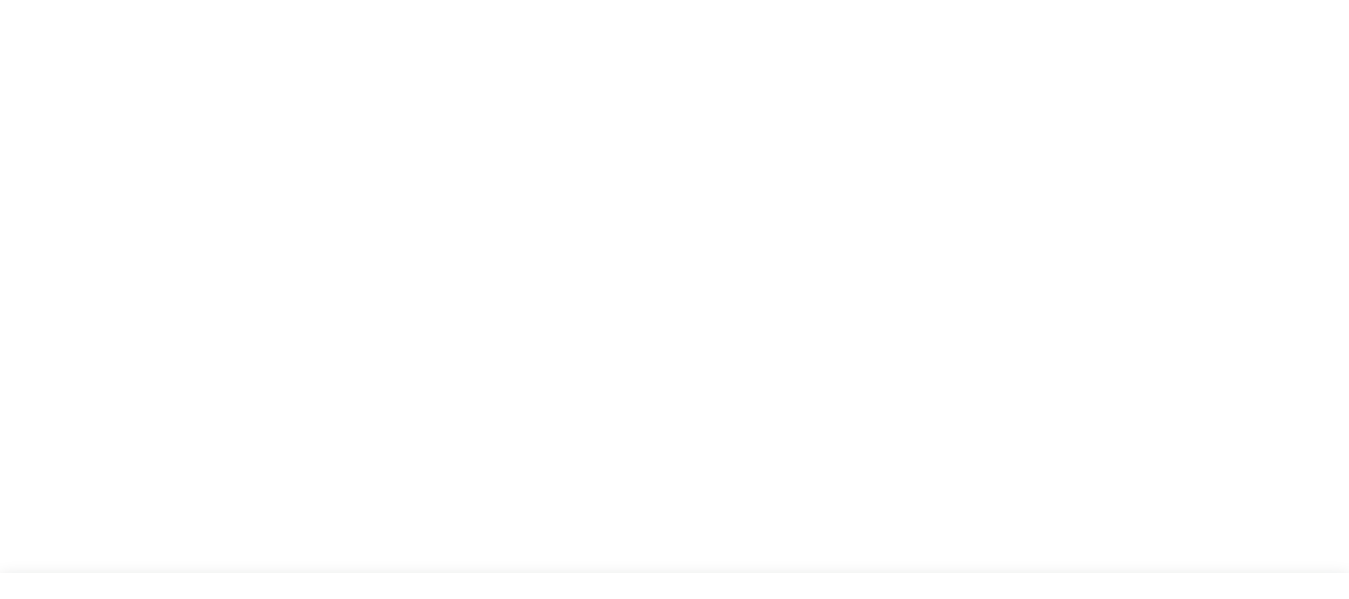 scroll, scrollTop: 0, scrollLeft: 0, axis: both 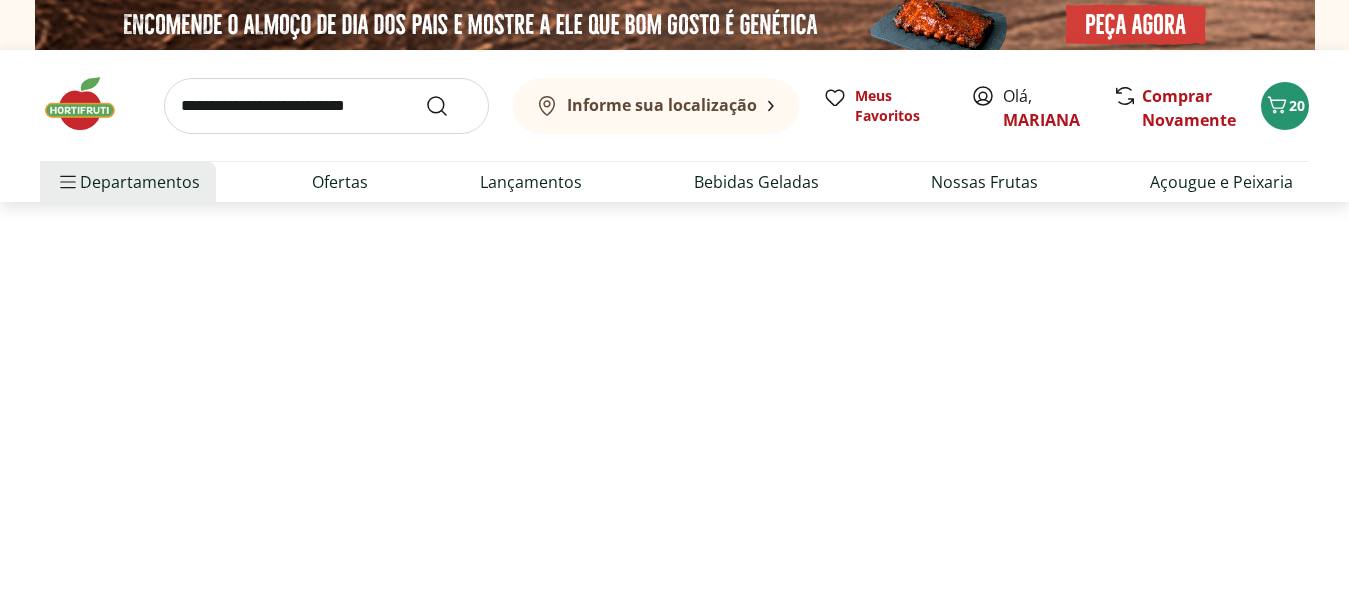 select on "**********" 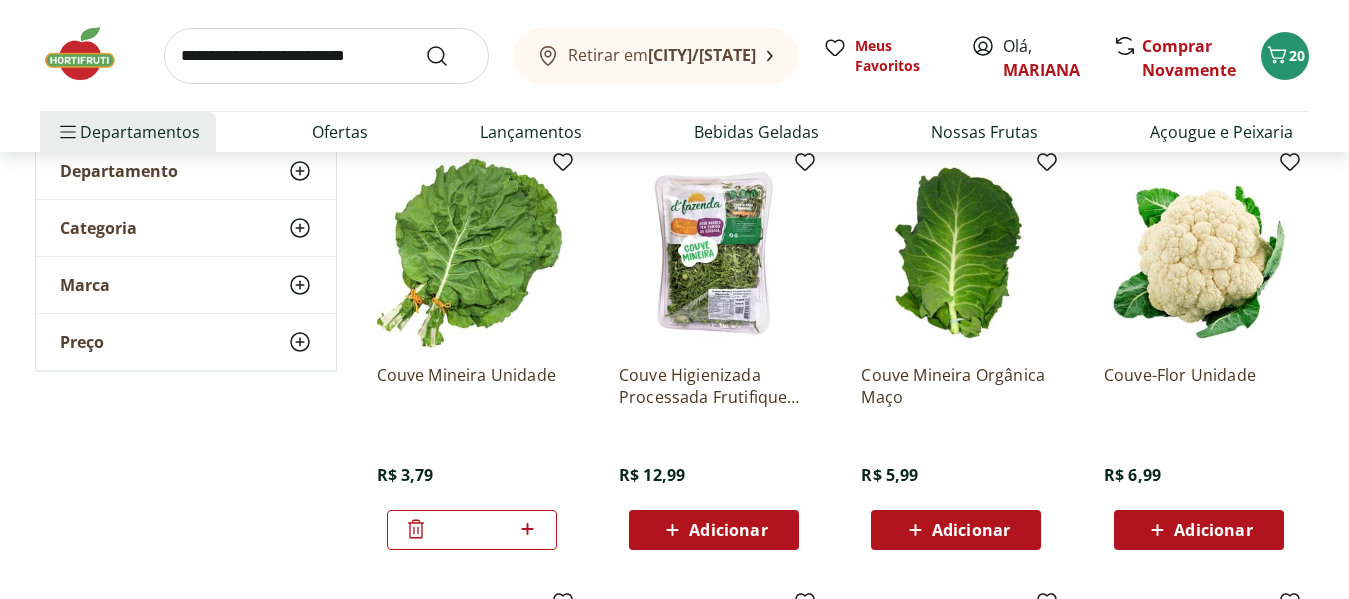scroll, scrollTop: 300, scrollLeft: 0, axis: vertical 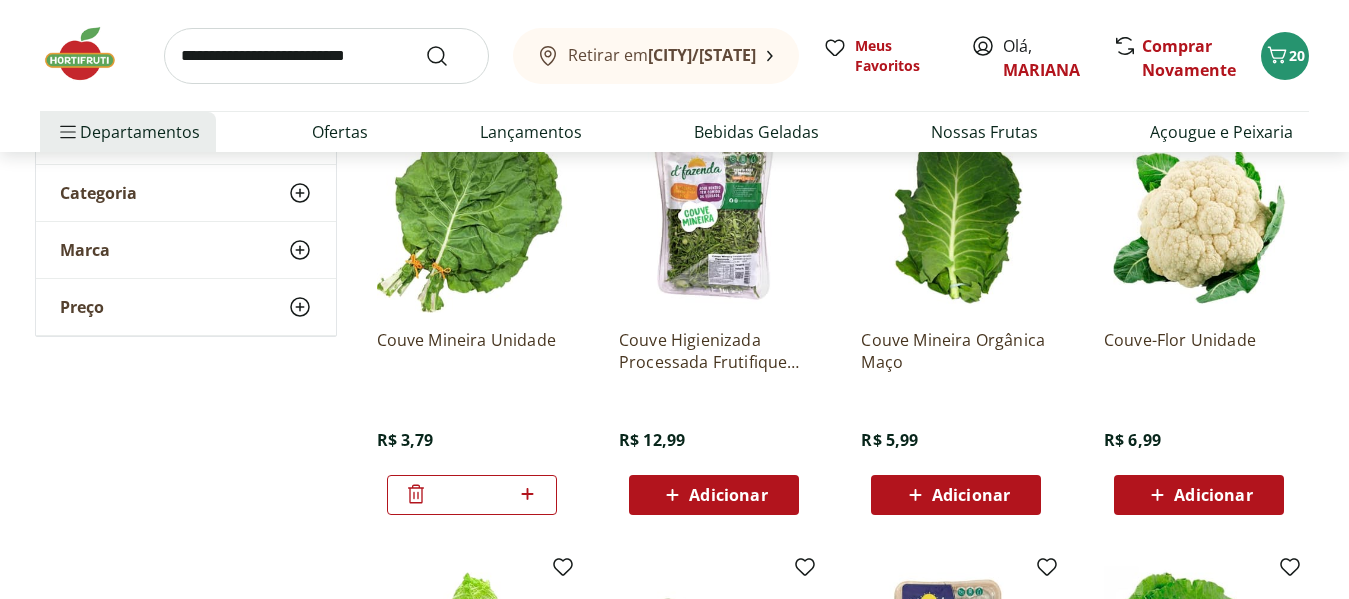 click at bounding box center [326, 56] 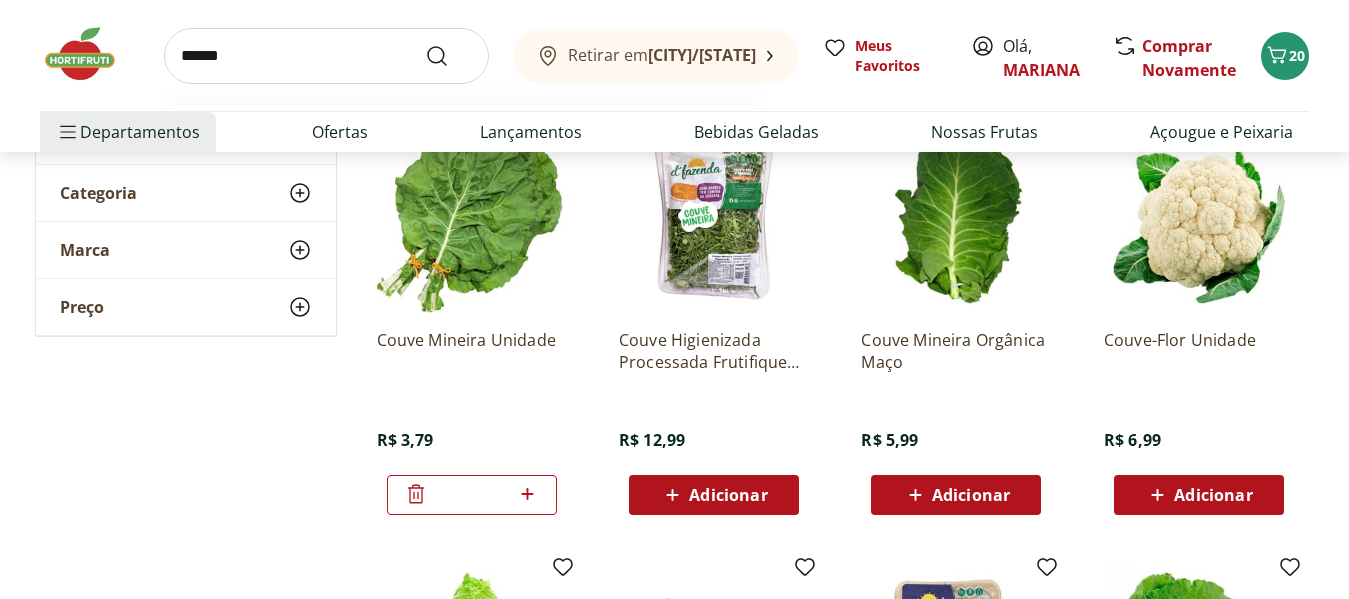 type on "******" 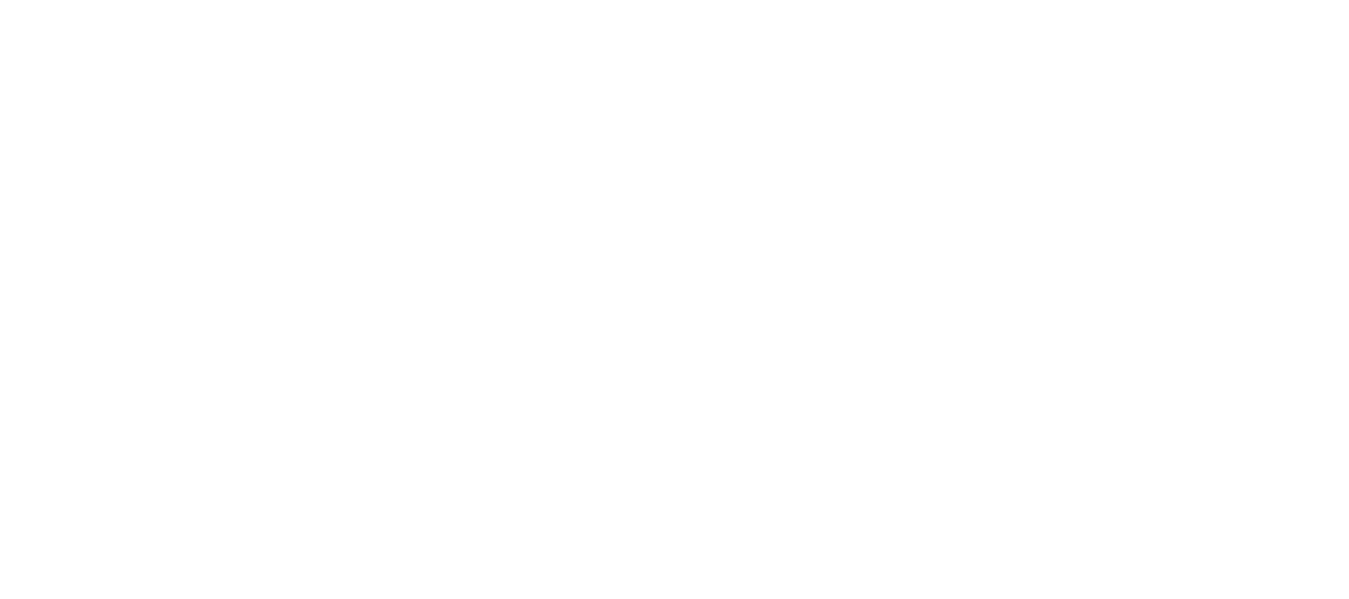 scroll, scrollTop: 0, scrollLeft: 0, axis: both 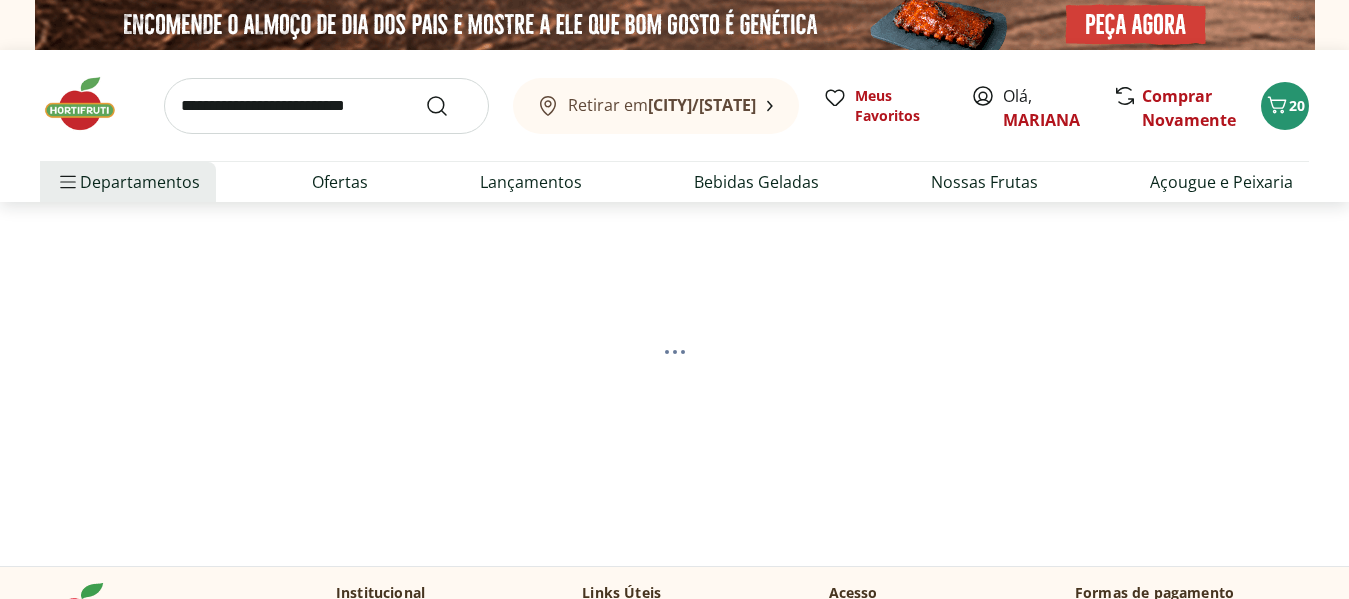 select on "**********" 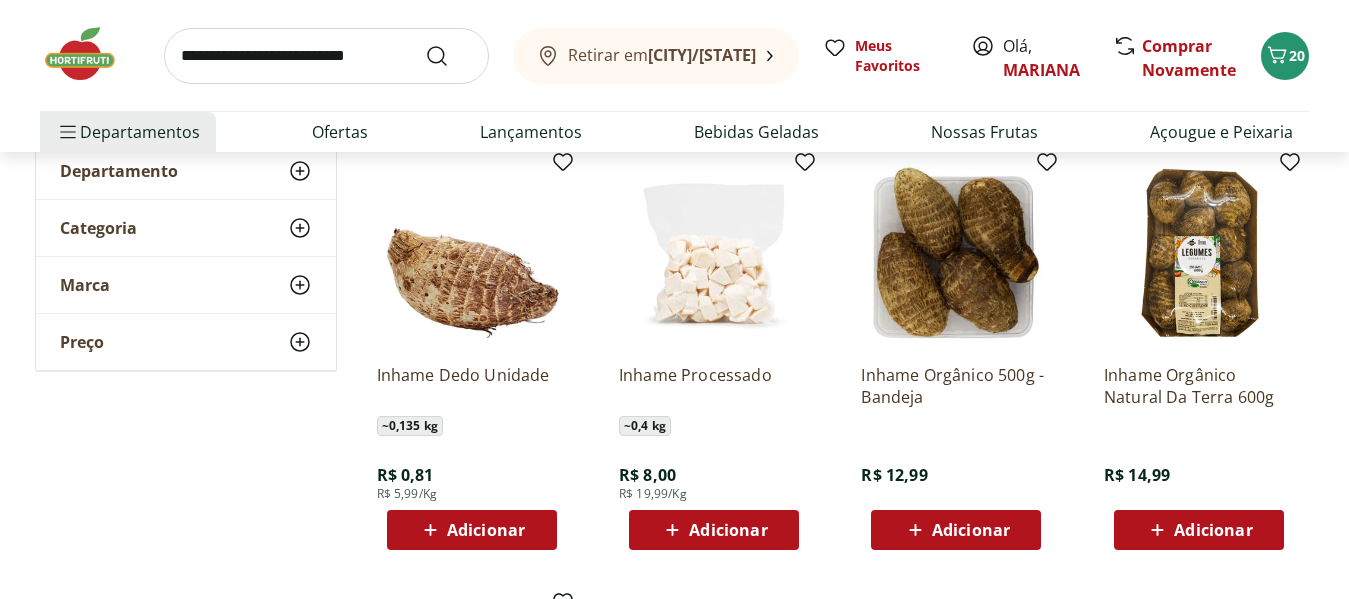 scroll, scrollTop: 300, scrollLeft: 0, axis: vertical 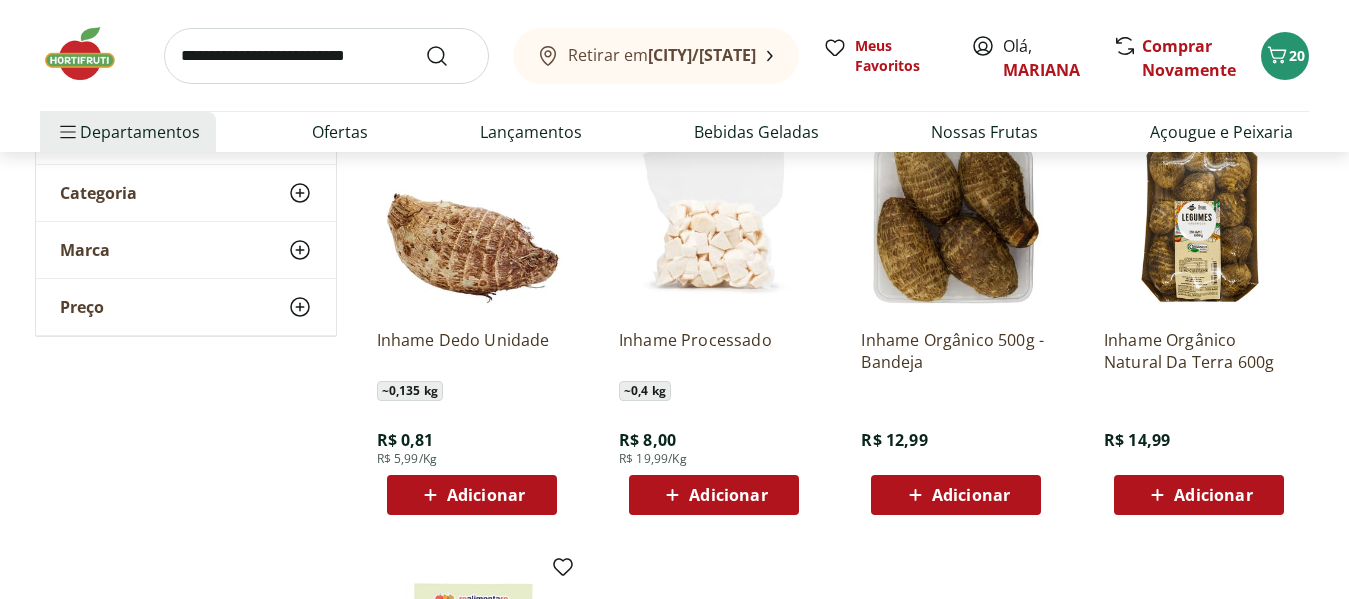 click on "Adicionar" at bounding box center (486, 495) 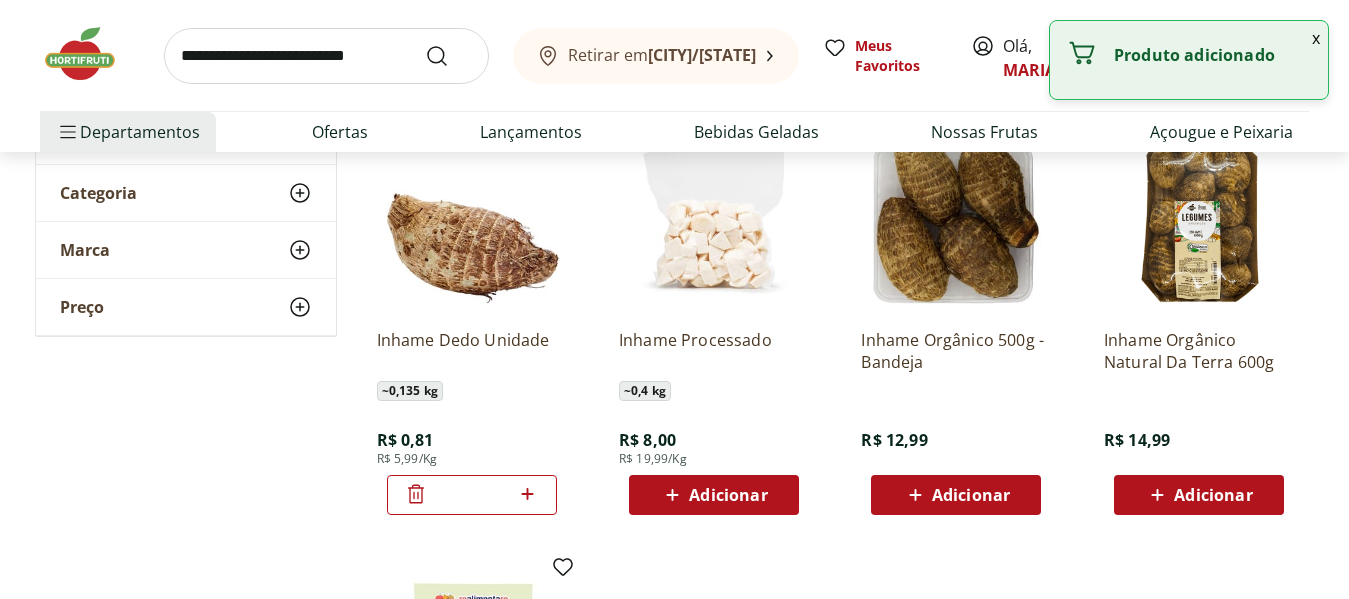 click 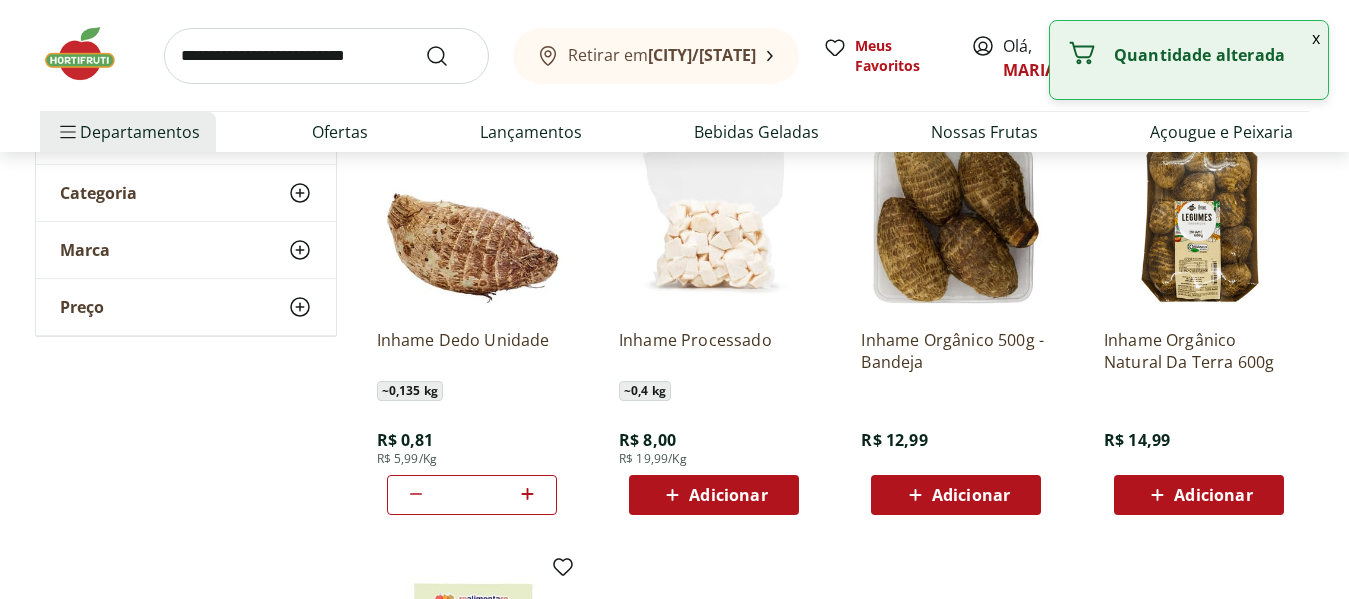 click 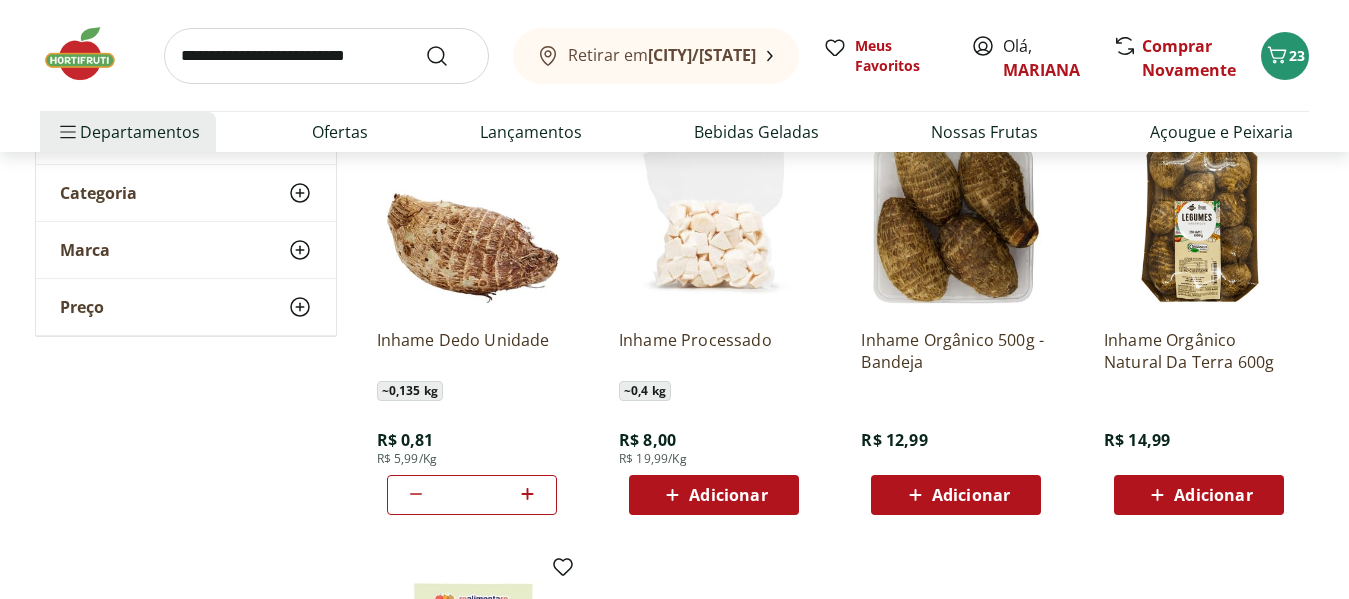 click at bounding box center (326, 56) 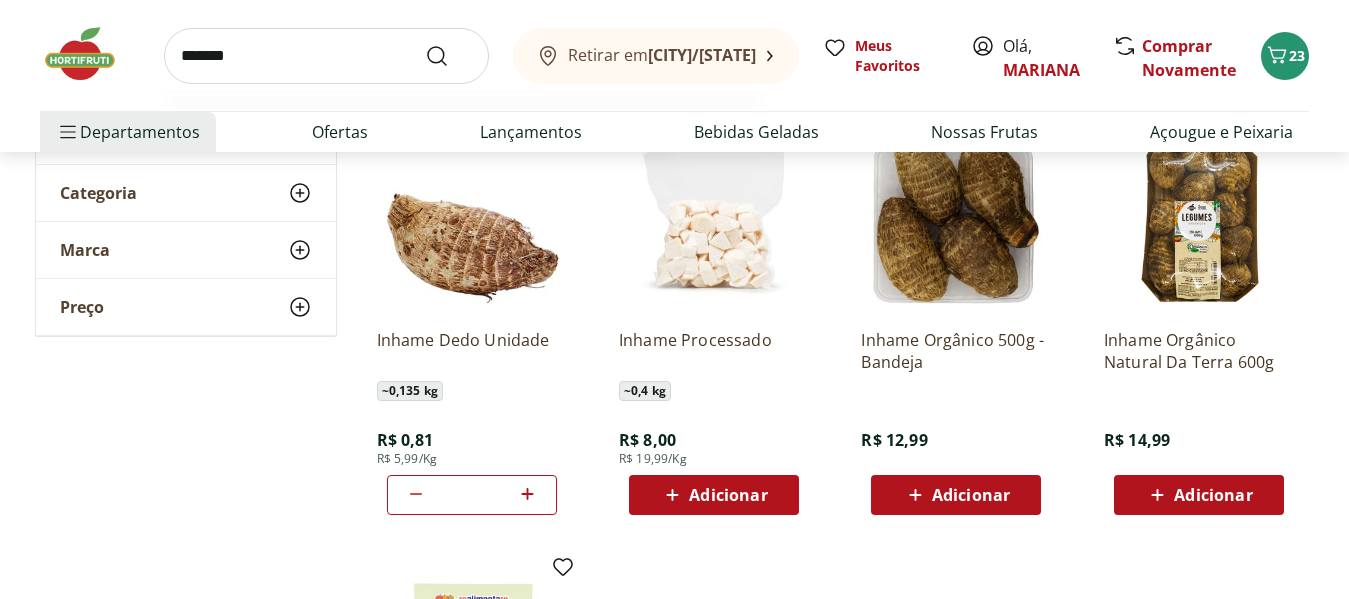 type on "*******" 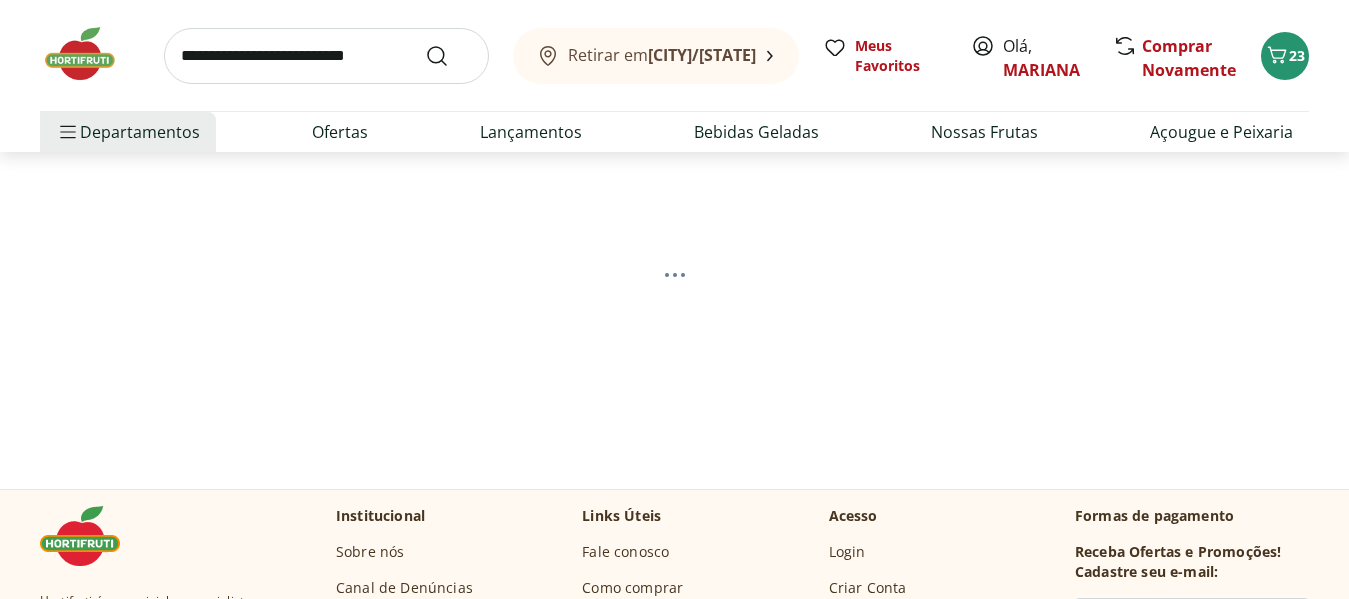 scroll, scrollTop: 100, scrollLeft: 0, axis: vertical 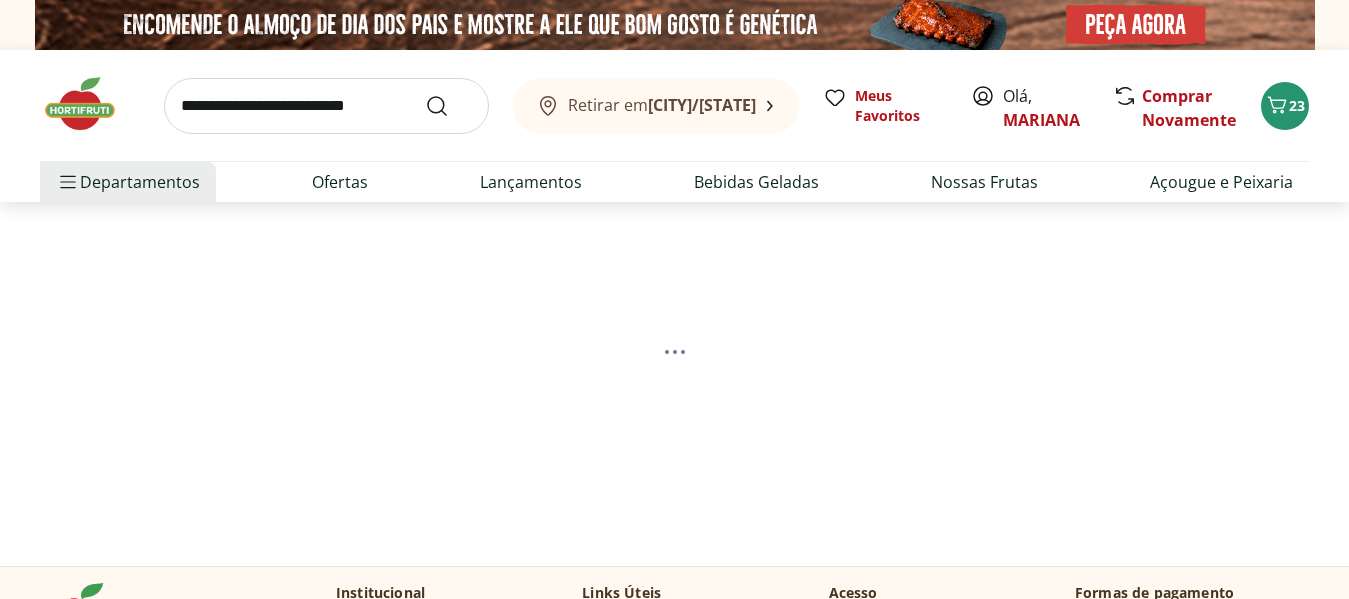 select on "**********" 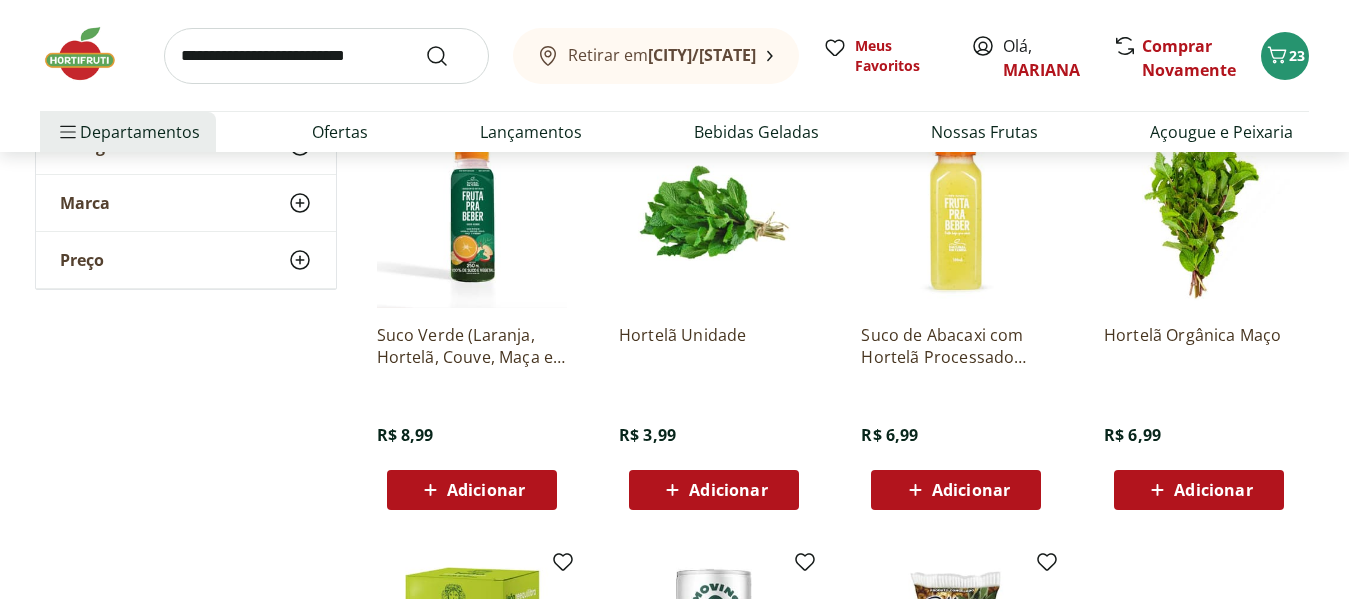 scroll, scrollTop: 800, scrollLeft: 0, axis: vertical 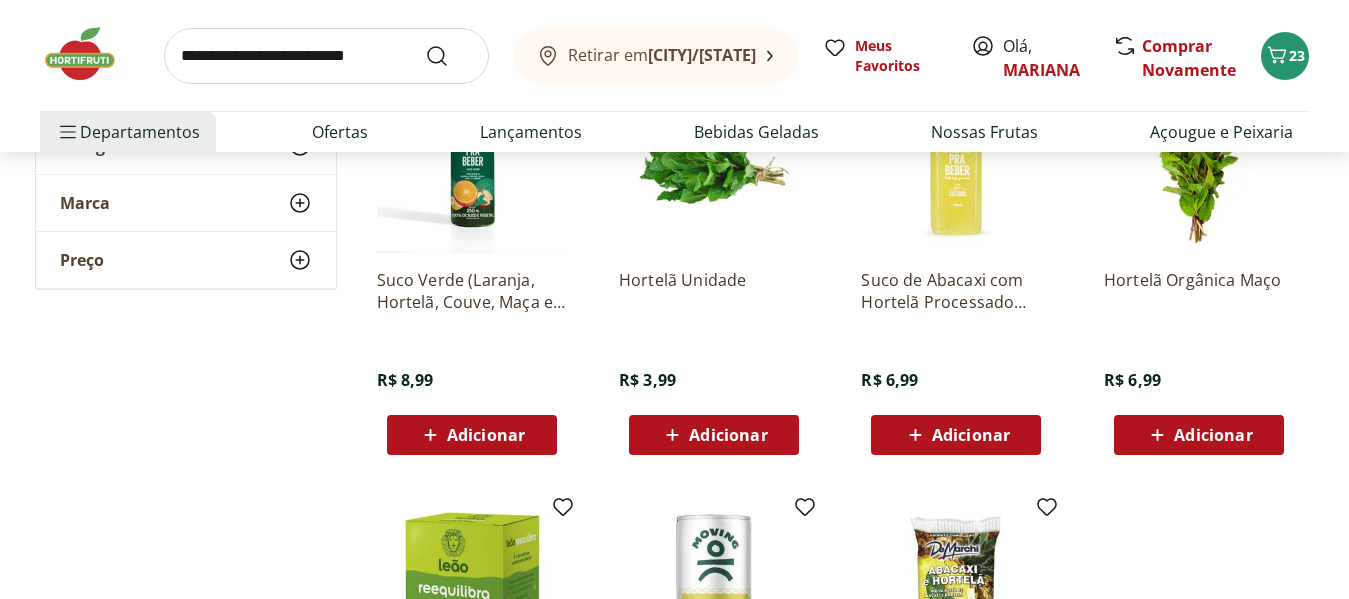 click on "Adicionar" at bounding box center (1213, 435) 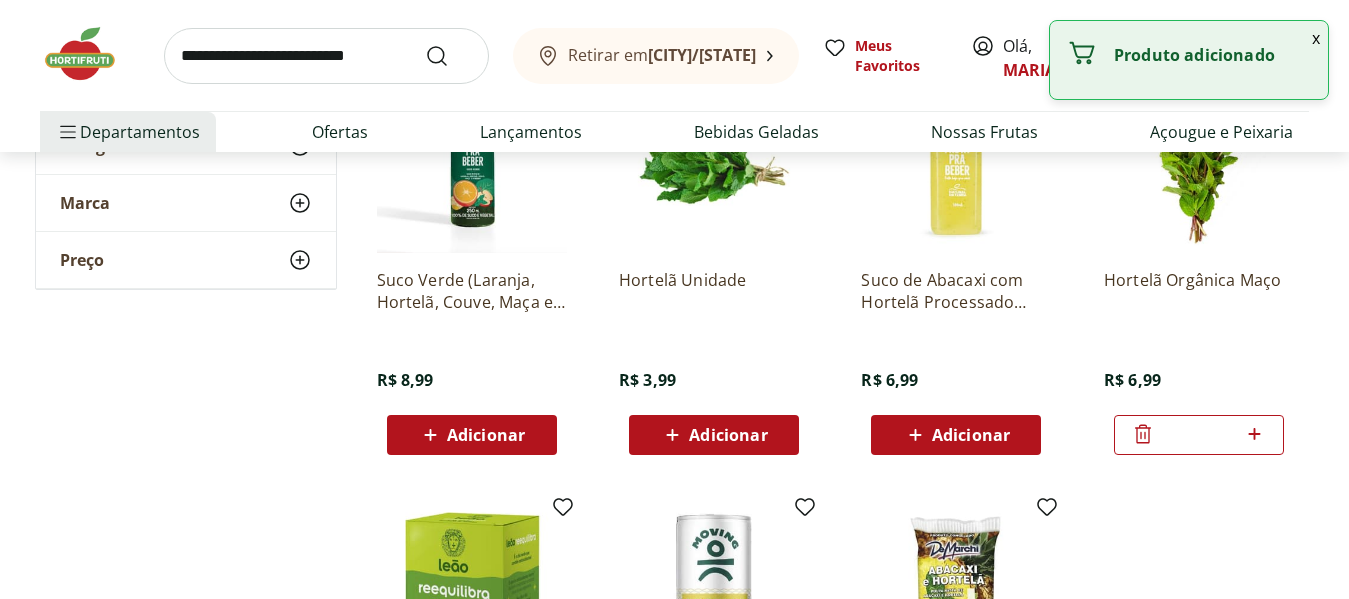 click 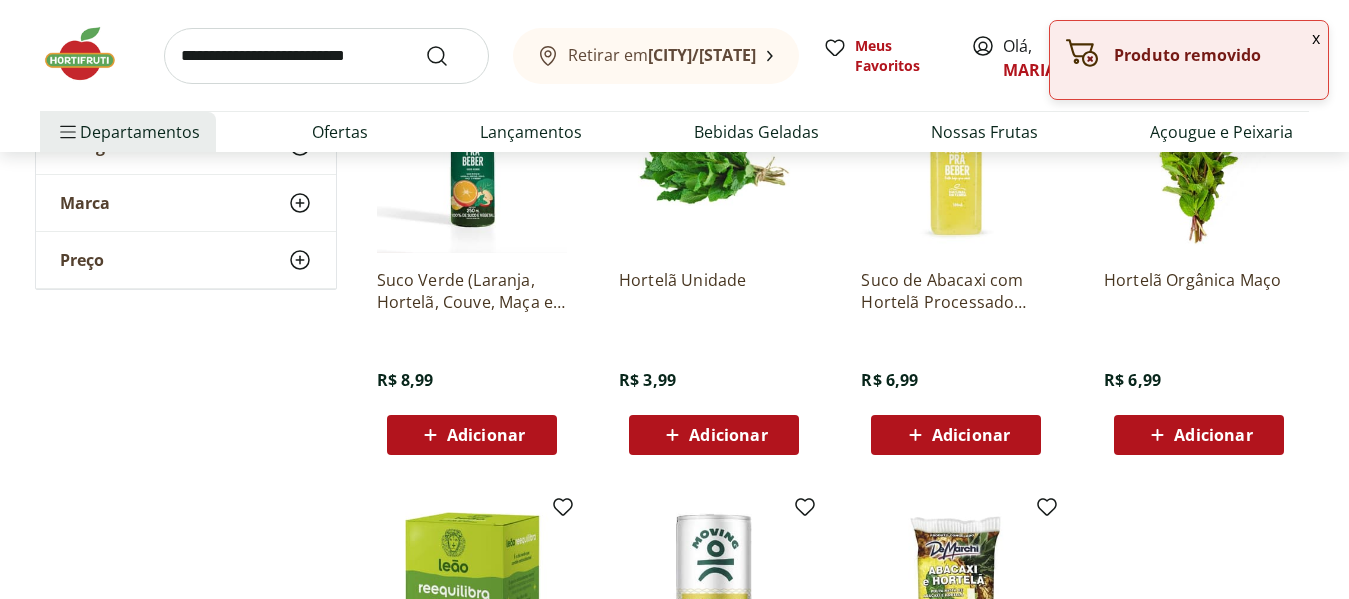 click on "Adicionar" at bounding box center (728, 435) 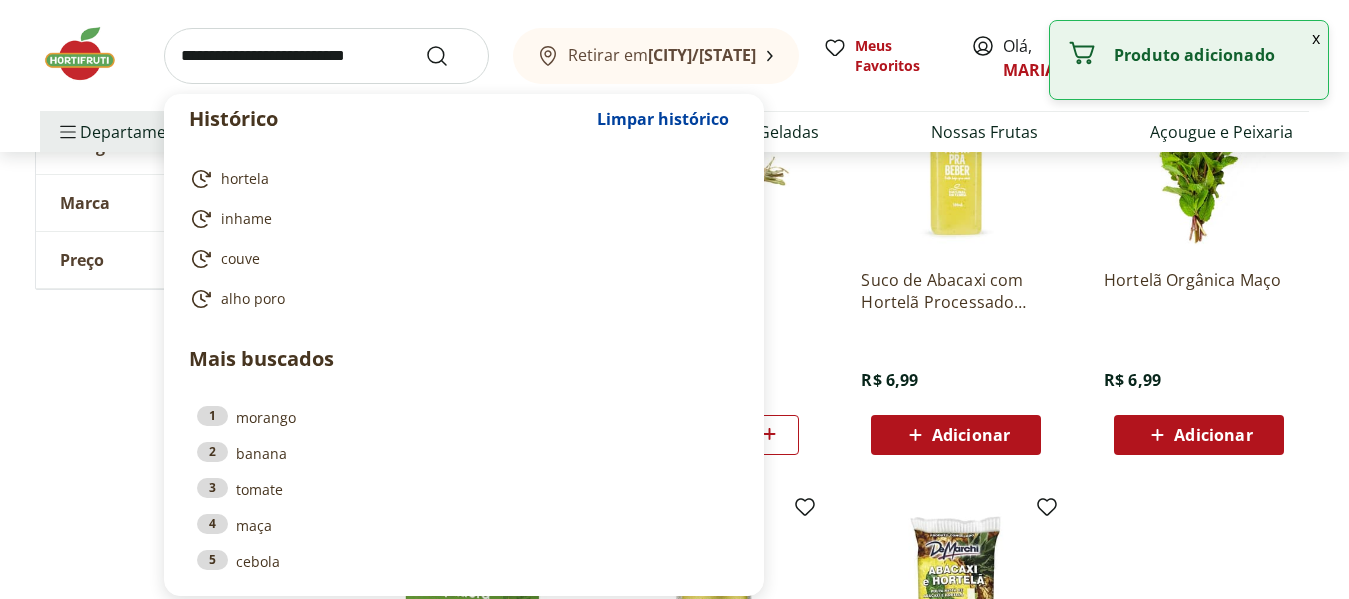 click at bounding box center (326, 56) 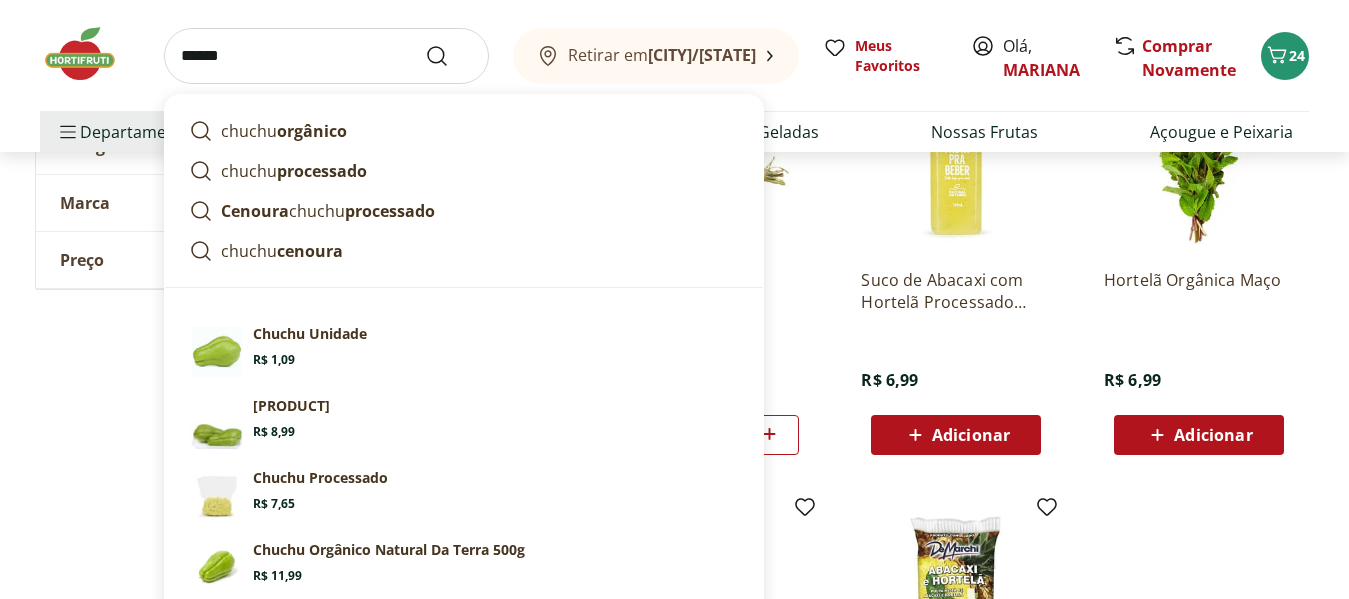 type on "******" 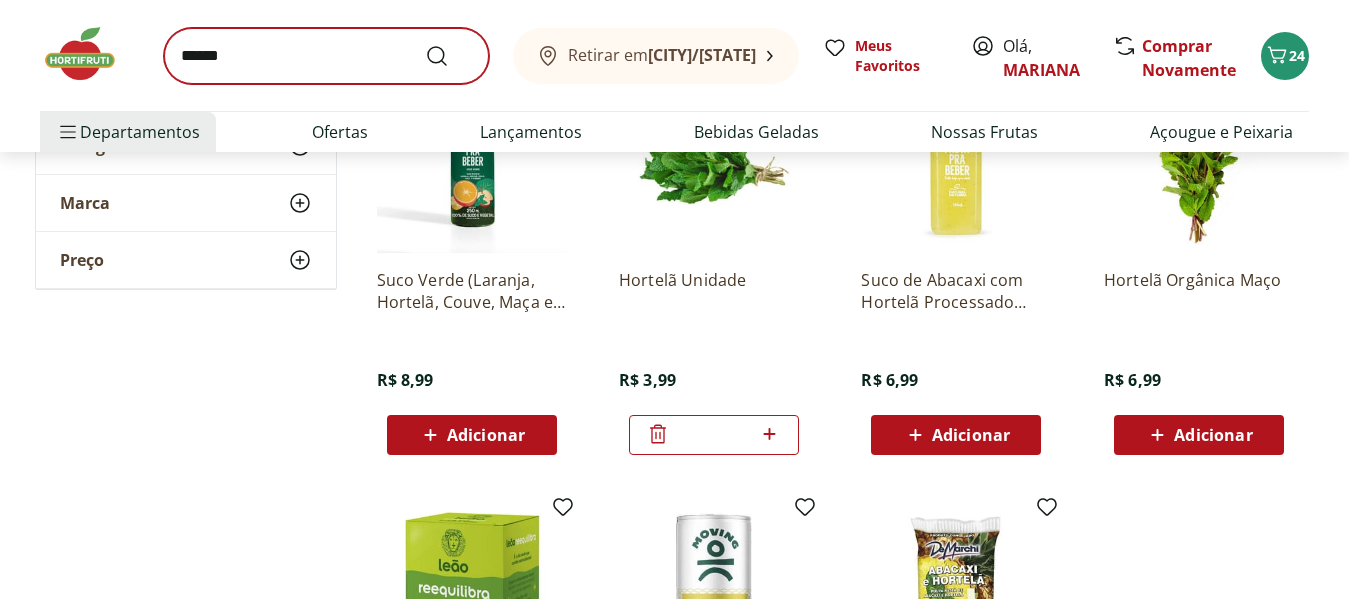 scroll, scrollTop: 0, scrollLeft: 0, axis: both 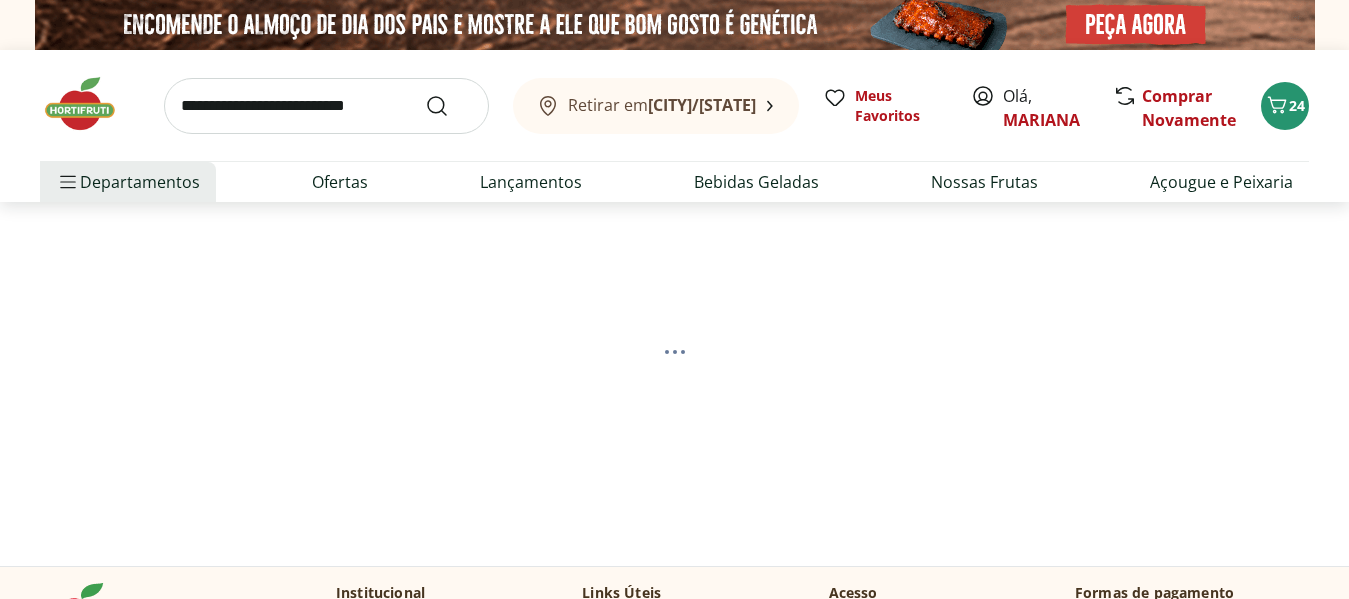 select on "**********" 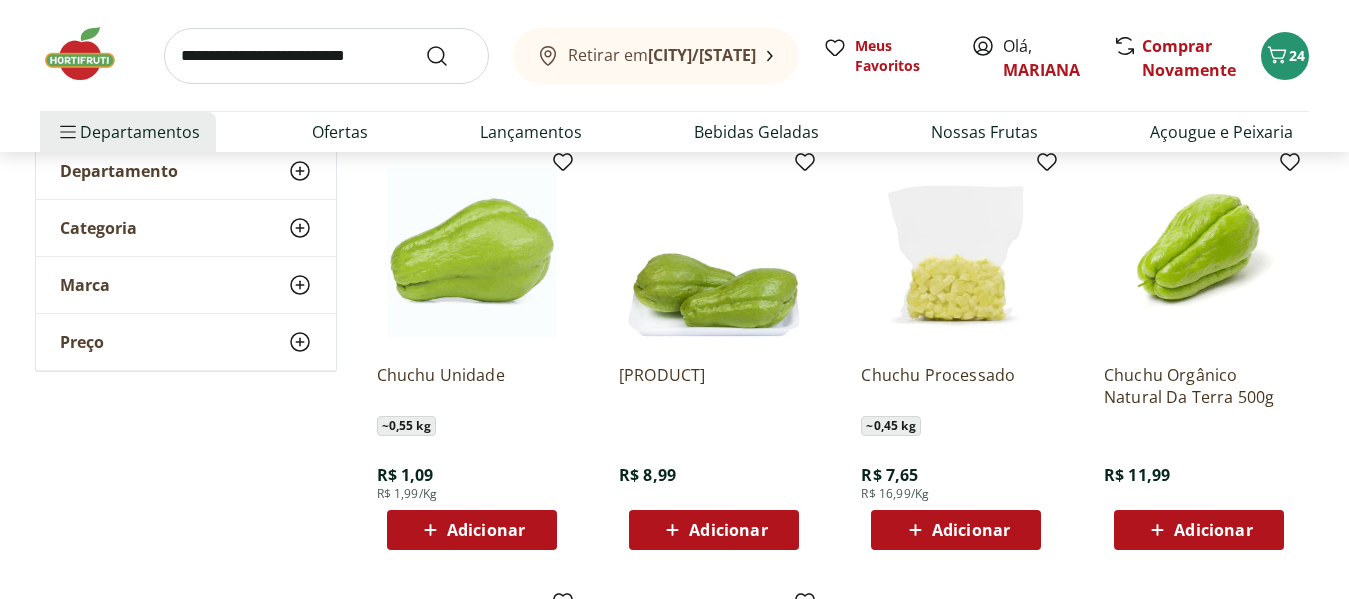 scroll, scrollTop: 300, scrollLeft: 0, axis: vertical 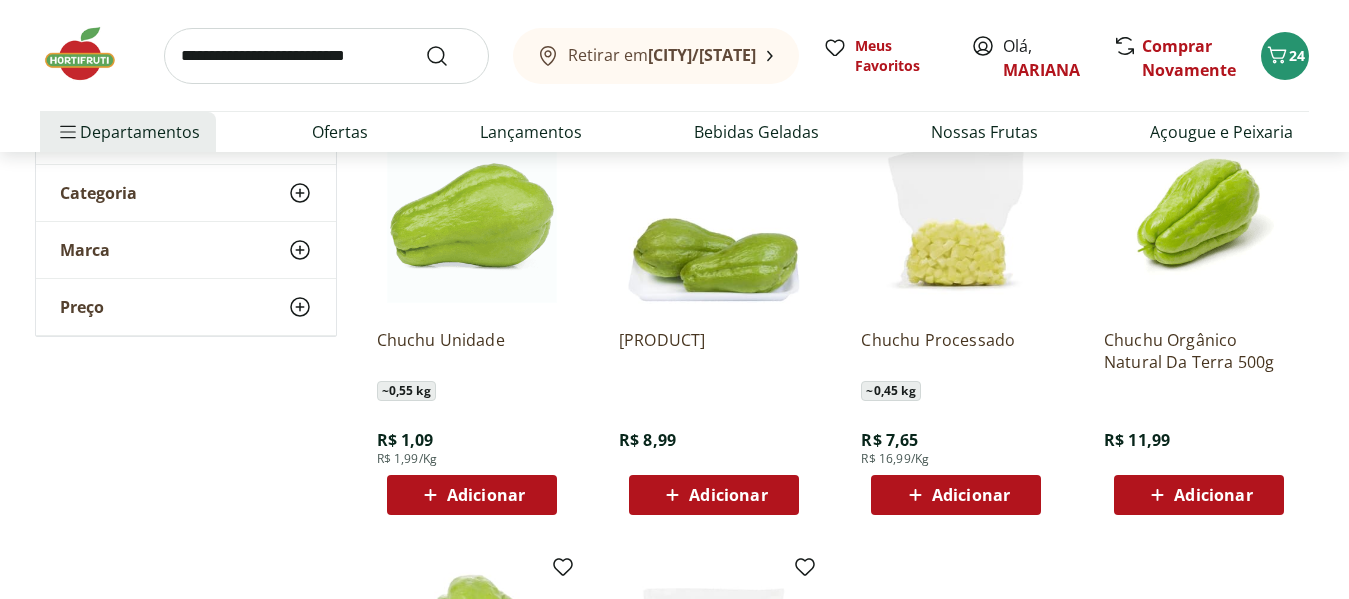 click on "Adicionar" at bounding box center (486, 495) 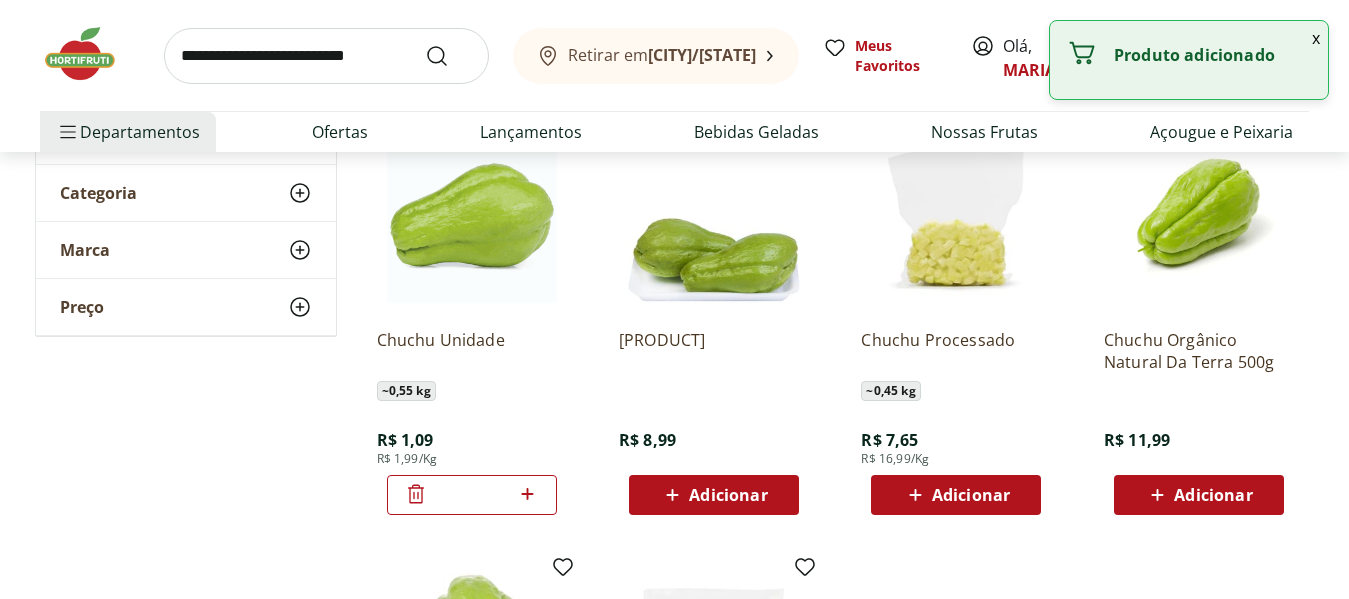 click 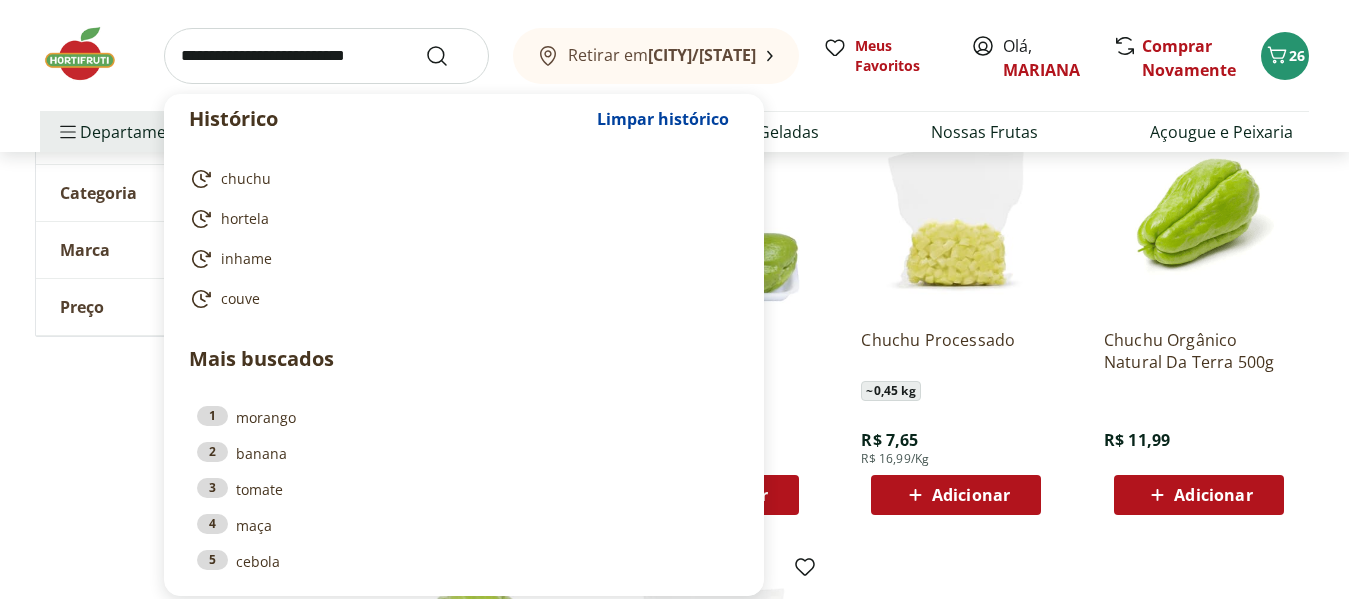 drag, startPoint x: 363, startPoint y: 55, endPoint x: 362, endPoint y: 12, distance: 43.011627 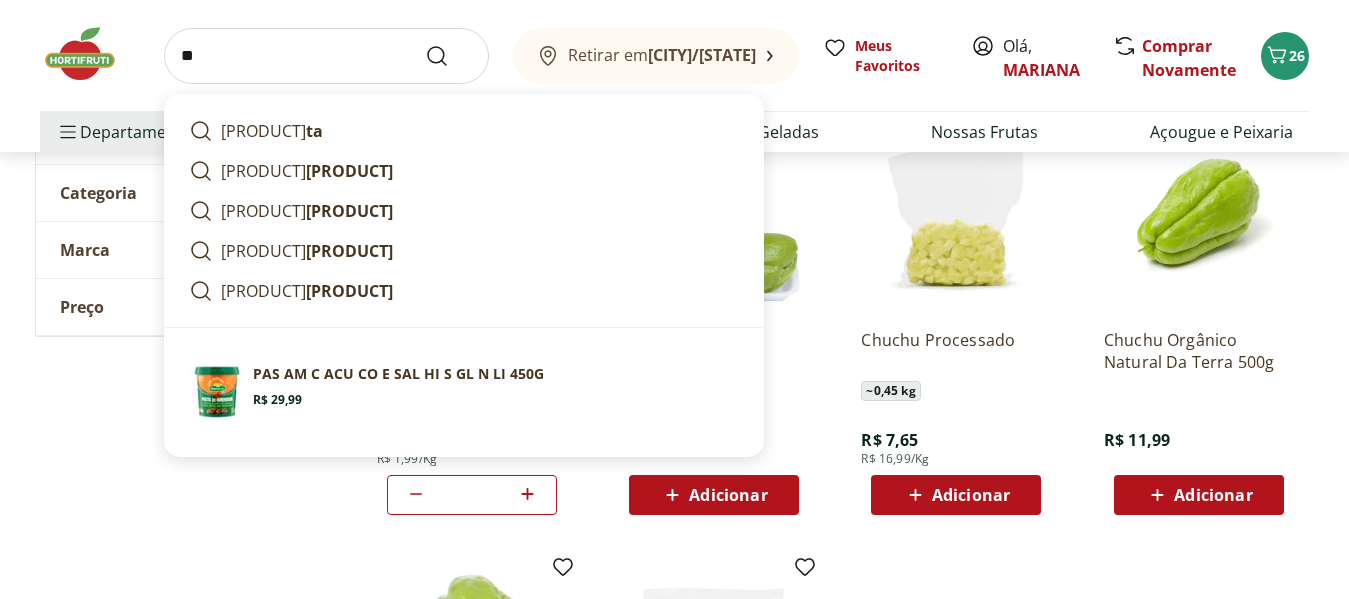 type on "*" 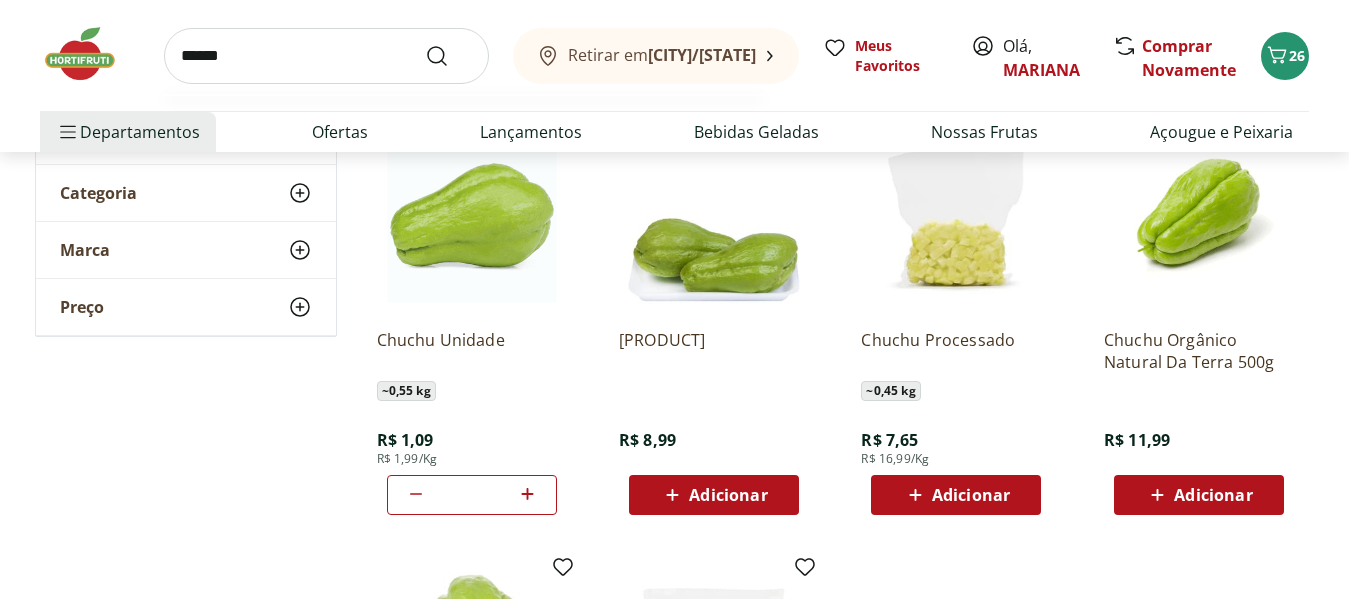 type on "******" 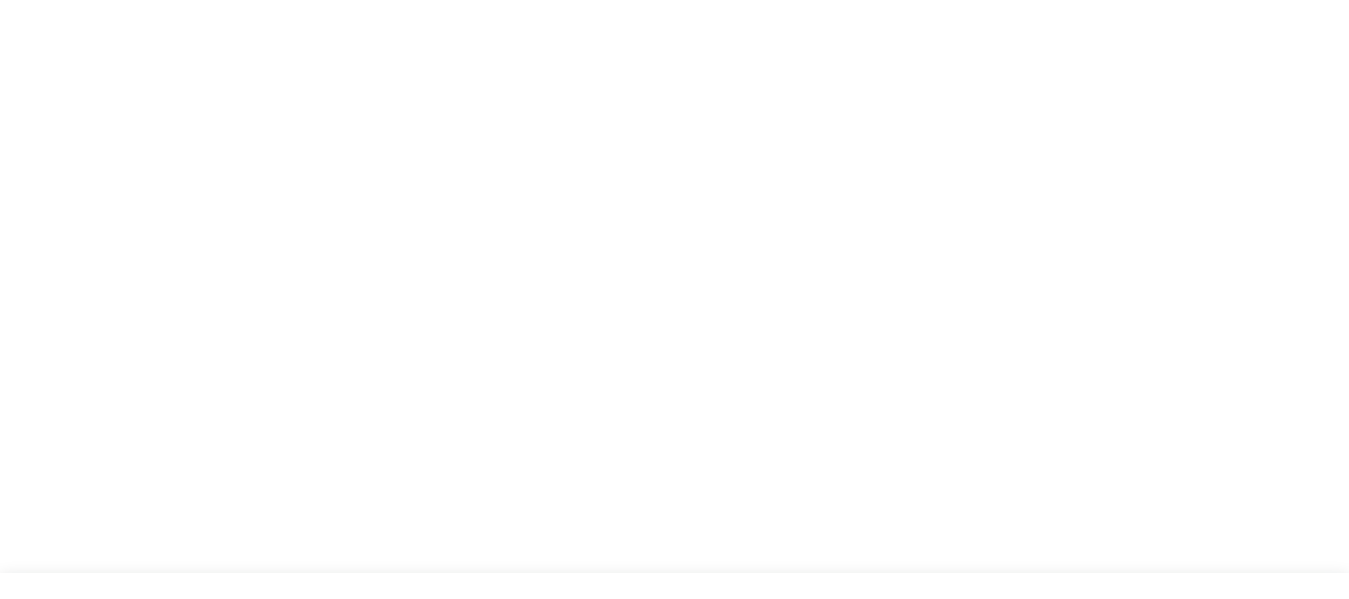 scroll, scrollTop: 0, scrollLeft: 0, axis: both 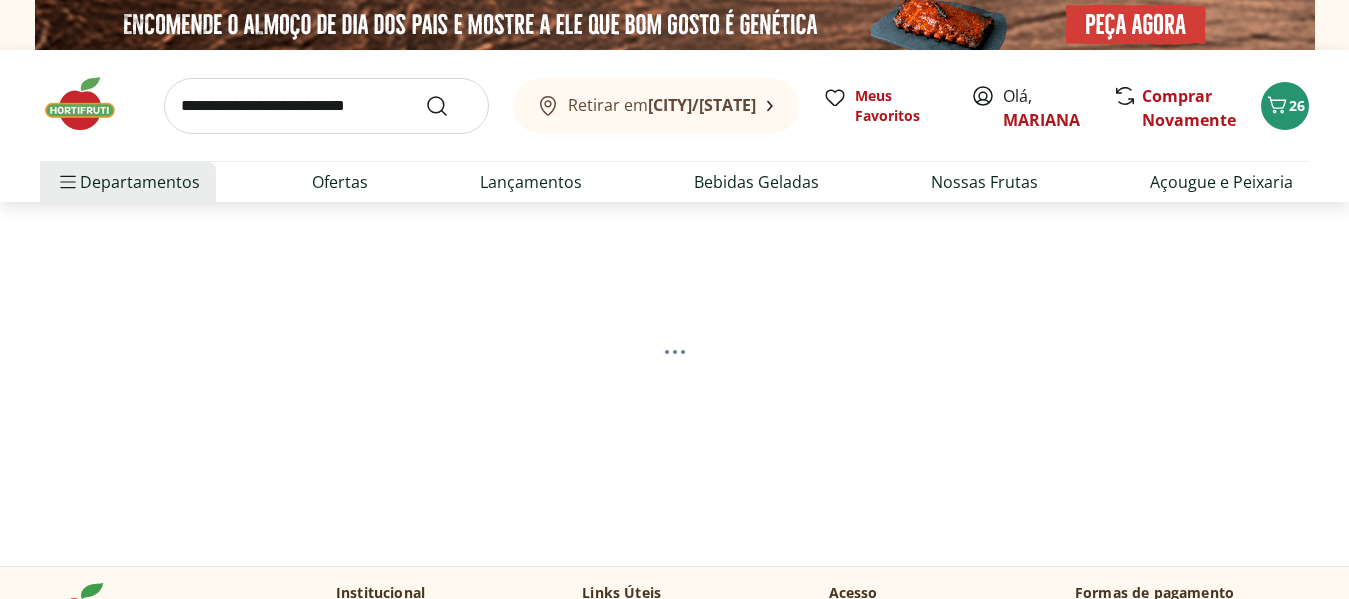 select on "**********" 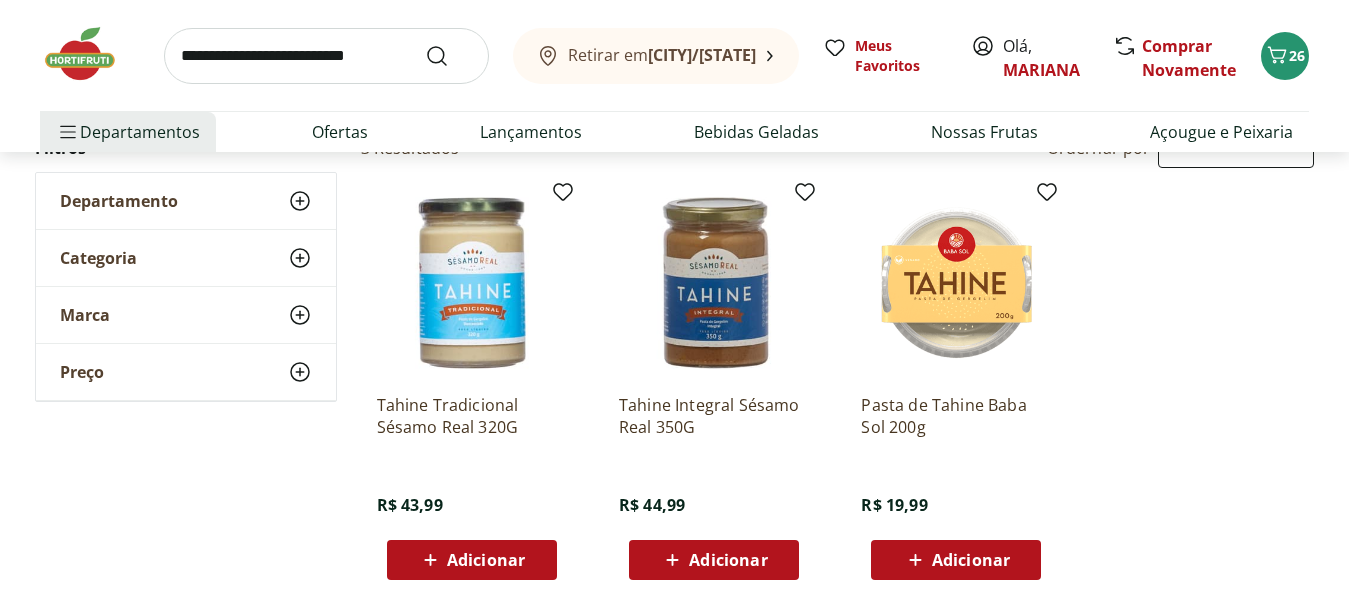 scroll, scrollTop: 200, scrollLeft: 0, axis: vertical 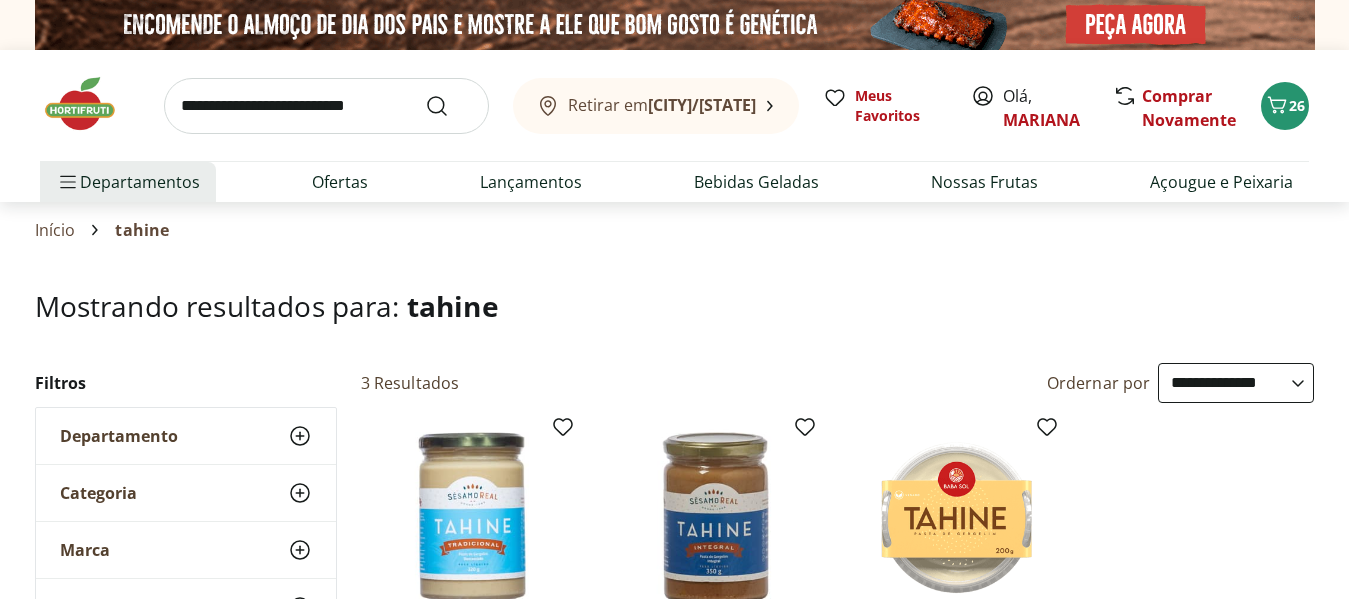 select on "**********" 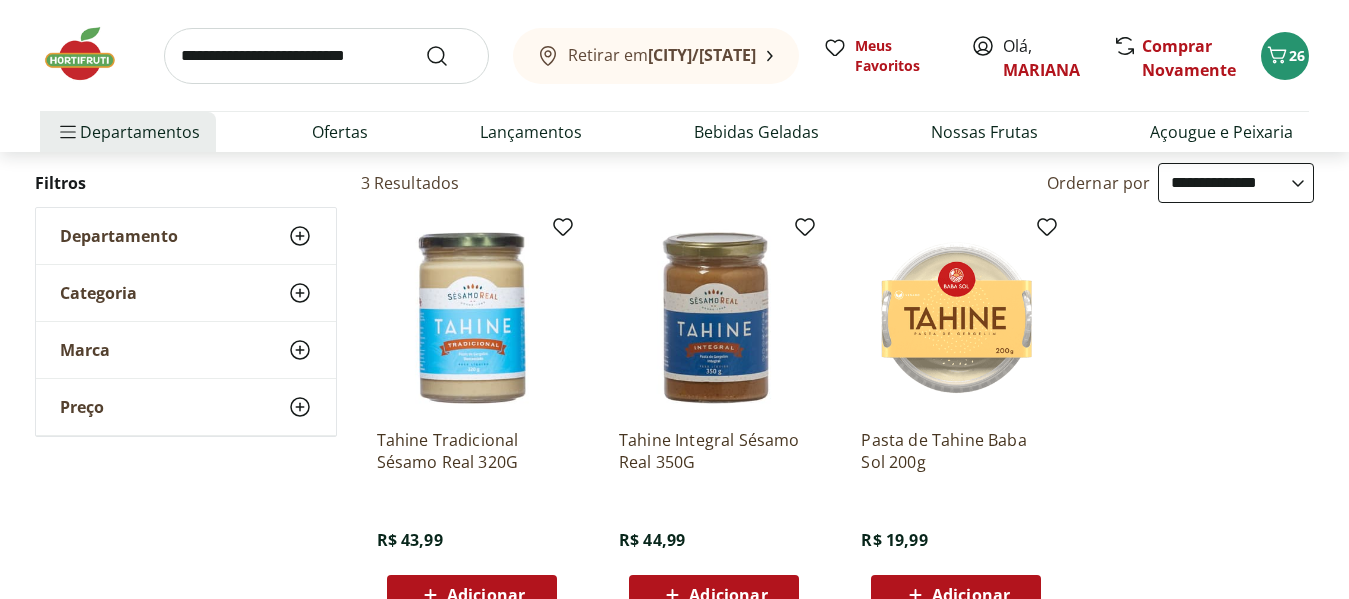 scroll, scrollTop: 0, scrollLeft: 0, axis: both 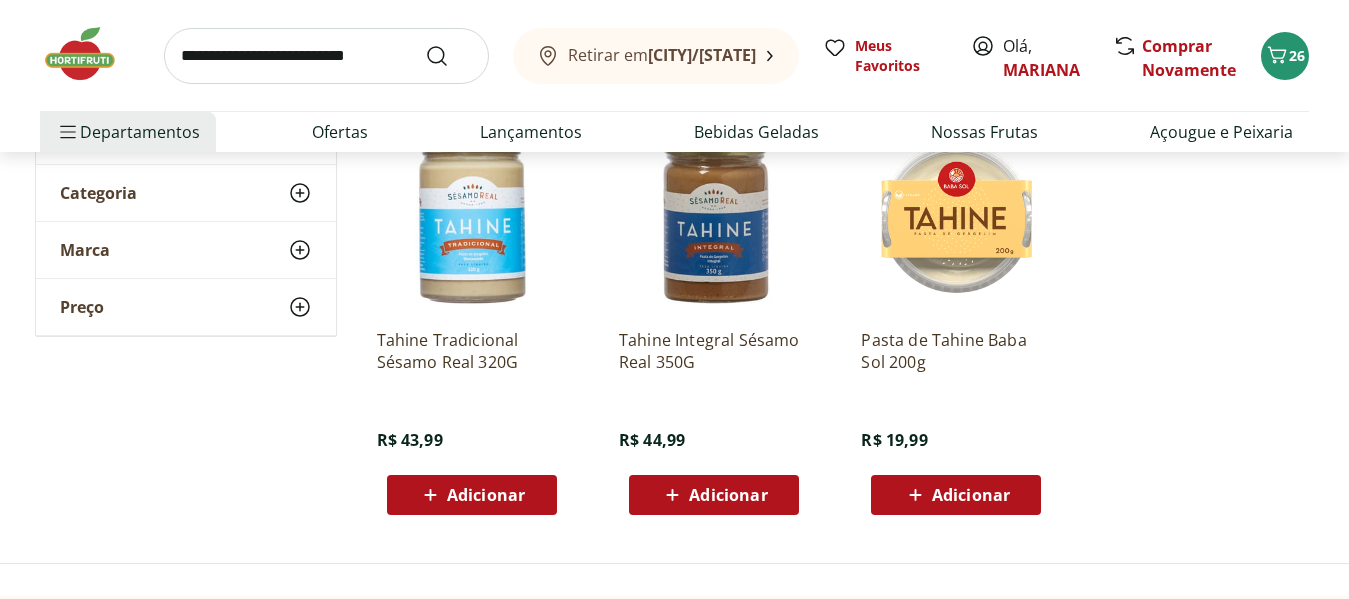 click on "Pasta de Tahine Baba Sol 200g R$ 19,99 Adicionar" at bounding box center (956, 414) 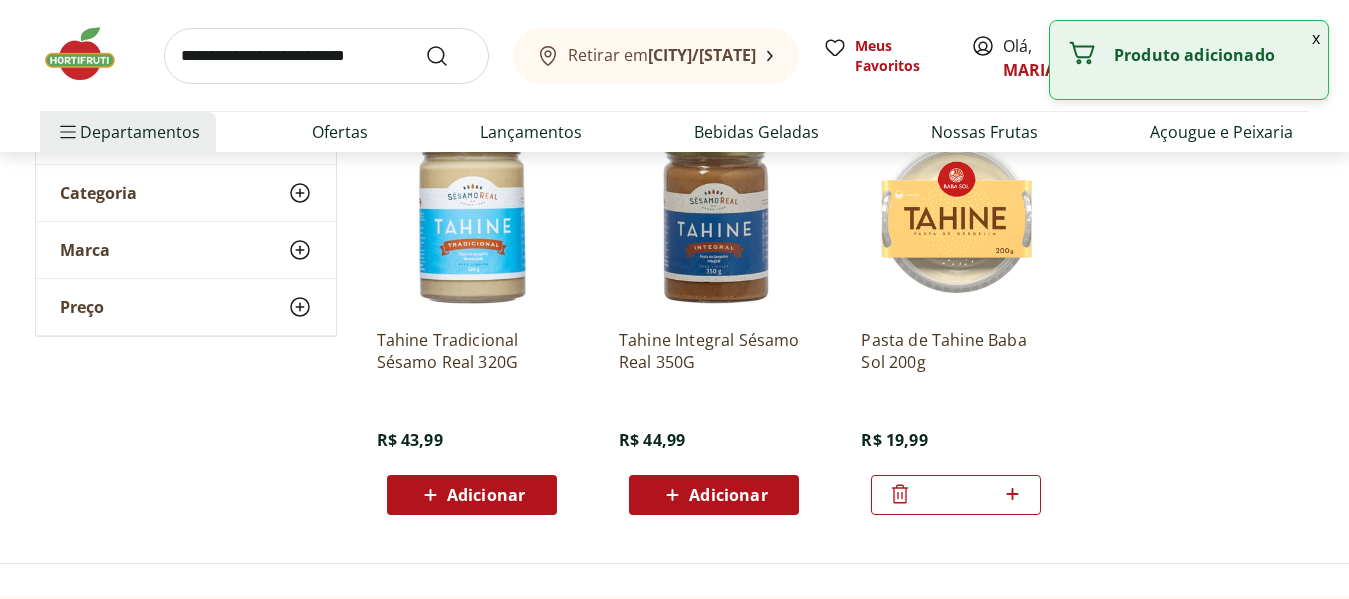 click at bounding box center [326, 56] 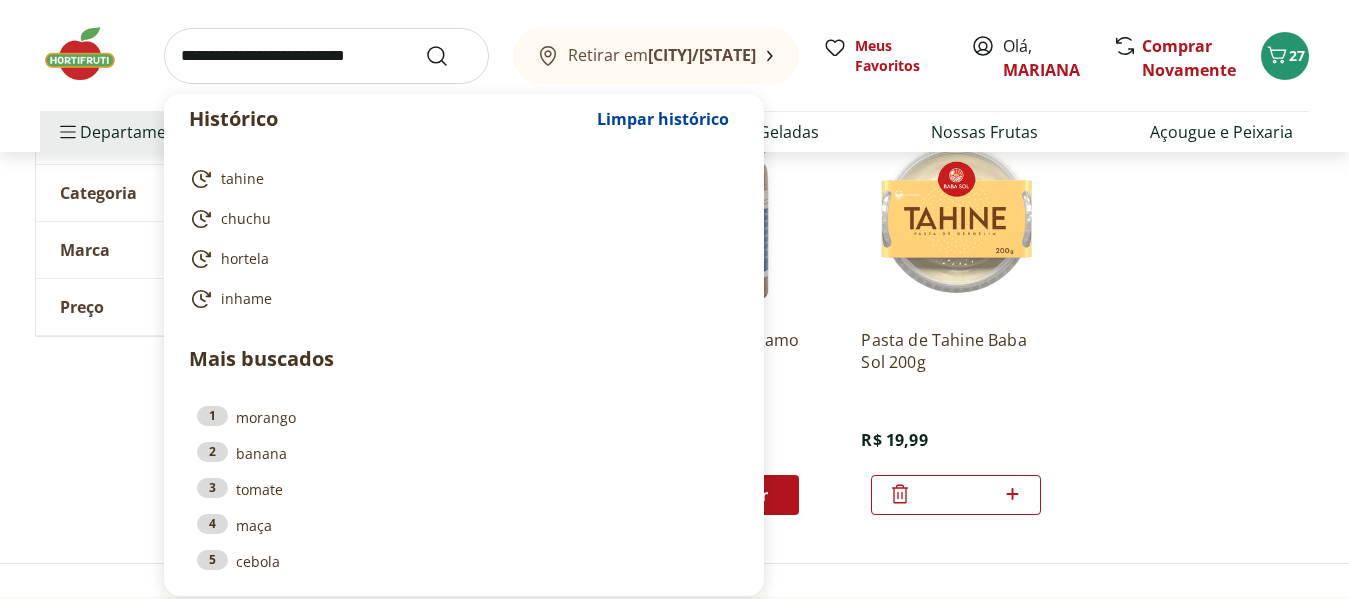 click at bounding box center (326, 56) 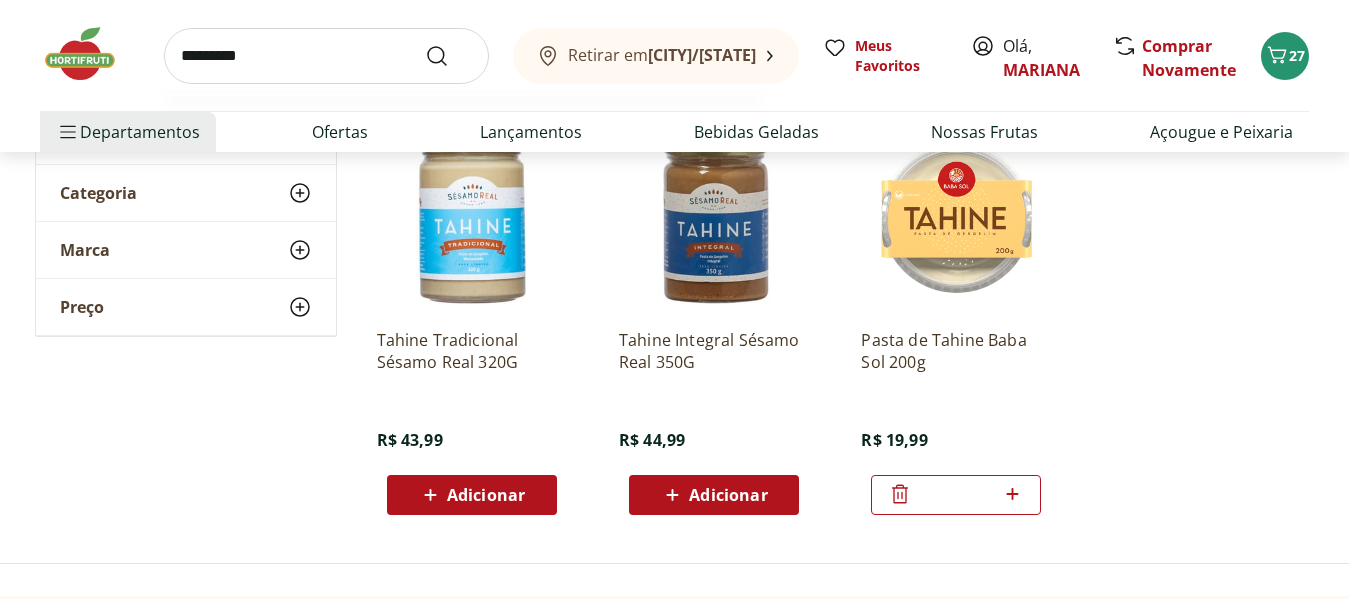type on "*********" 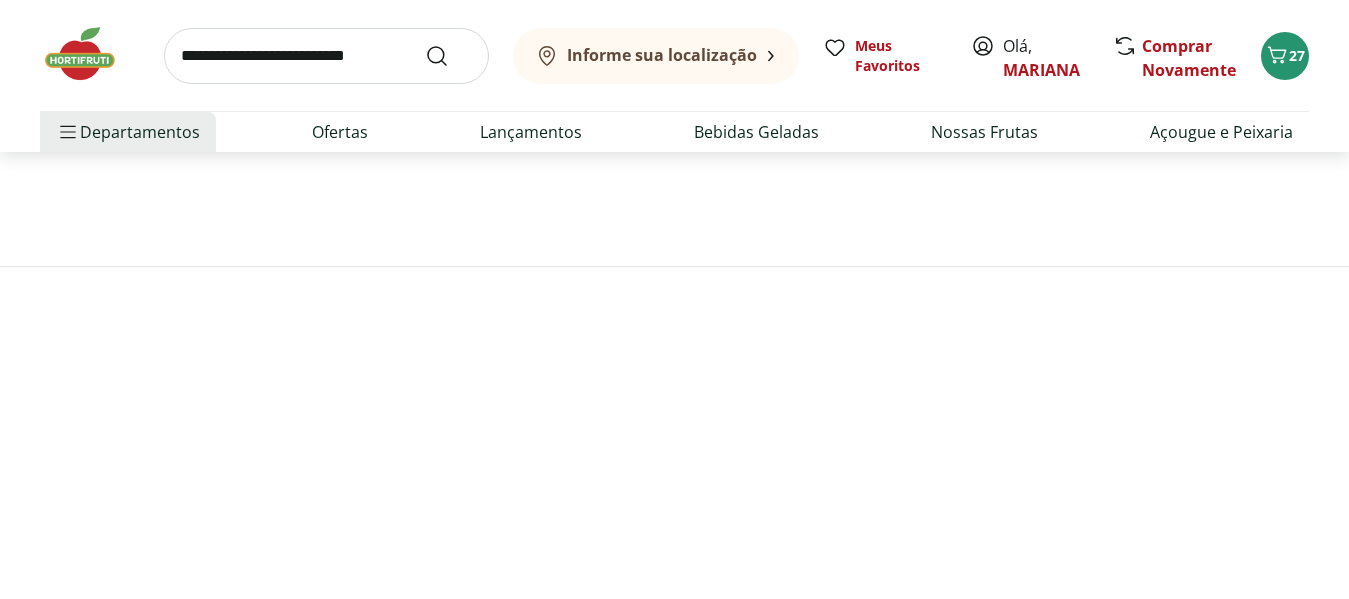scroll, scrollTop: 0, scrollLeft: 0, axis: both 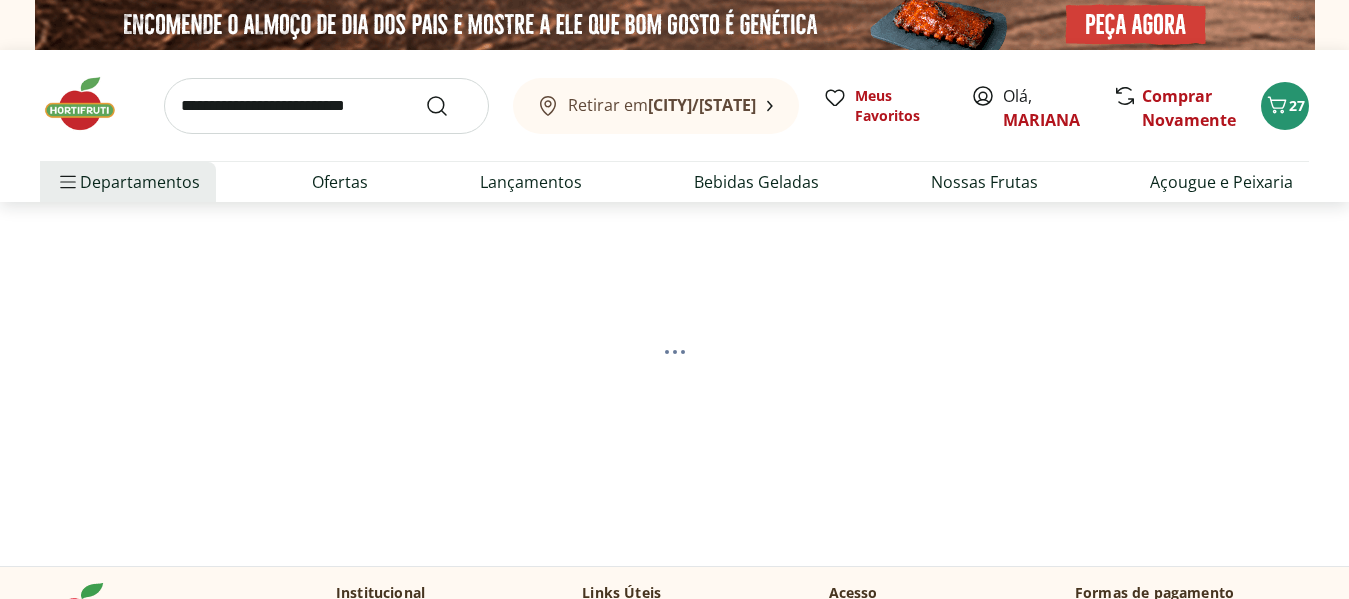 select on "**********" 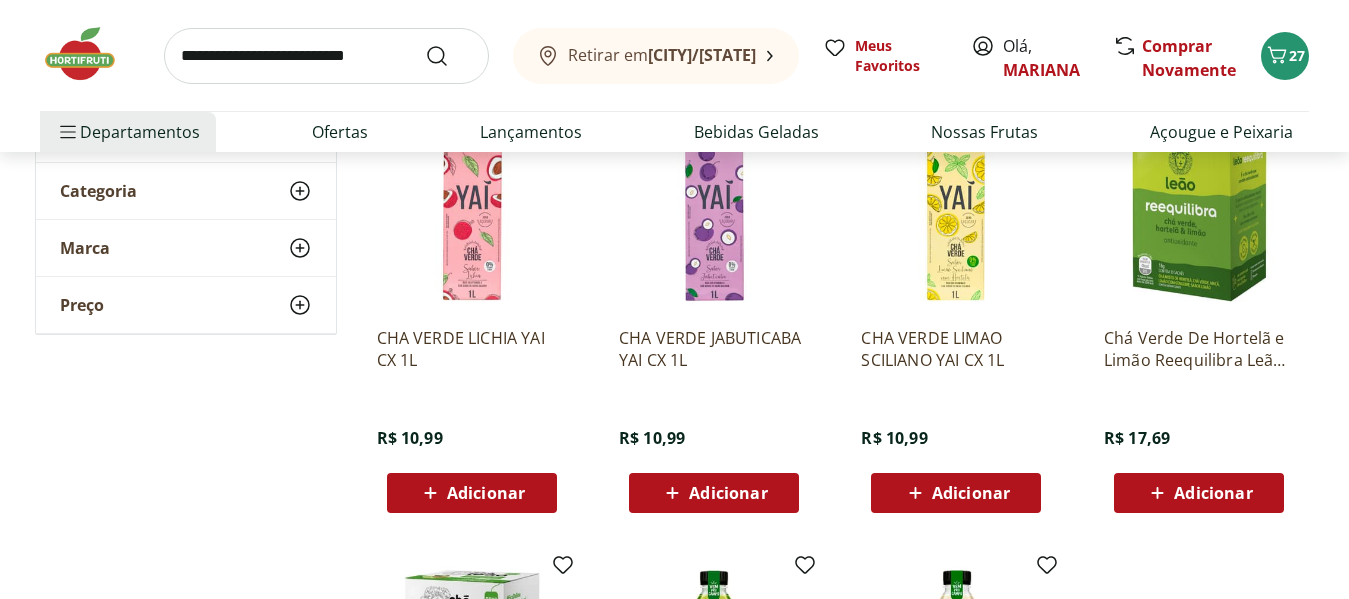 scroll, scrollTop: 300, scrollLeft: 0, axis: vertical 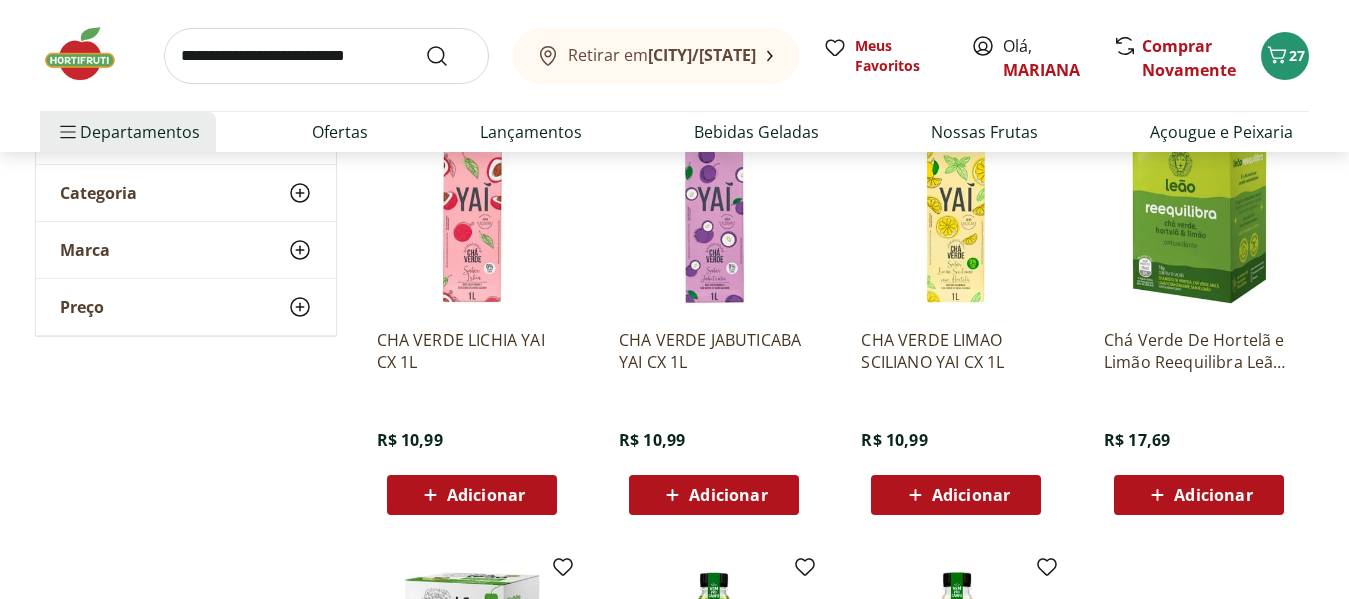 click on "Adicionar" at bounding box center [1213, 495] 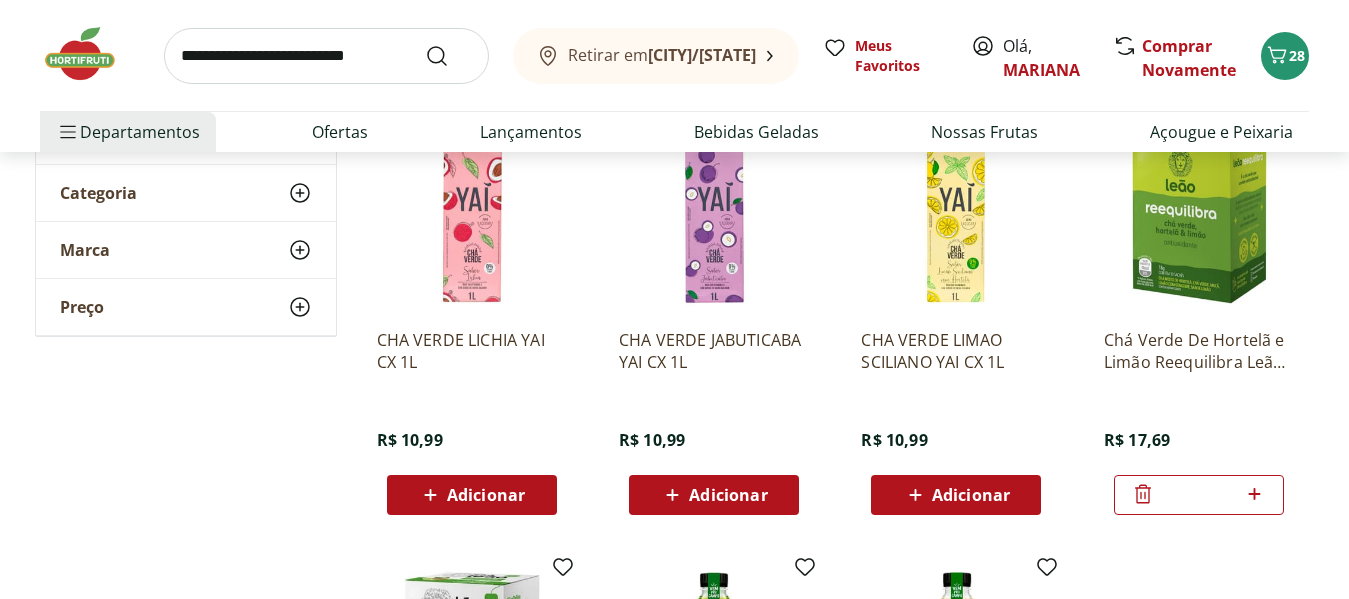 click at bounding box center (326, 56) 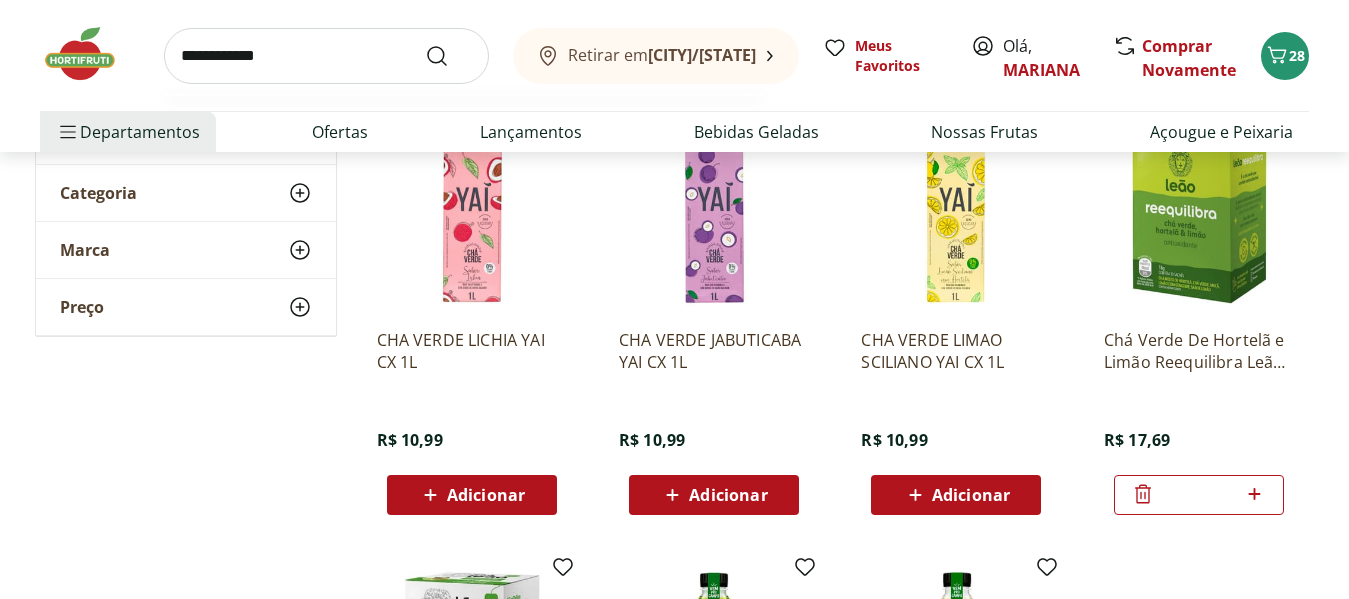 type on "**********" 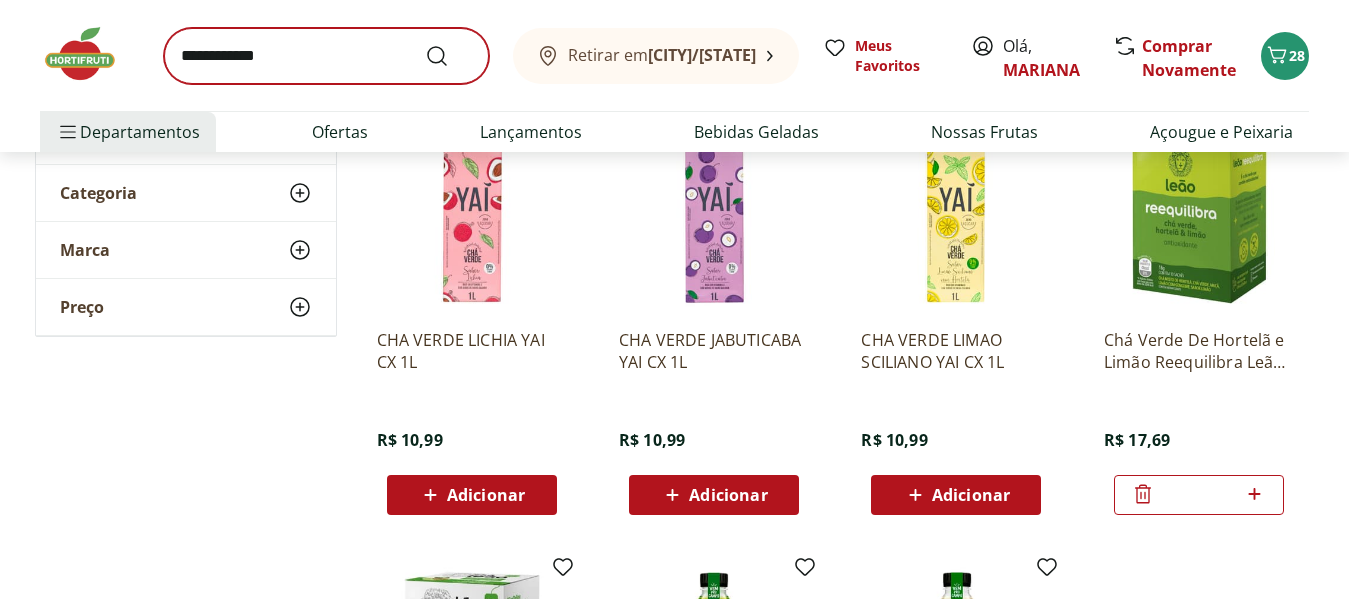 scroll, scrollTop: 0, scrollLeft: 0, axis: both 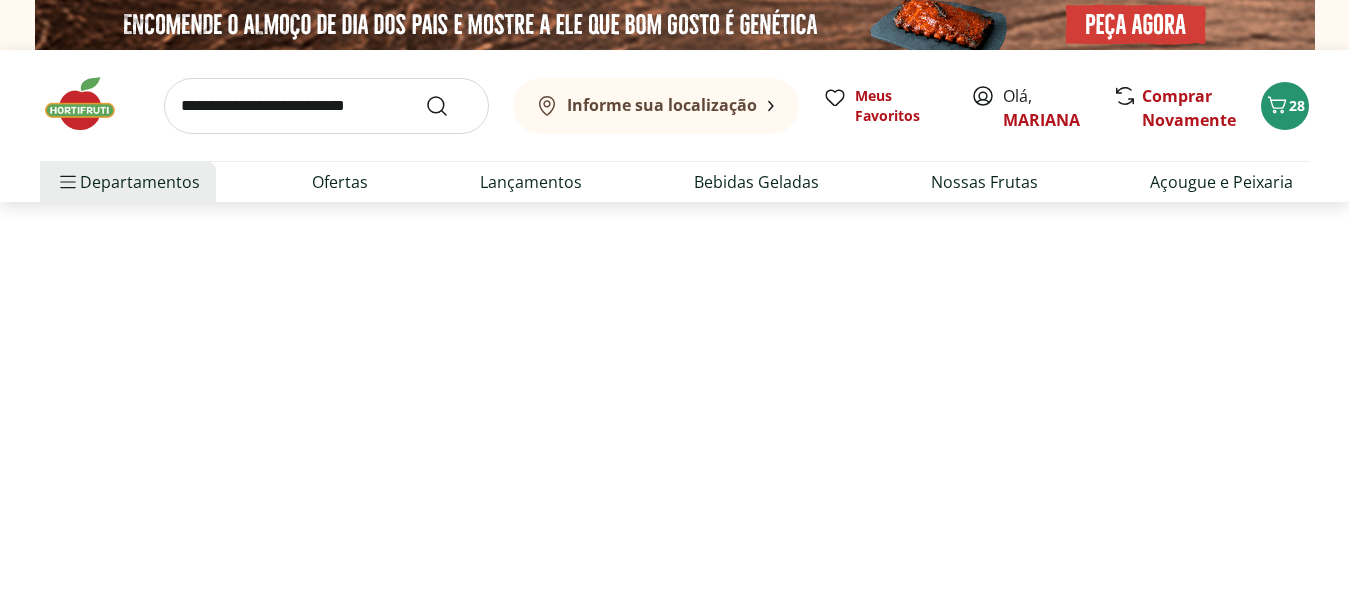 select on "**********" 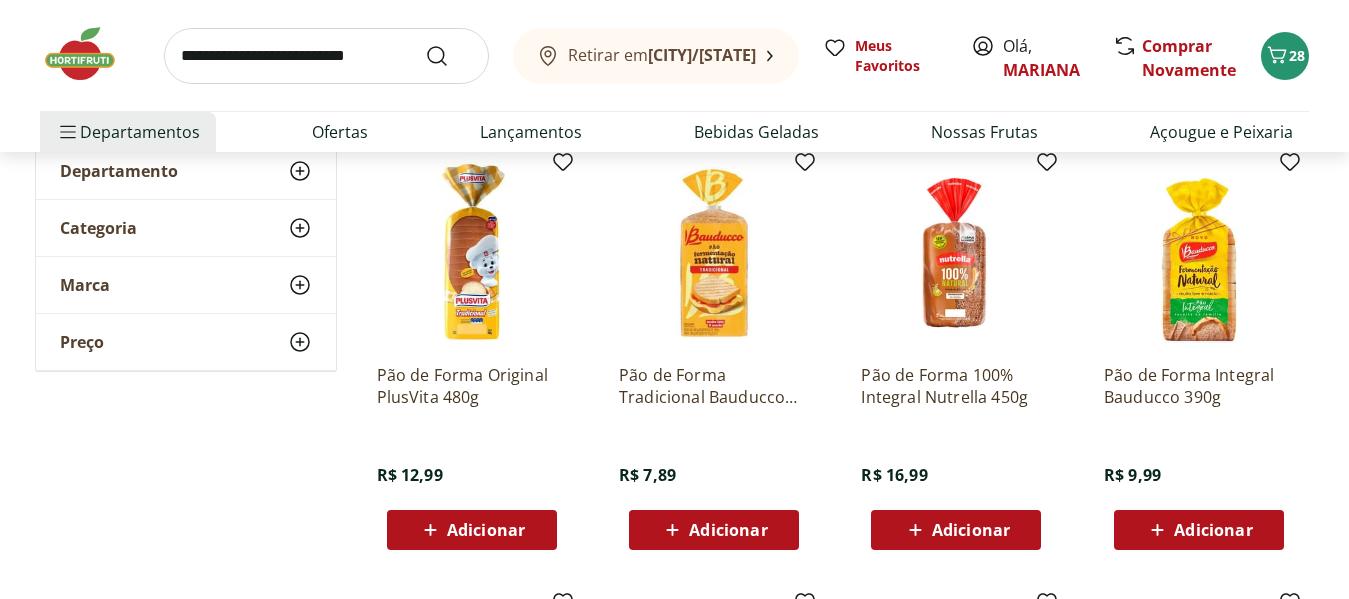 scroll, scrollTop: 300, scrollLeft: 0, axis: vertical 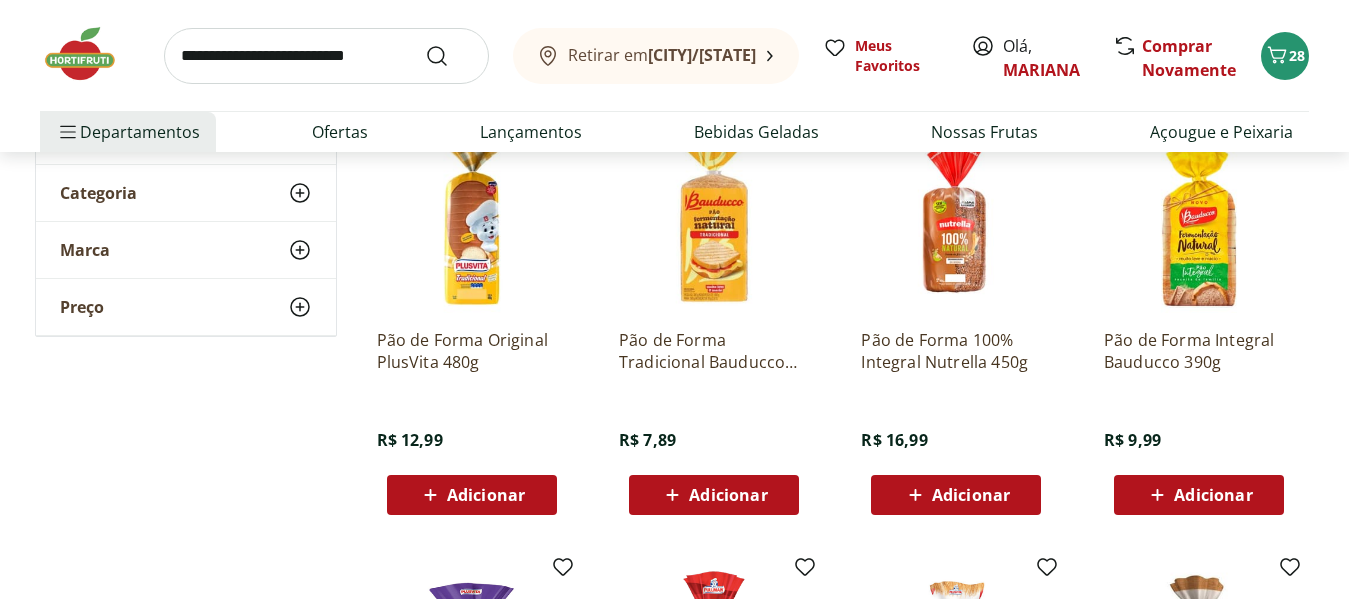 click on "Adicionar" at bounding box center [728, 495] 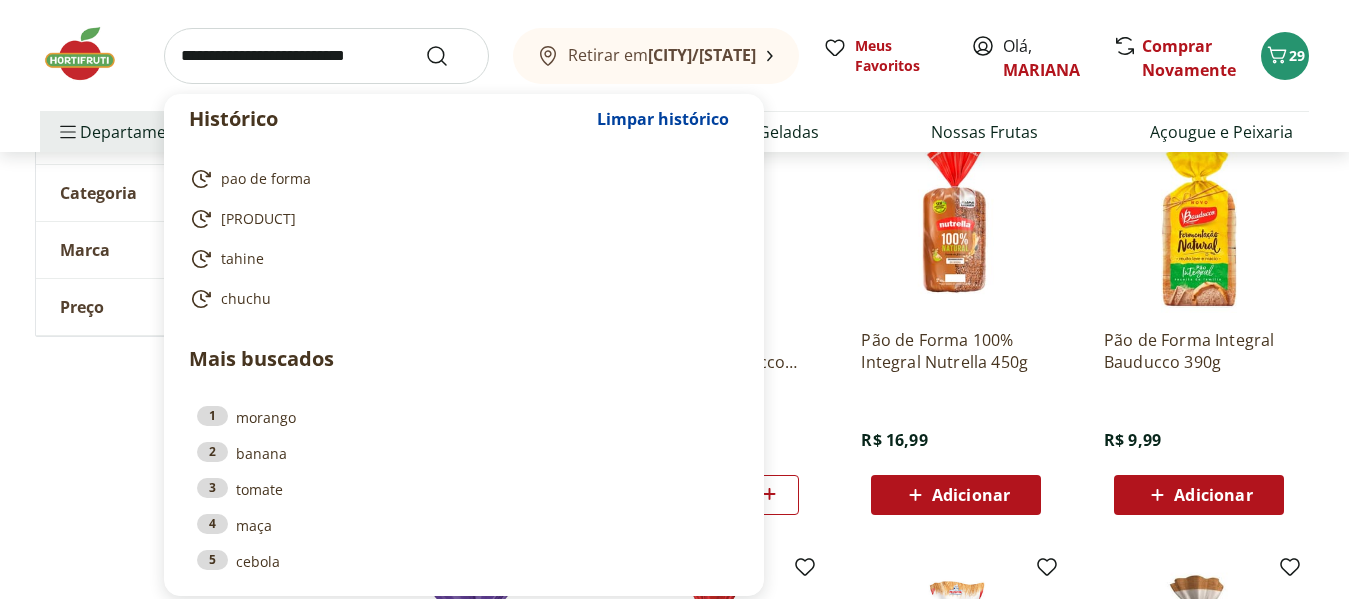 click at bounding box center [326, 56] 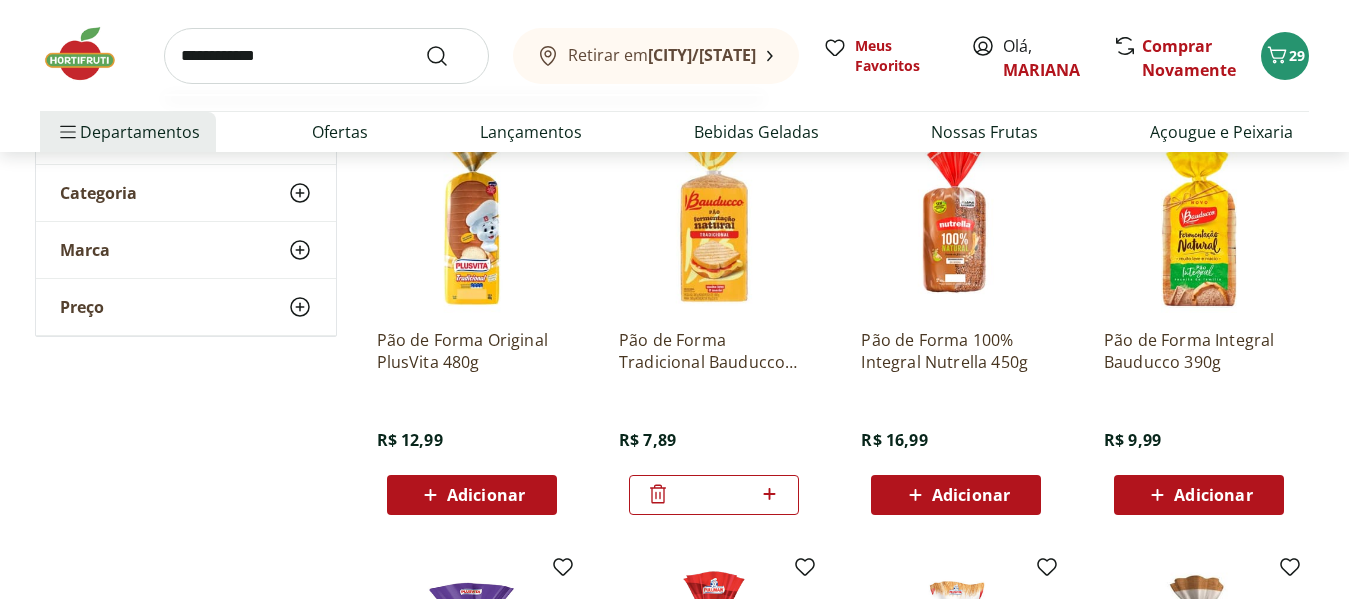 type on "**********" 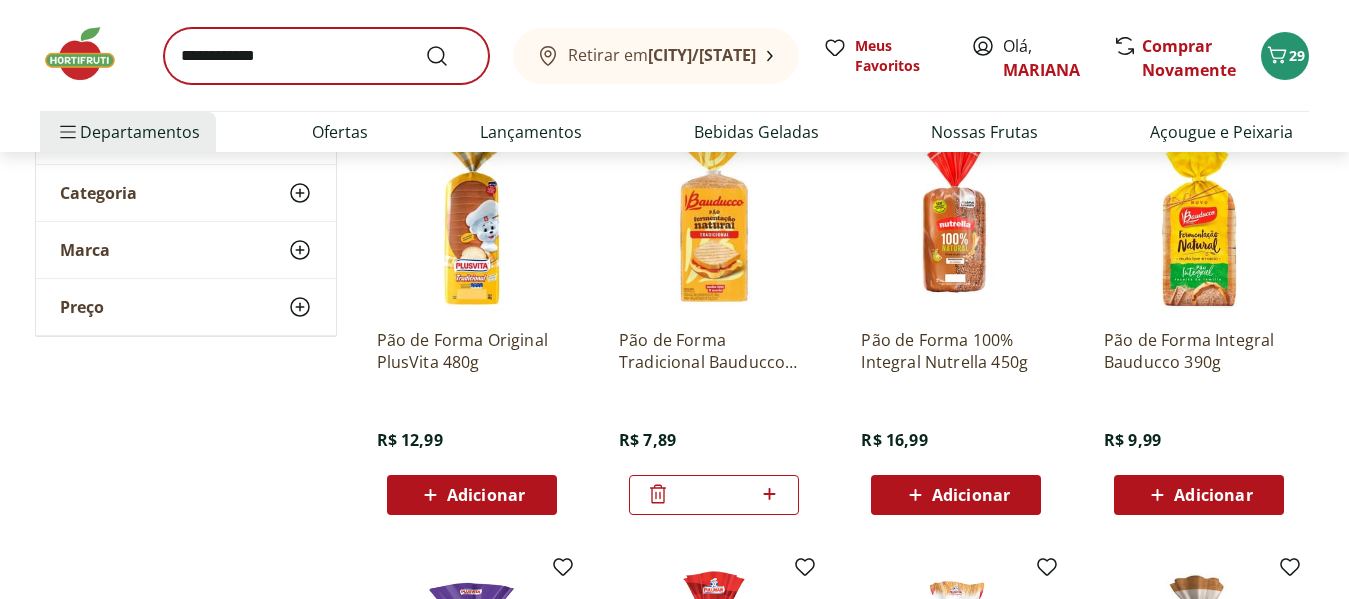 scroll, scrollTop: 0, scrollLeft: 0, axis: both 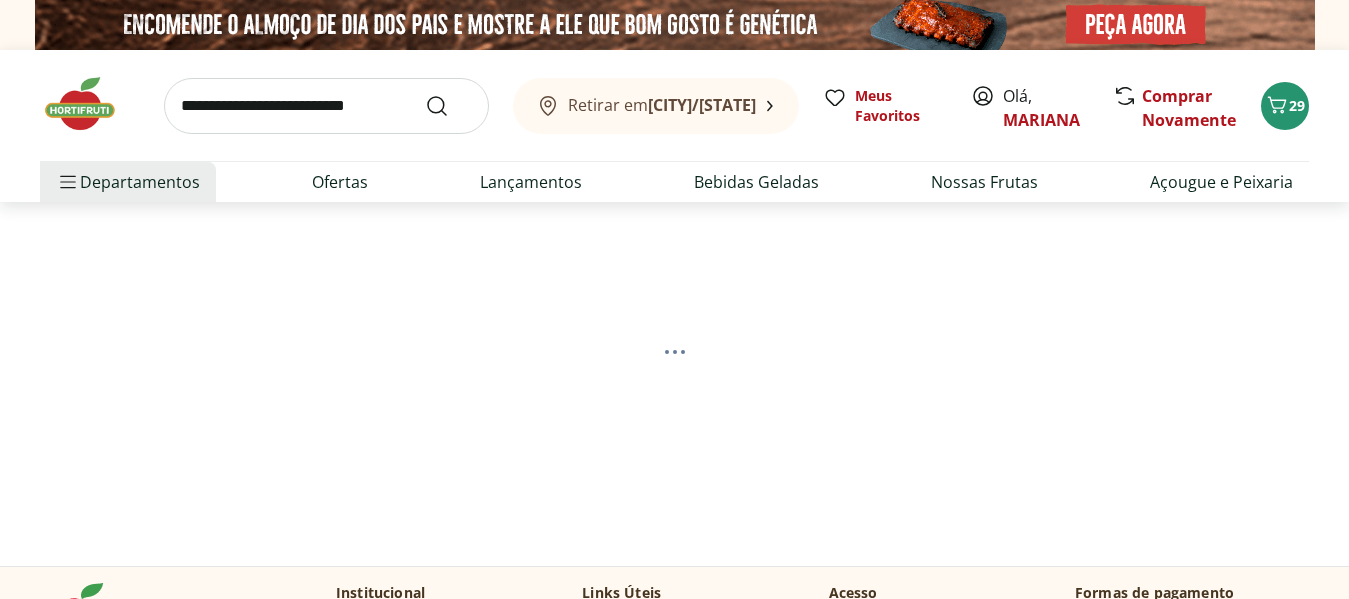 select on "**********" 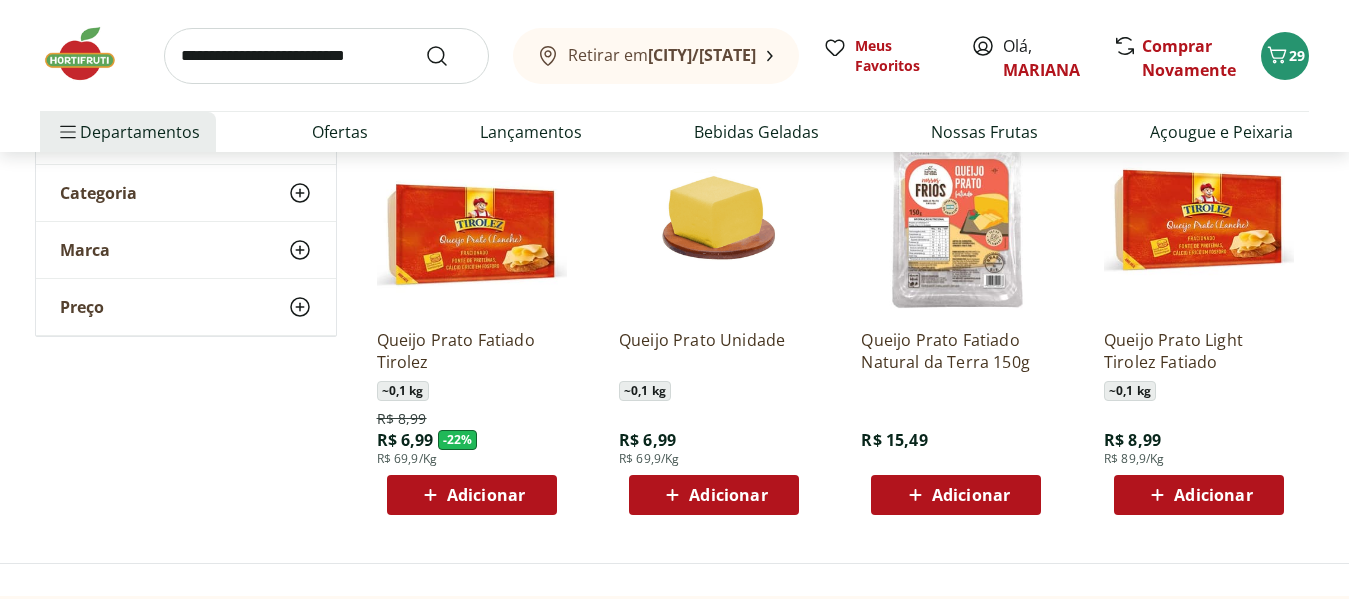 scroll, scrollTop: 200, scrollLeft: 0, axis: vertical 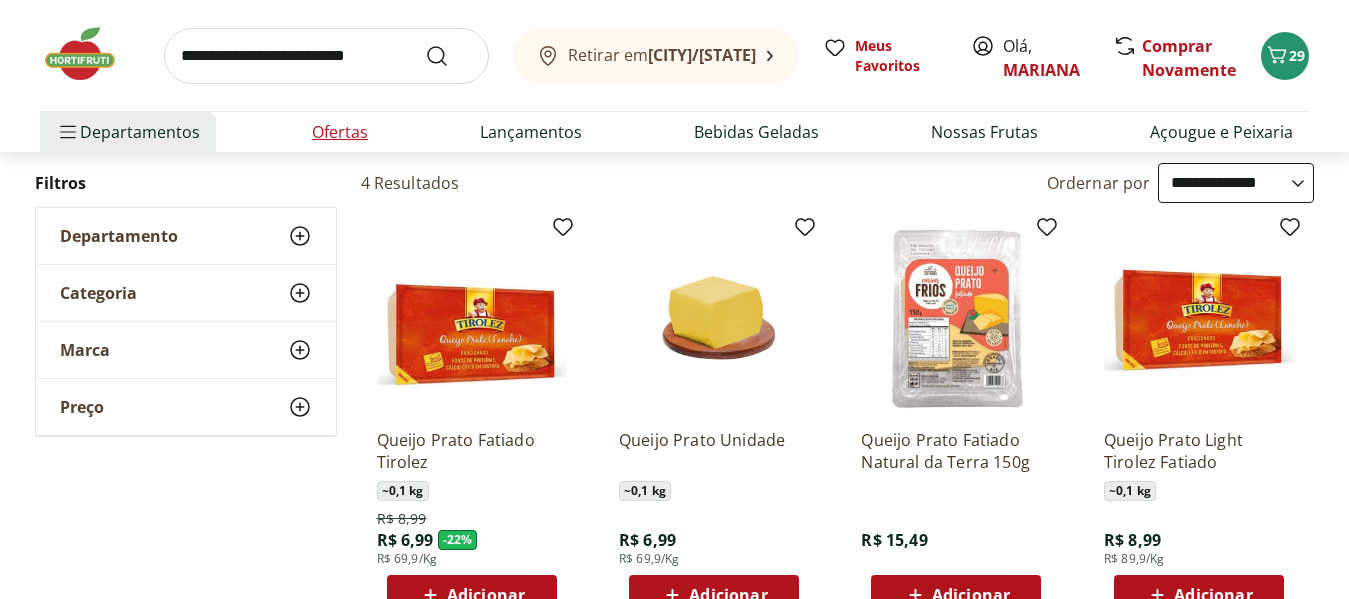 click on "Ofertas" at bounding box center (340, 132) 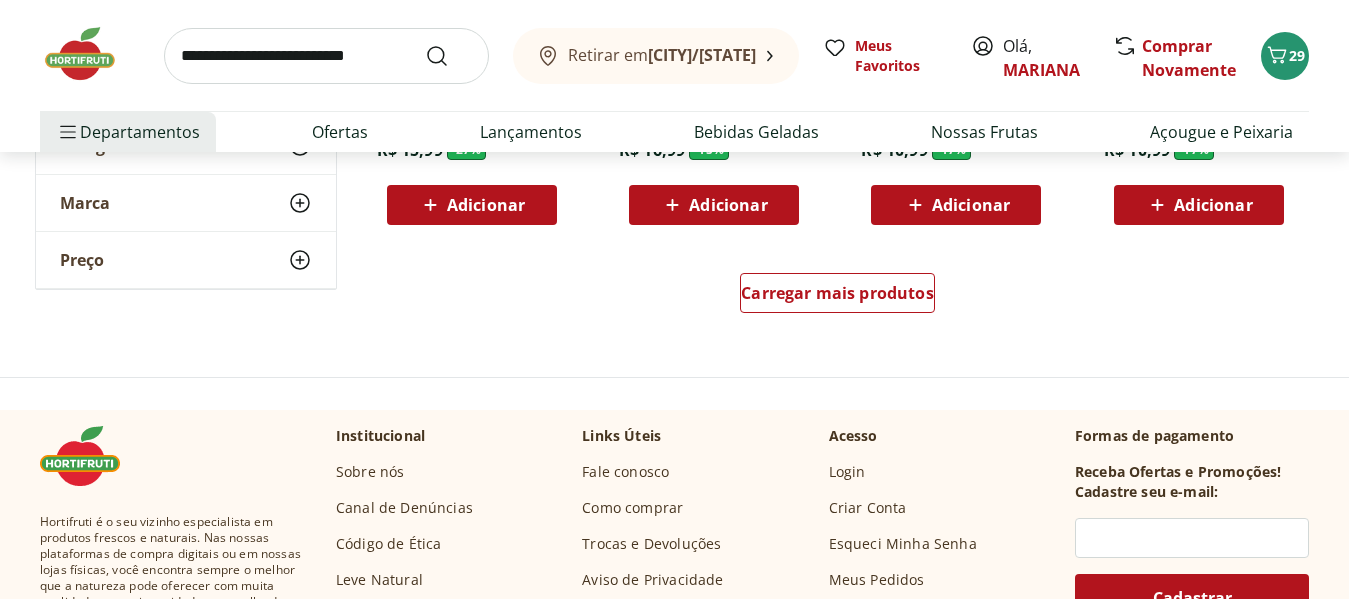scroll, scrollTop: 1500, scrollLeft: 0, axis: vertical 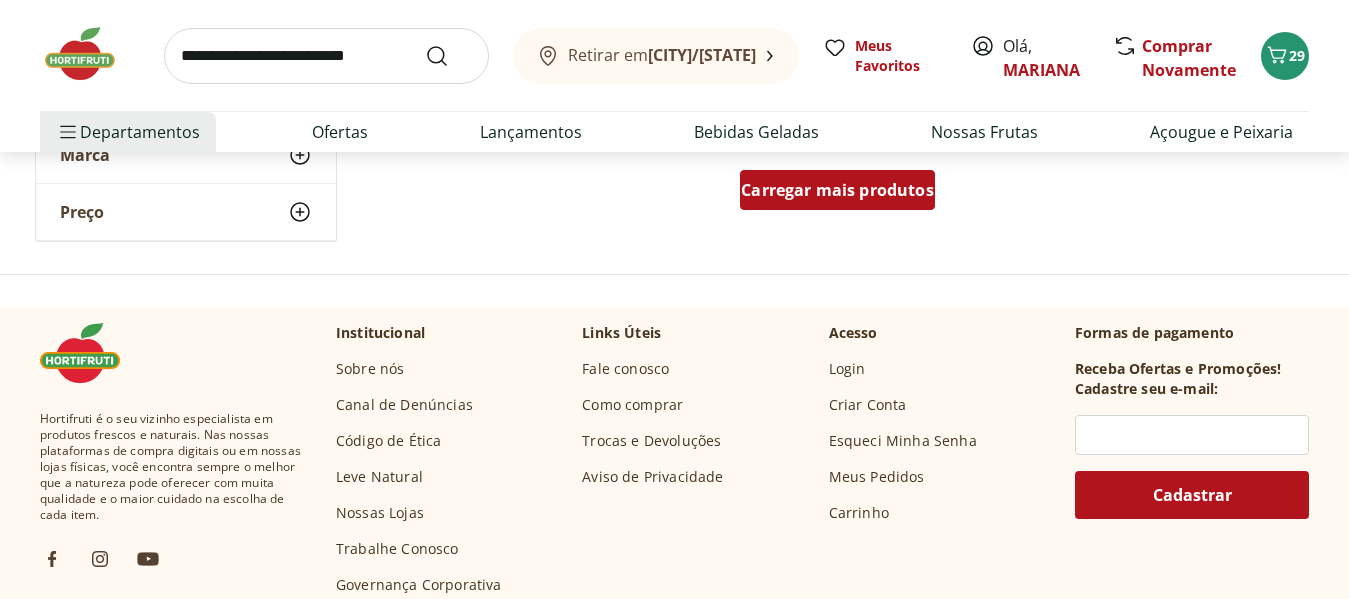click on "Carregar mais produtos" at bounding box center (837, 190) 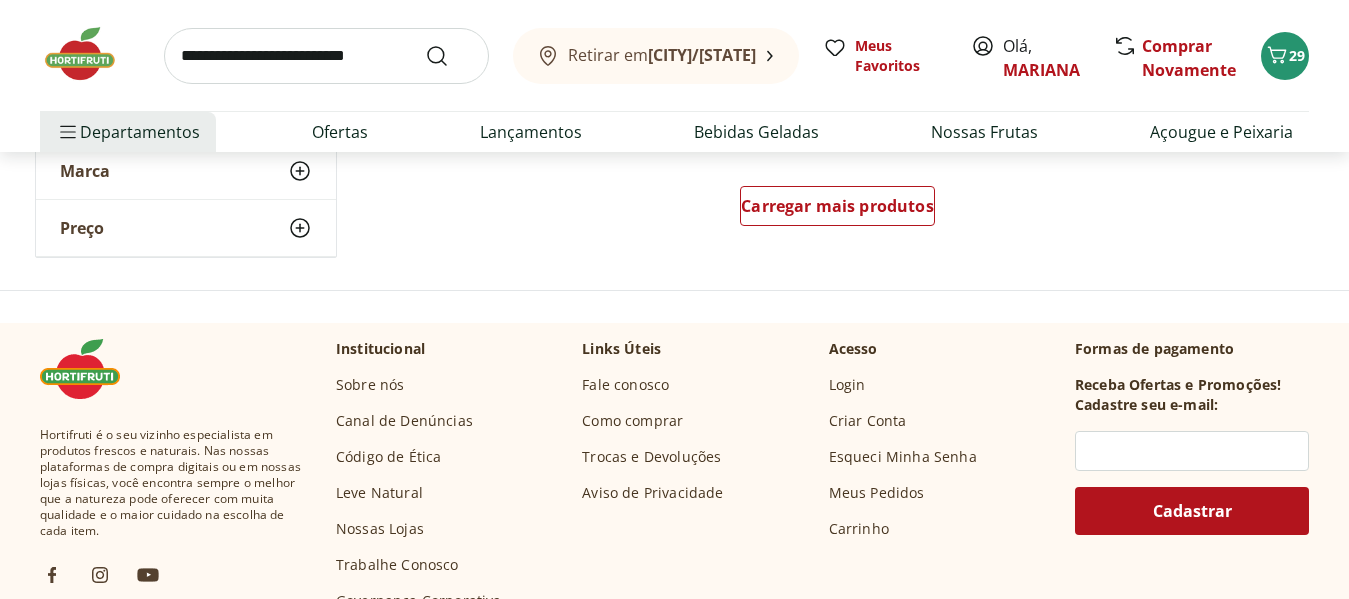scroll, scrollTop: 2800, scrollLeft: 0, axis: vertical 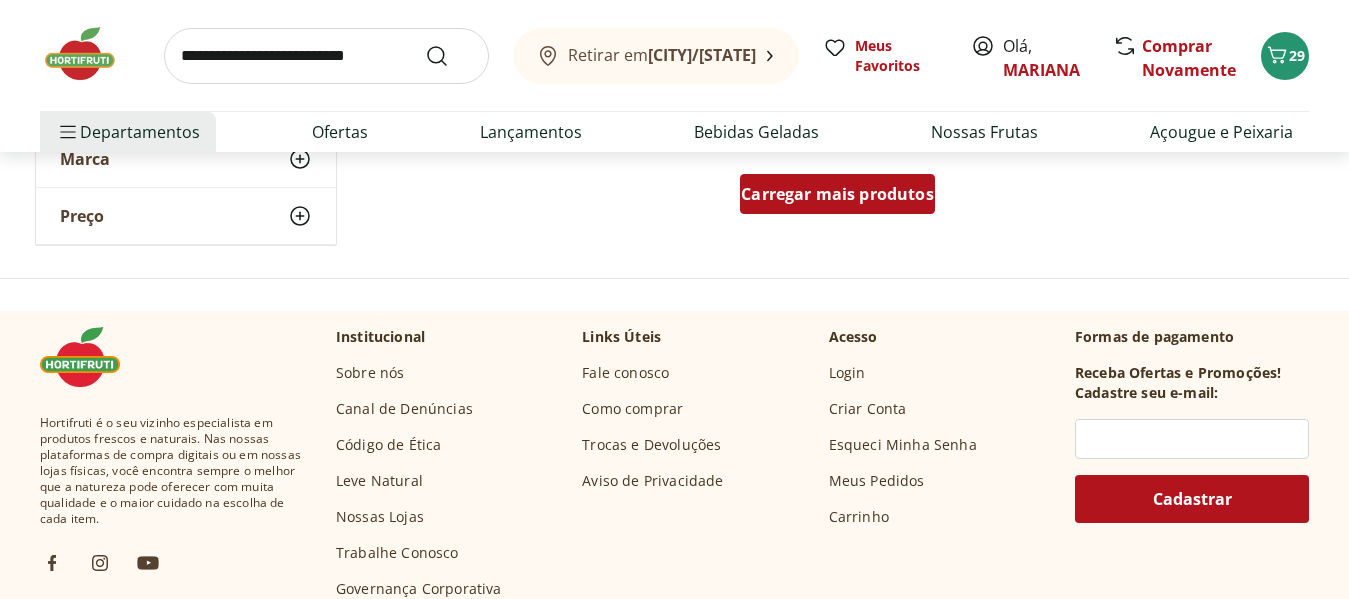 click on "Carregar mais produtos" at bounding box center (837, 194) 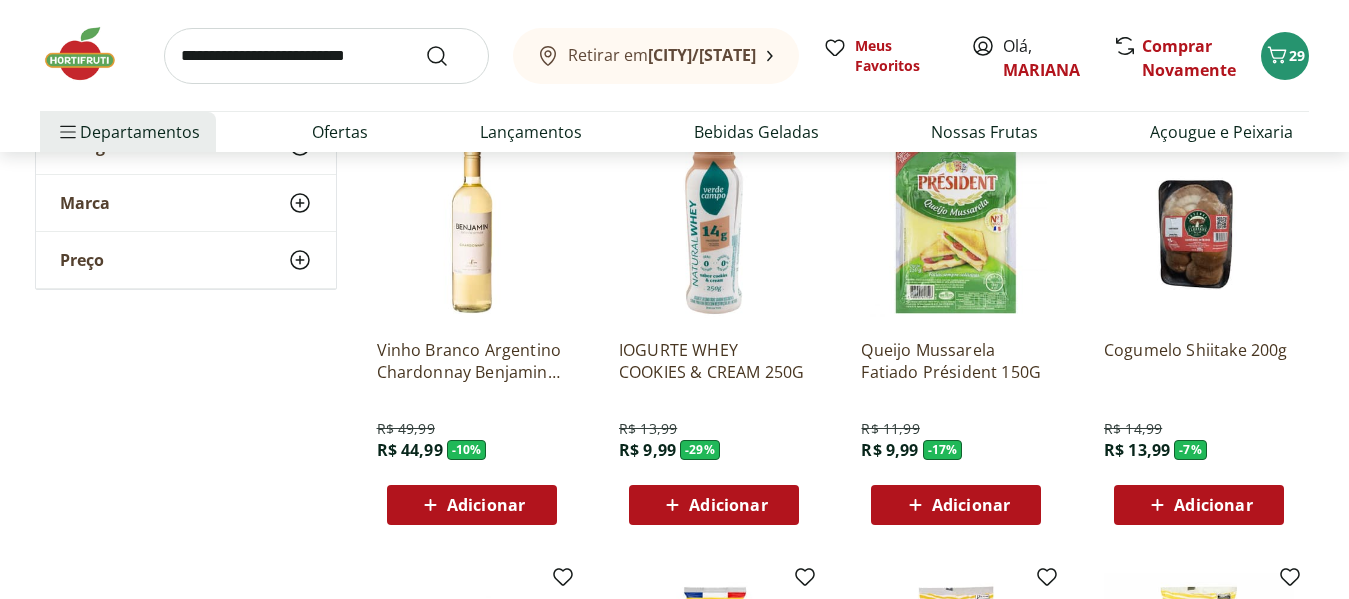 scroll, scrollTop: 3300, scrollLeft: 0, axis: vertical 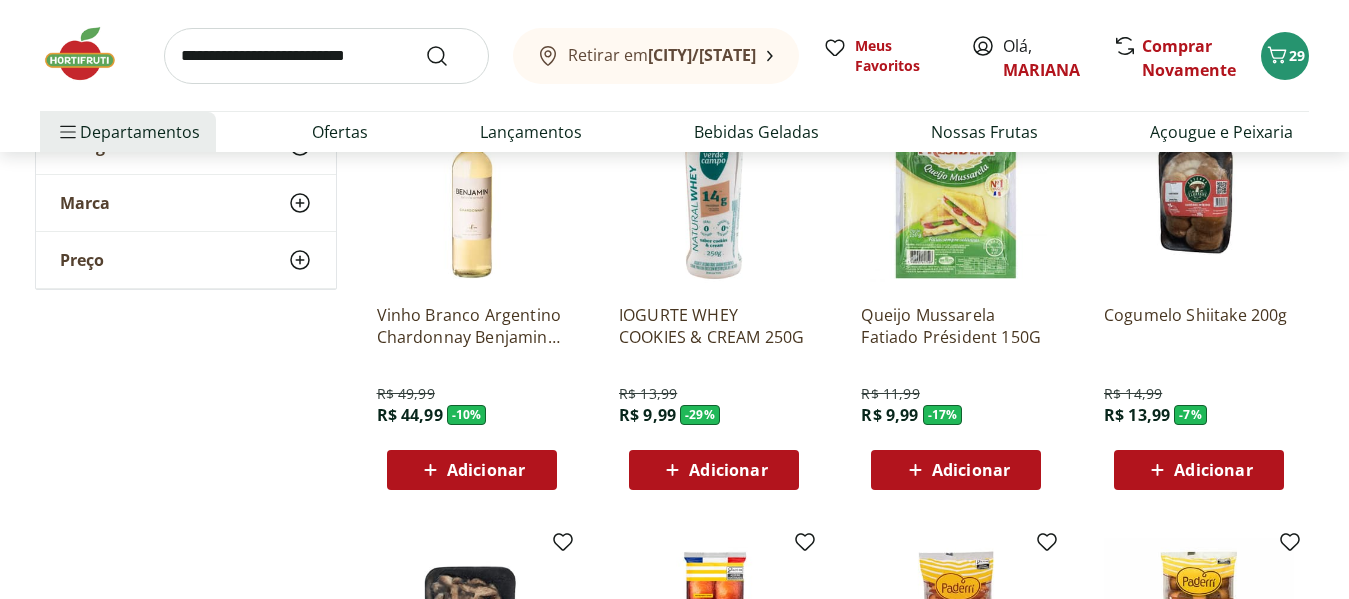 click on "Adicionar" at bounding box center (971, 470) 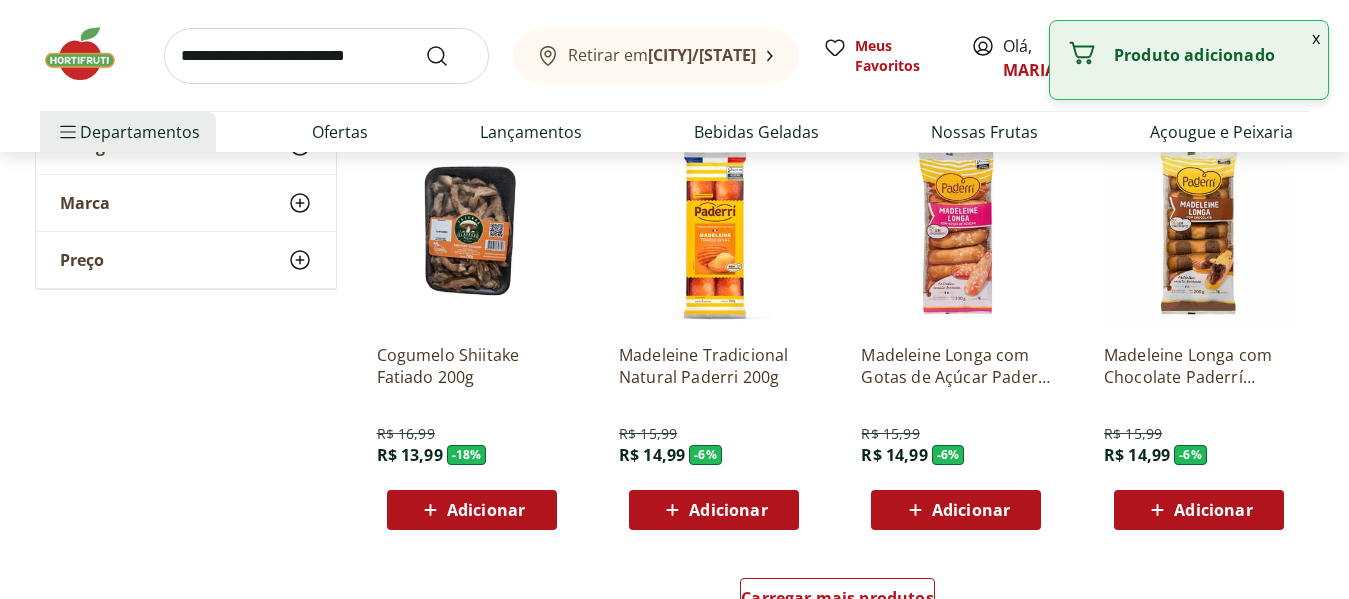 scroll, scrollTop: 3800, scrollLeft: 0, axis: vertical 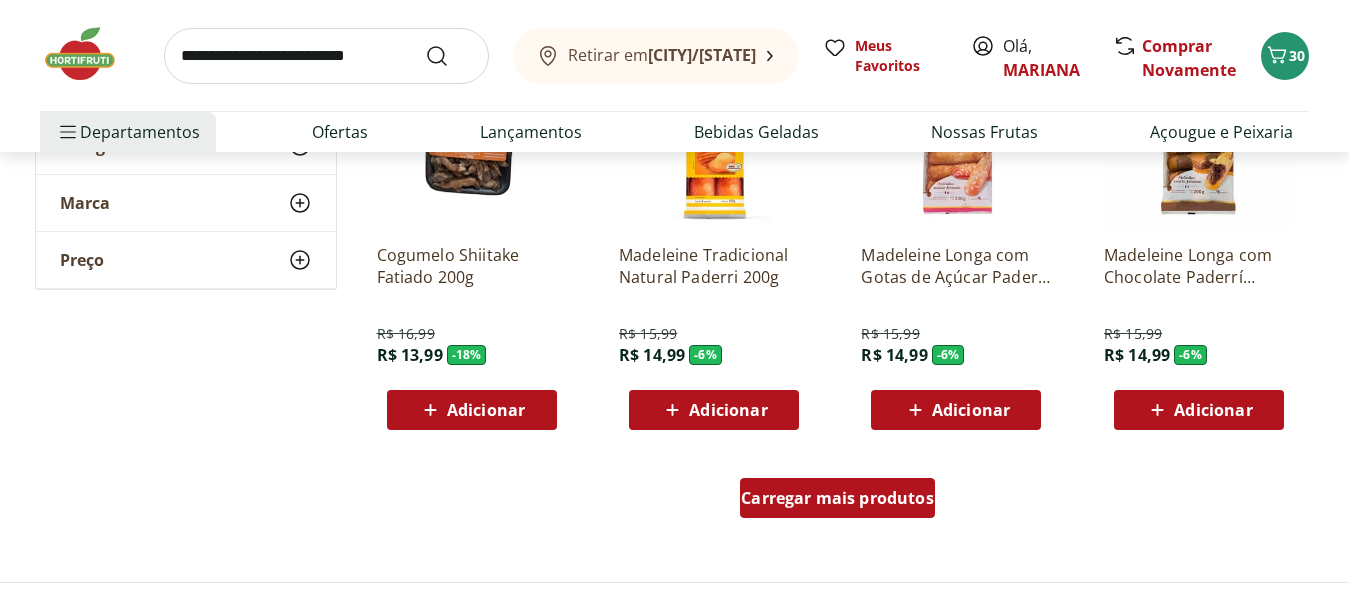 click on "Carregar mais produtos" at bounding box center [837, 498] 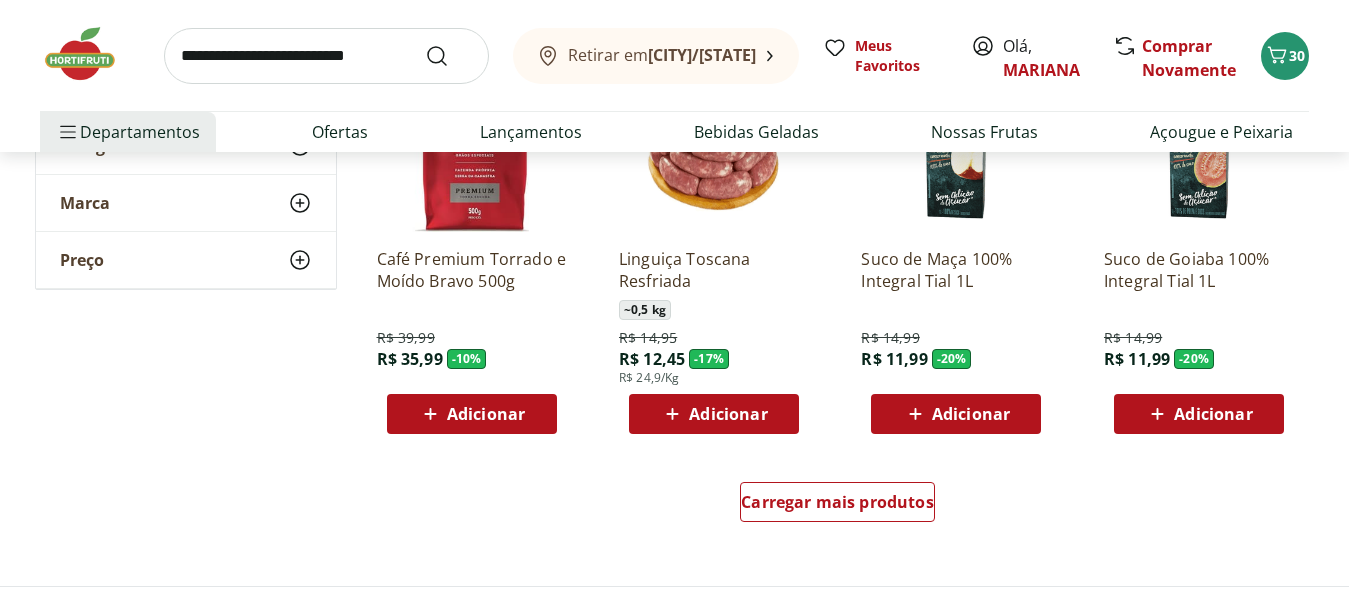 scroll, scrollTop: 5300, scrollLeft: 0, axis: vertical 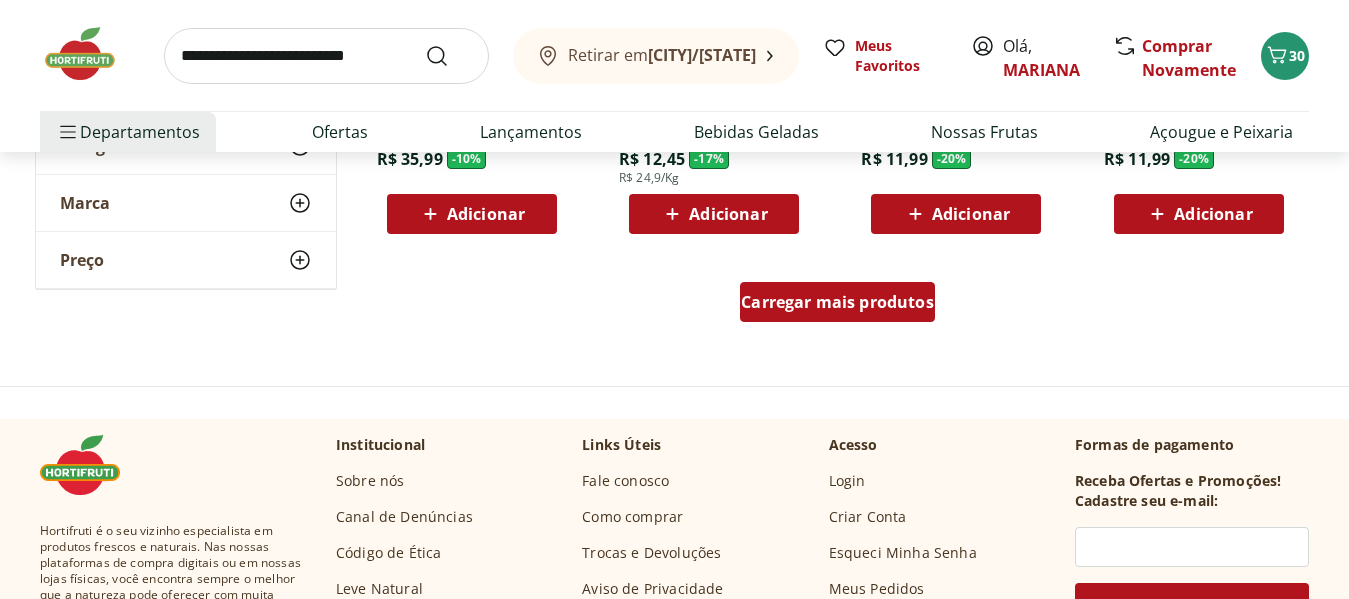 click on "Carregar mais produtos" at bounding box center (837, 302) 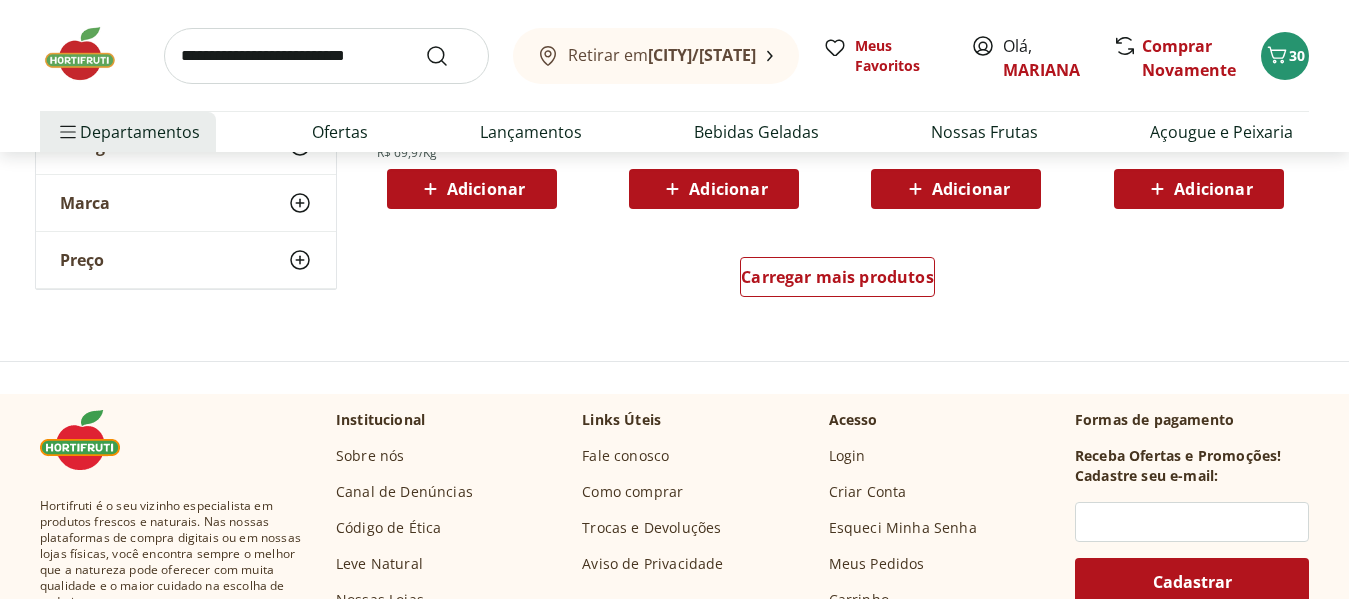 scroll, scrollTop: 6700, scrollLeft: 0, axis: vertical 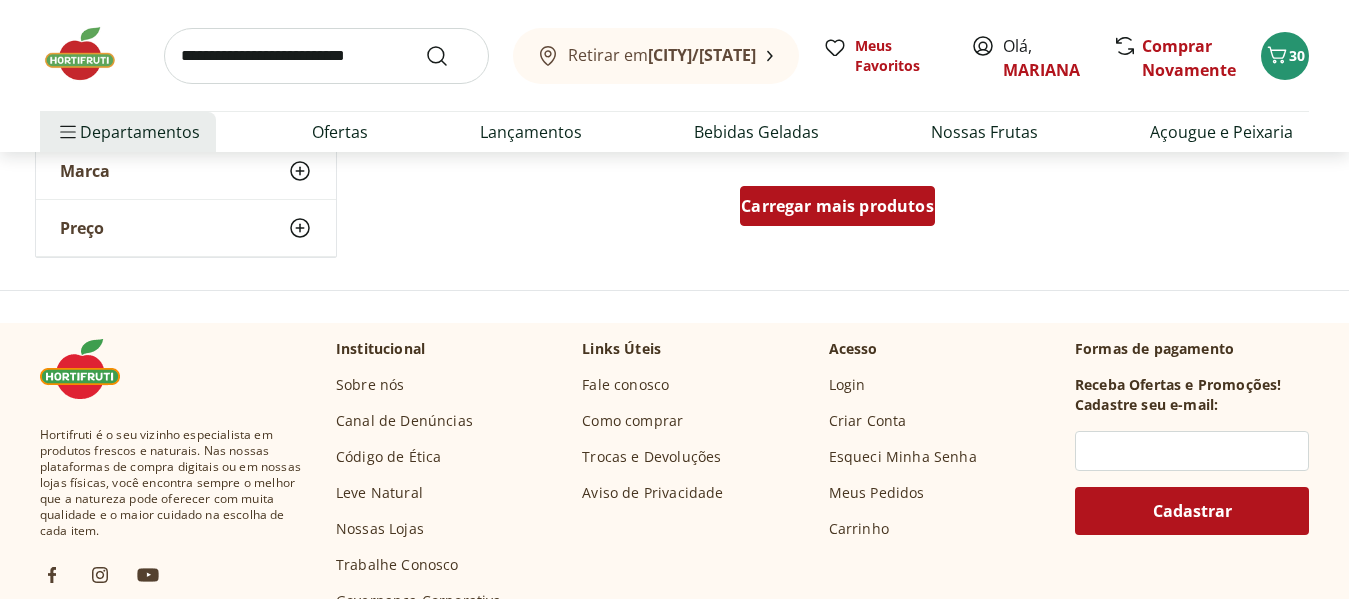 click on "Carregar mais produtos" at bounding box center (837, 206) 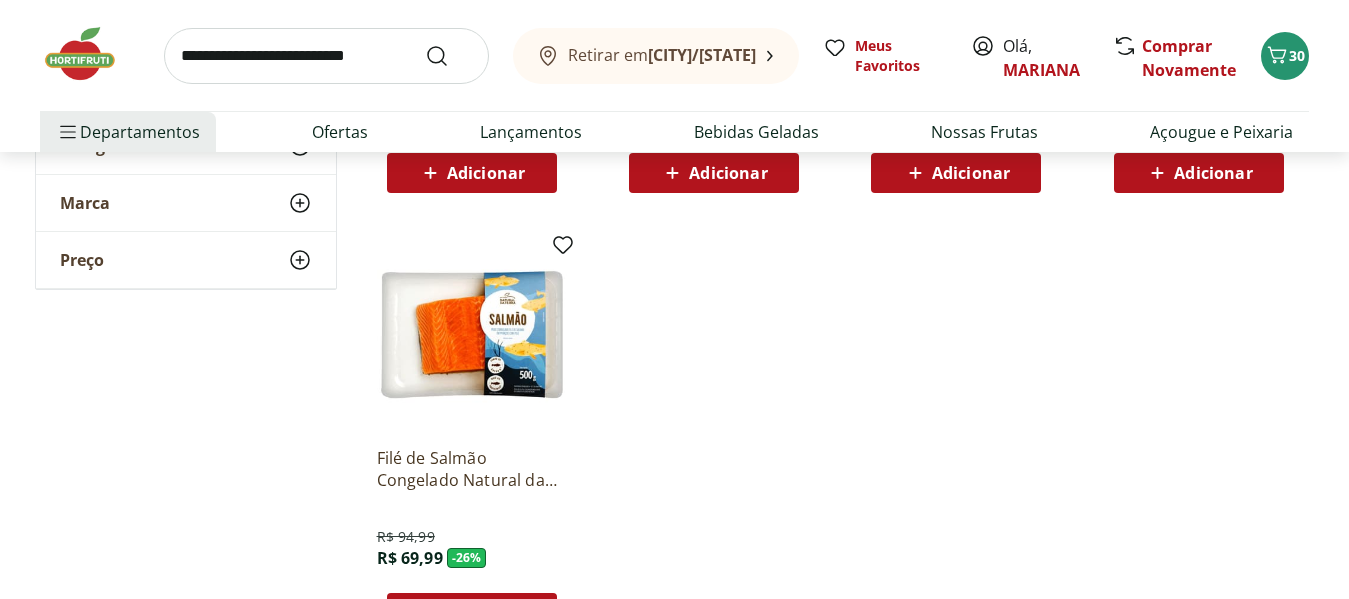 scroll, scrollTop: 7600, scrollLeft: 0, axis: vertical 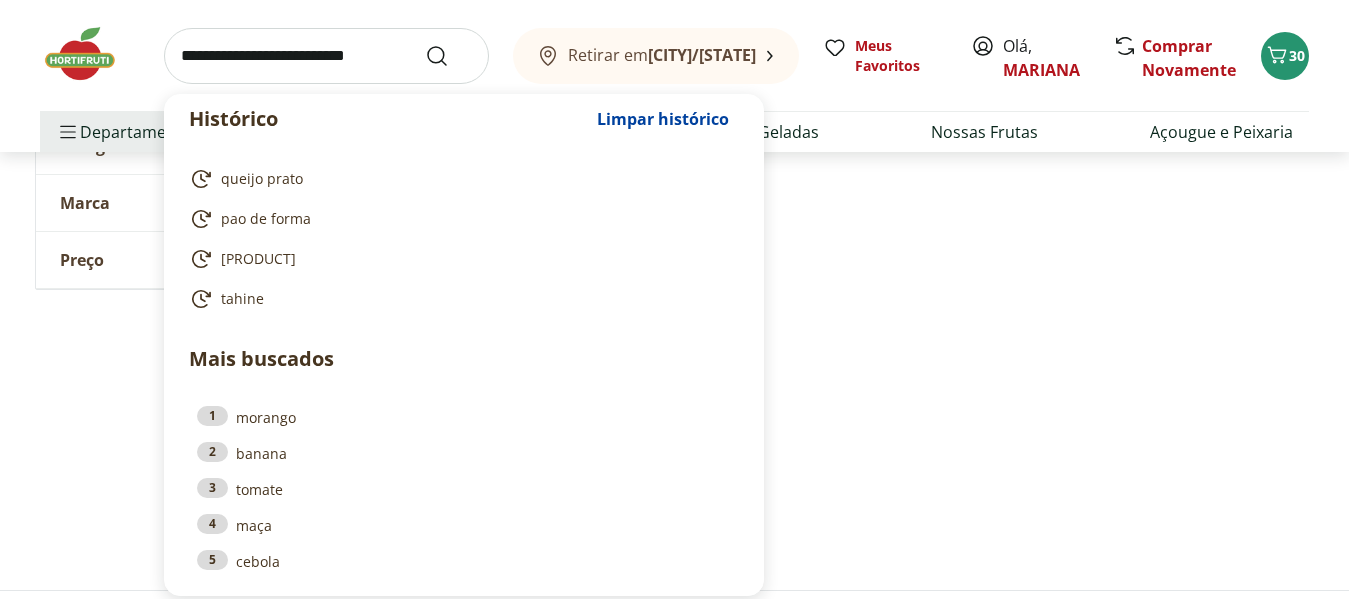 click at bounding box center [326, 56] 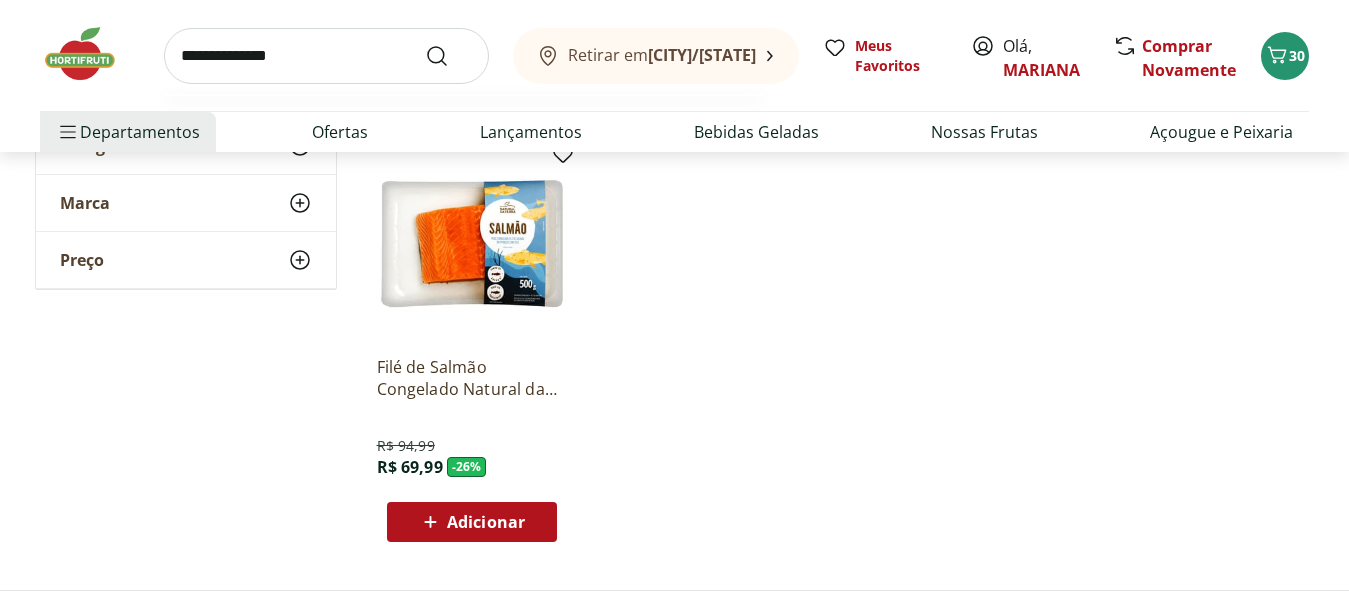type on "**********" 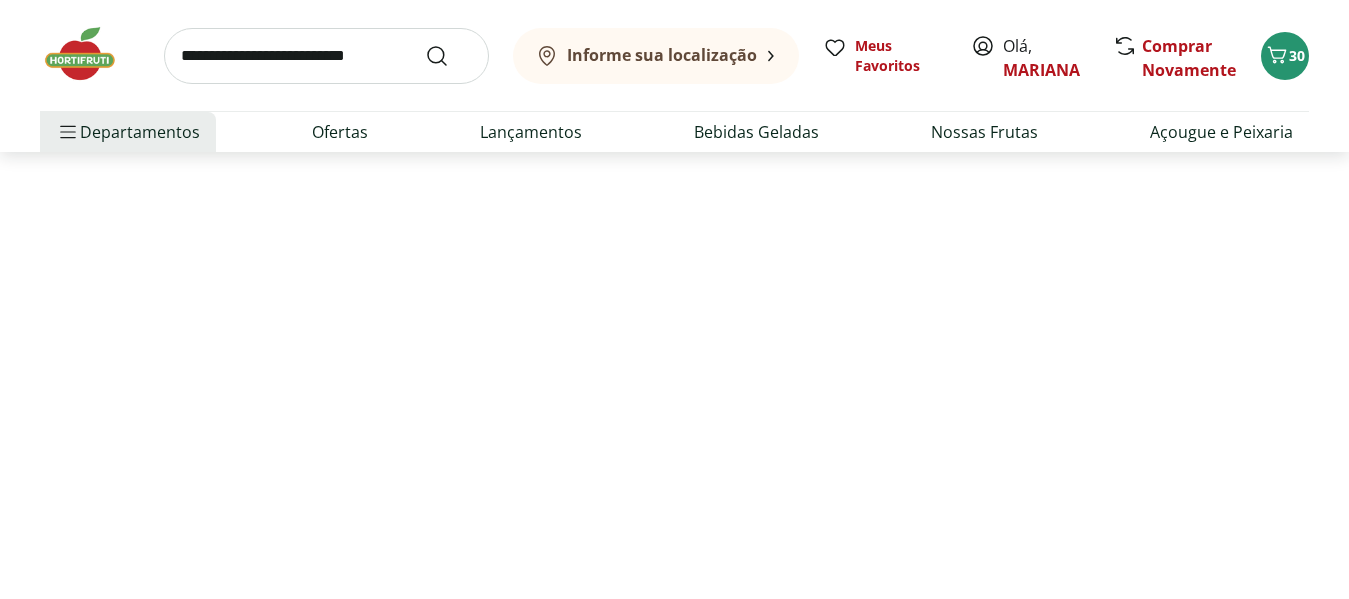 scroll, scrollTop: 0, scrollLeft: 0, axis: both 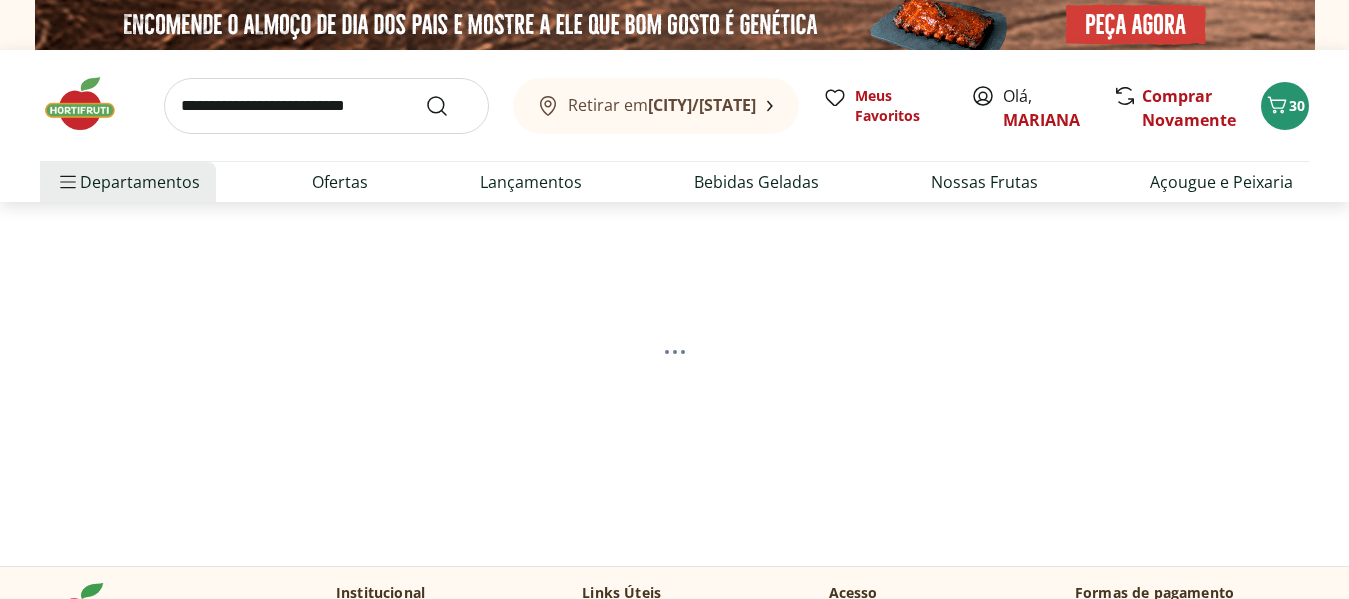 select on "**********" 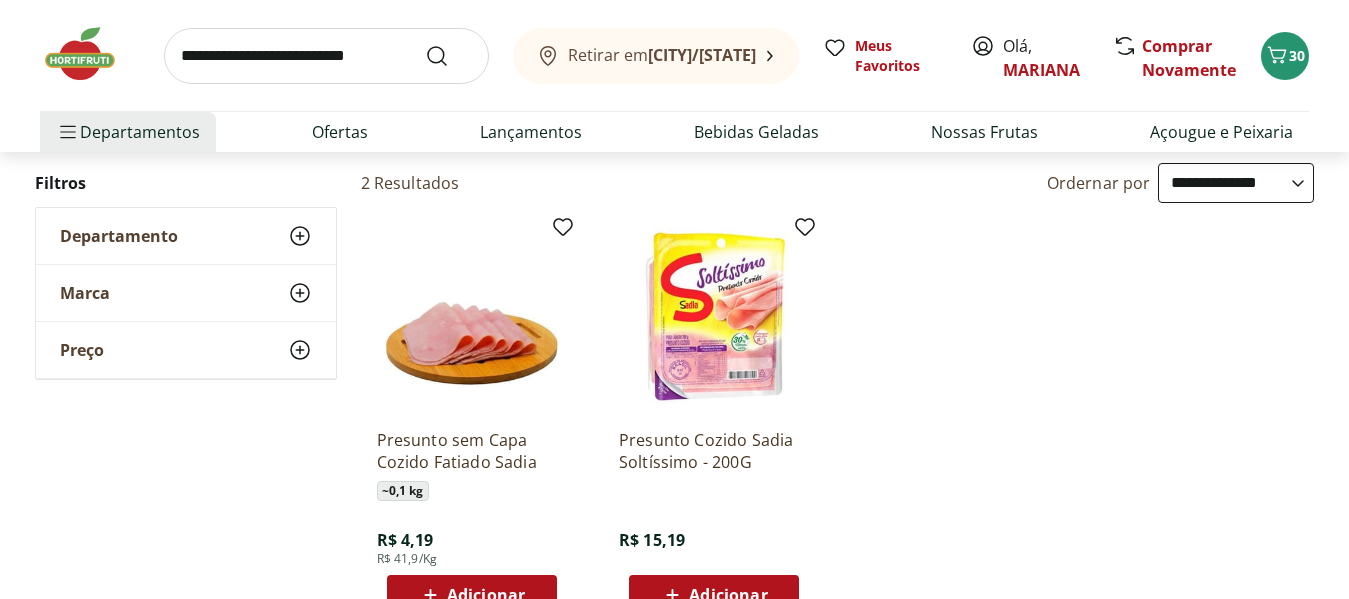 scroll, scrollTop: 300, scrollLeft: 0, axis: vertical 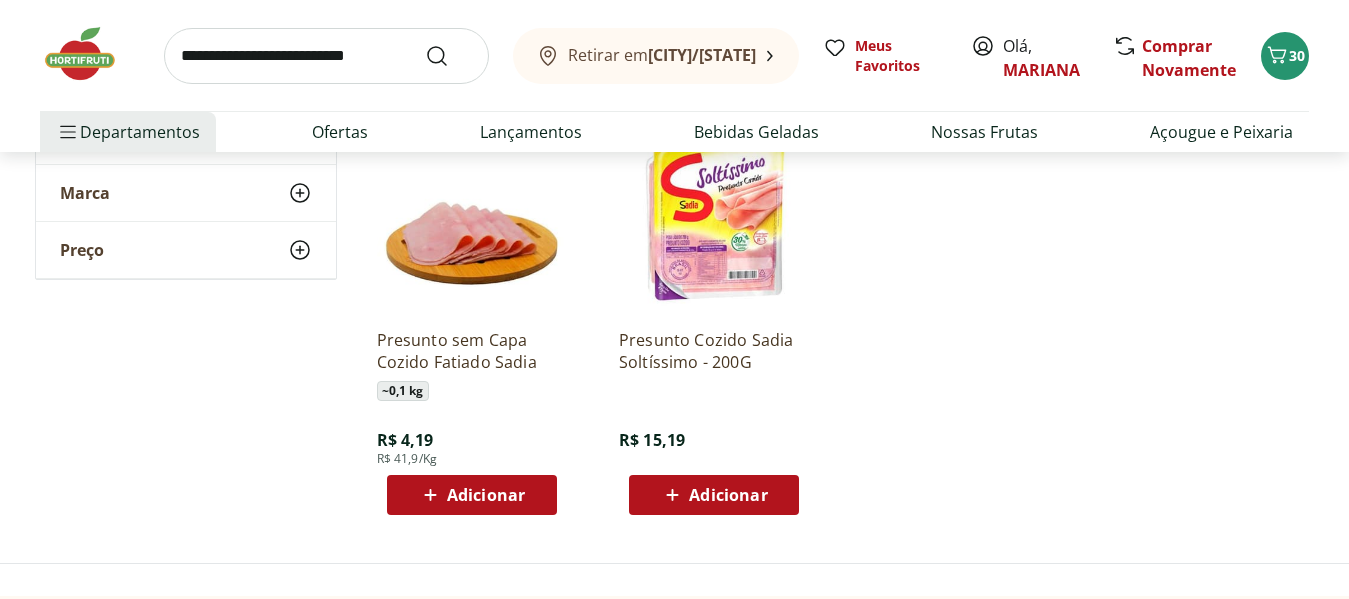 click on "Adicionar" at bounding box center (714, 495) 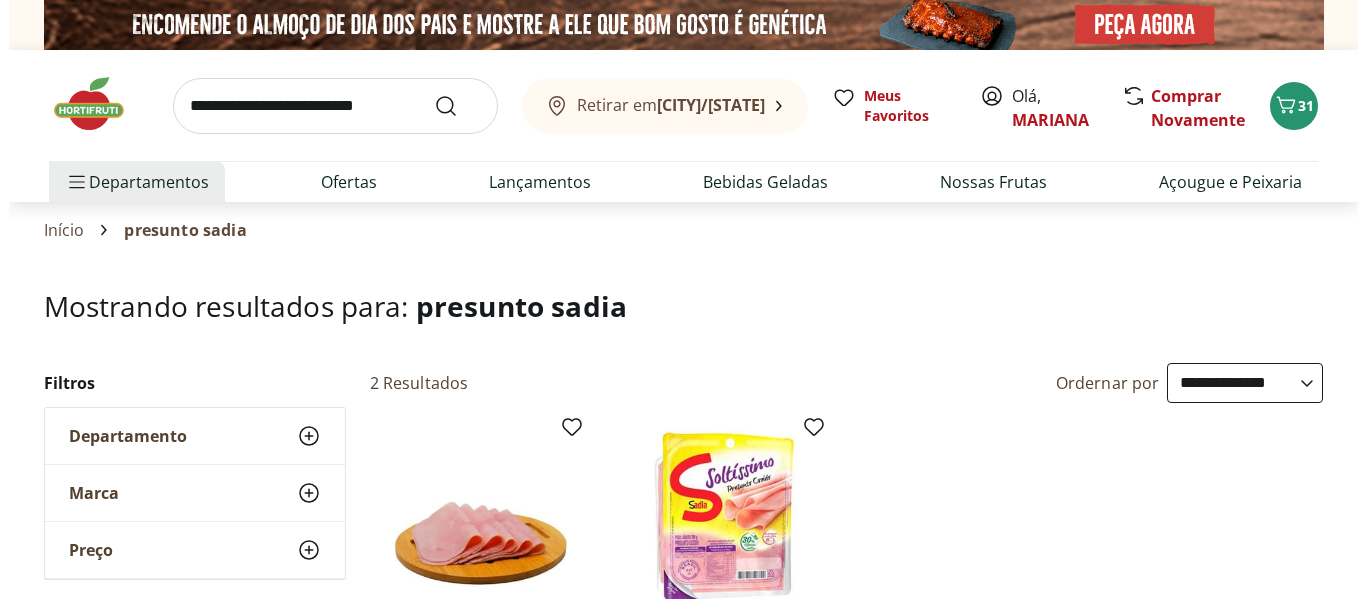 scroll, scrollTop: 100, scrollLeft: 0, axis: vertical 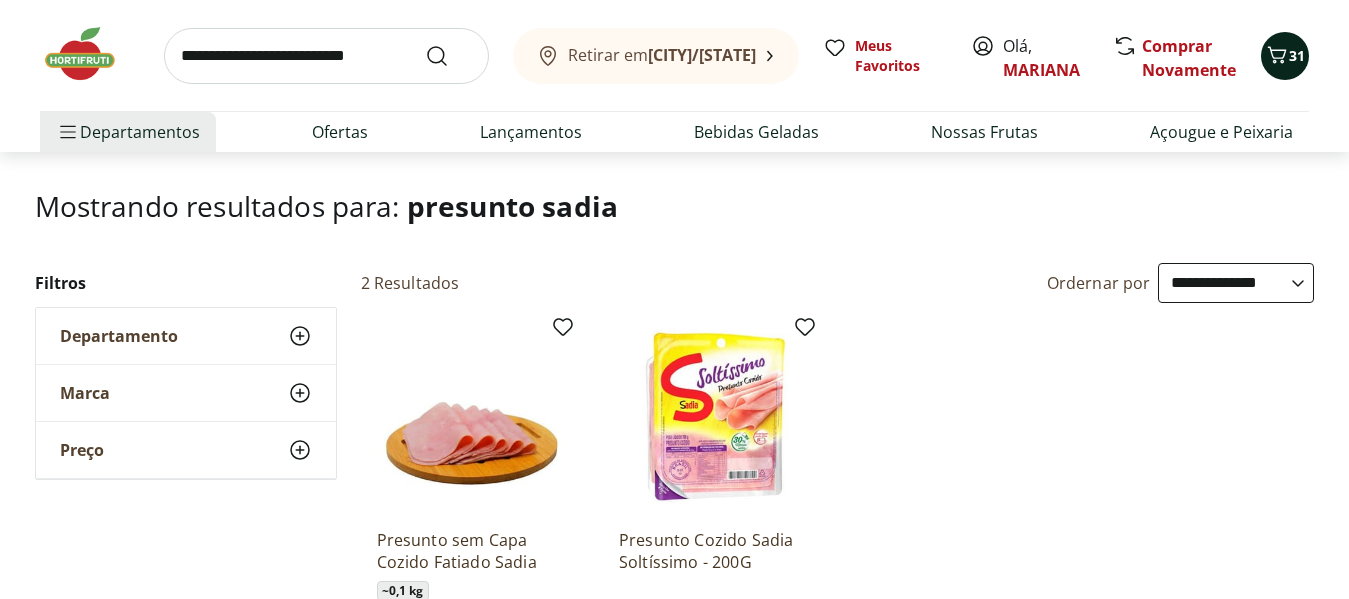 click on "31" at bounding box center (1297, 55) 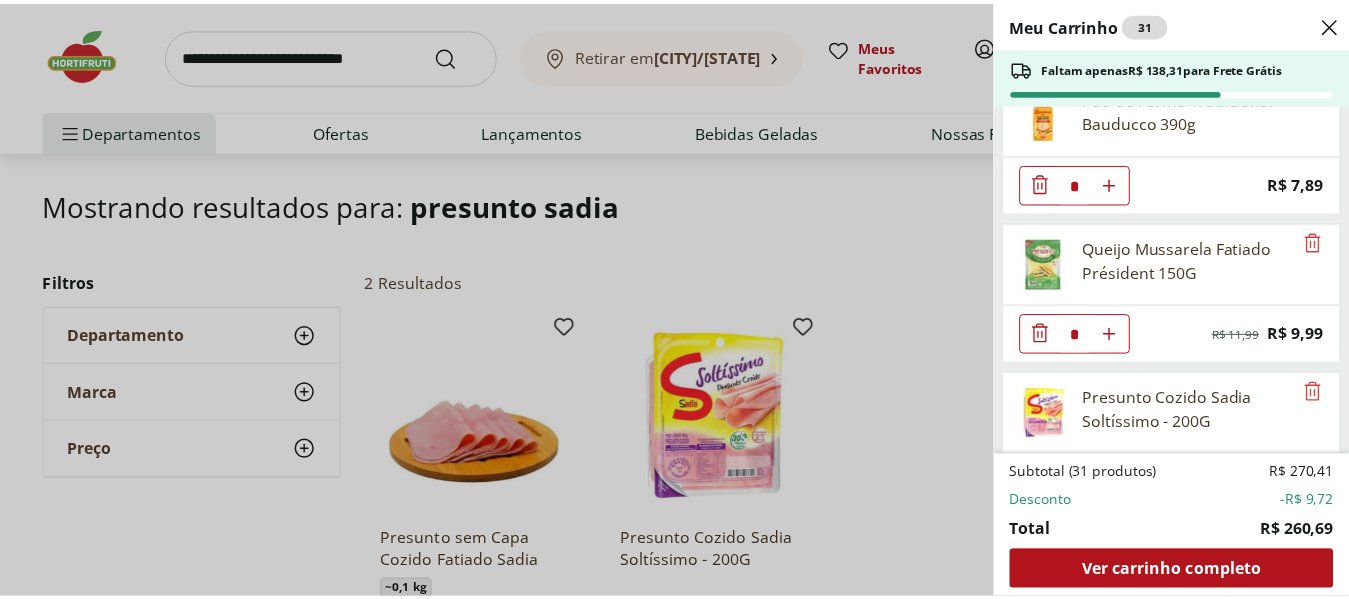 scroll, scrollTop: 2957, scrollLeft: 0, axis: vertical 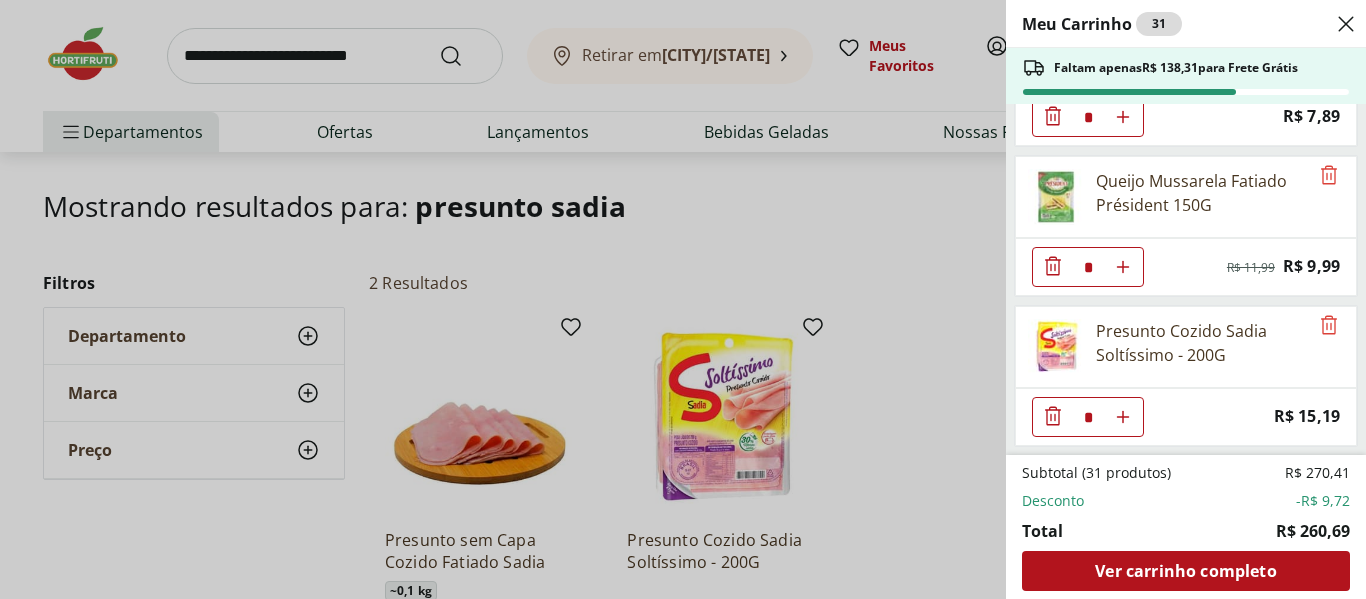 click on "Meu Carrinho 31 Faltam apenas  R$ 138,31  para Frete Grátis Espinafre Unidade * Price: R$ 3,99 Couve Mineira Unidade * Price: R$ 3,79 Brócolis Ninja Unidade * Original price: R$ 11,99 Price: R$ 4,99 Sobrecoxa de Frango Resfriado Light * Price: R$ 14,94 Peito de Frango Resfriado Desfiado * Price: R$ 17,07 Alho Nacional Unidade * Original price: R$ 2,03 Price: R$ 1,79 Paçoca Airon Pote Sem Açúcar - 160G * Price: R$ 20,99 Cheiro Verde Unidade * Price: R$ 1,99 Cogumelo Paris Orgânico 200g Unidade * Price: R$ 12,99 Abacaxi Inteiro Descascado Processado * Price: R$ 19,99 Kiwi Verde * Price: R$ 4,56 Morango Bandeja 250g * Price: R$ 15,99 Cebola Roxa Processada * Price: R$ 7,59 Alho Poró - Unidade * Price: R$ 3,99 Inhame Dedo Unidade * Price: R$ 0,81 Hortelã Unidade * Price: R$ 3,99 Chuchu Unidade * Price: R$ 1,09 Pasta de Tahine Baba Sol 200g * Price: R$ 19,99 Chá Verde De Hortelã e Limão Reequilibra Leão 18G * Price: R$ 17,69 Pão de Forma Tradicional Bauducco 390g * Price: * *" at bounding box center [683, 299] 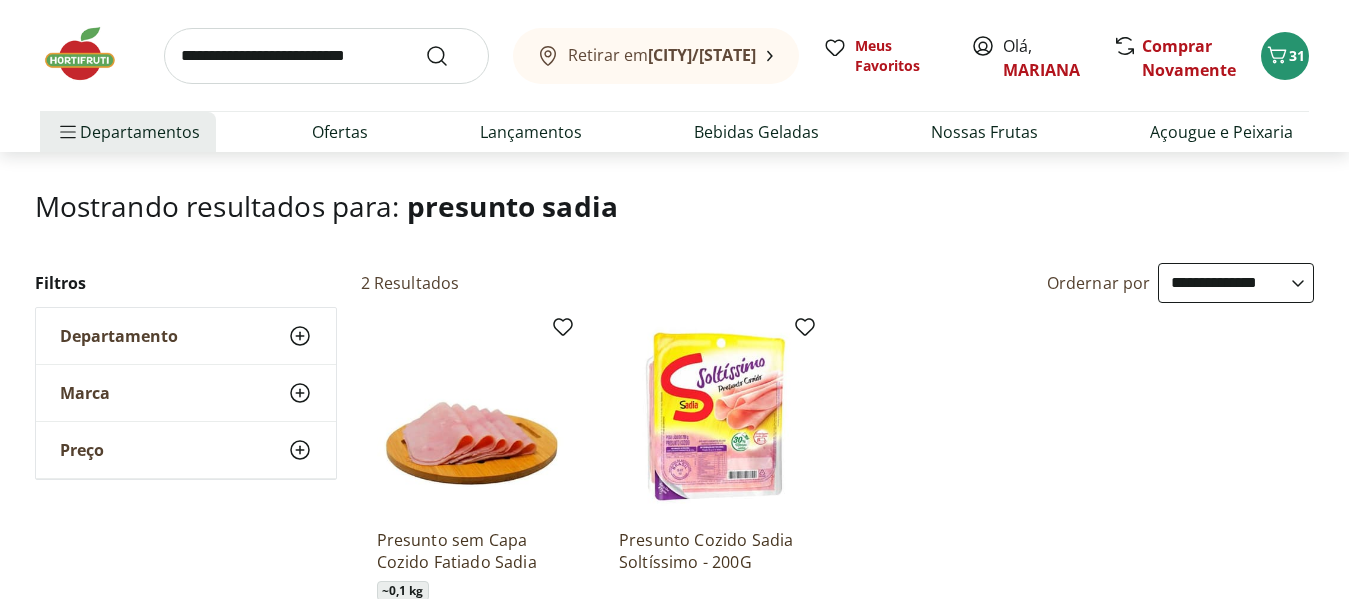 click at bounding box center [326, 56] 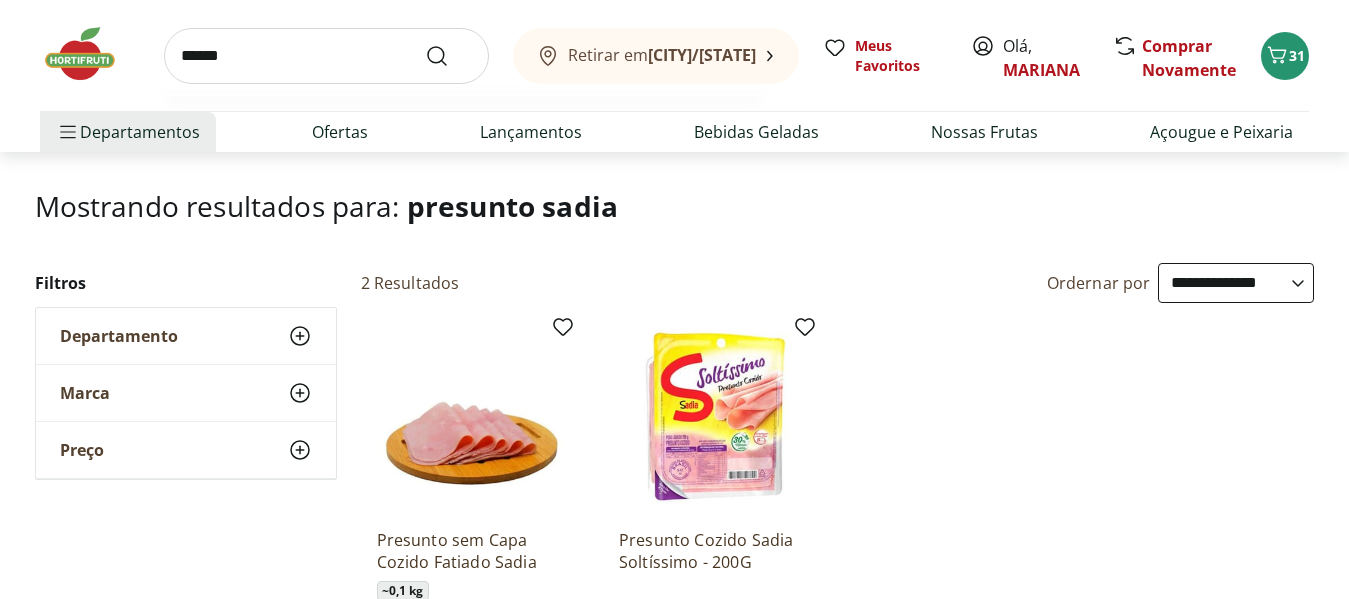 type on "******" 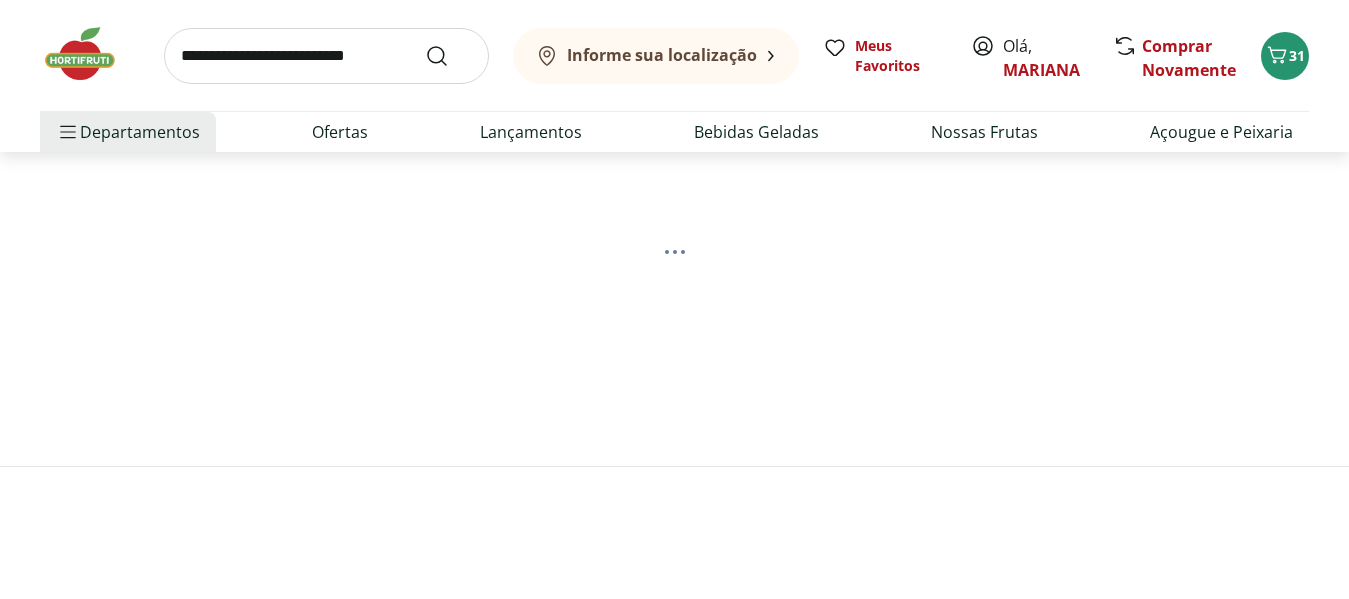 scroll, scrollTop: 0, scrollLeft: 0, axis: both 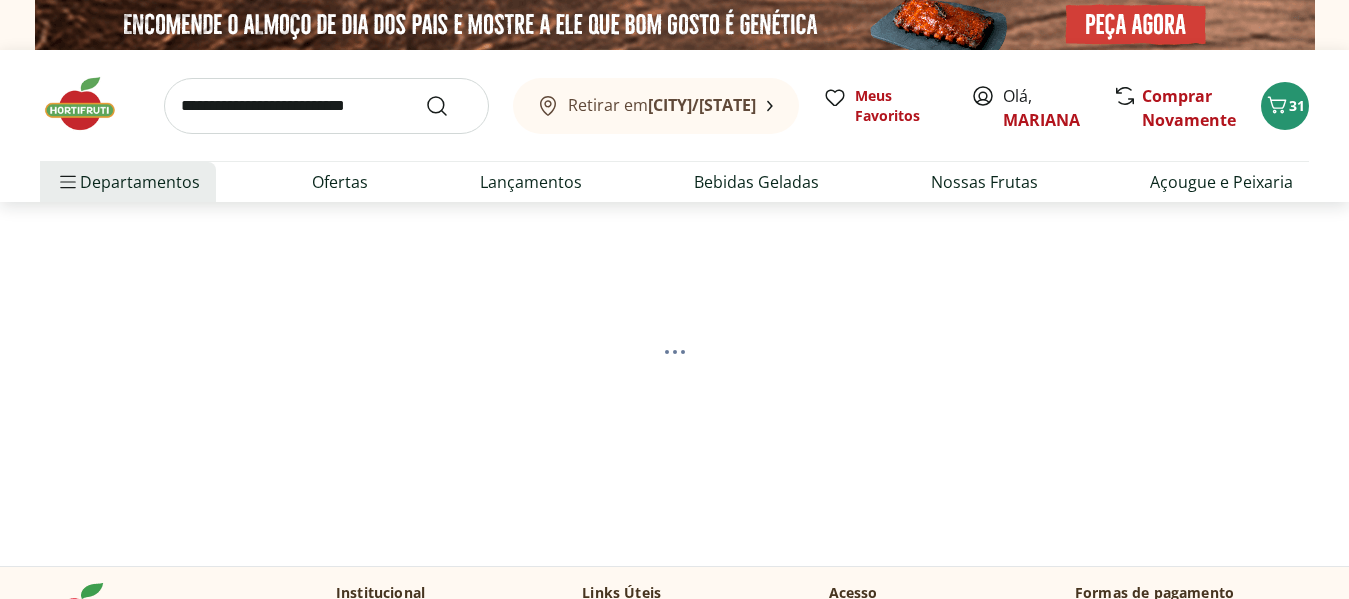 select on "**********" 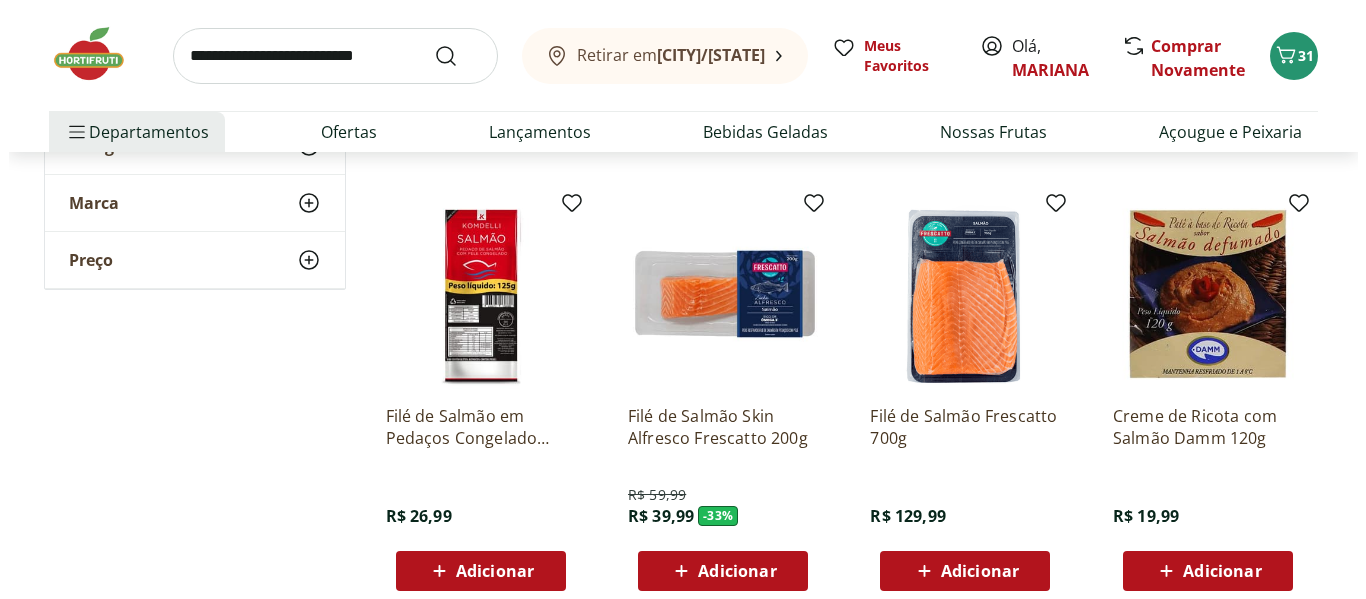 scroll, scrollTop: 700, scrollLeft: 0, axis: vertical 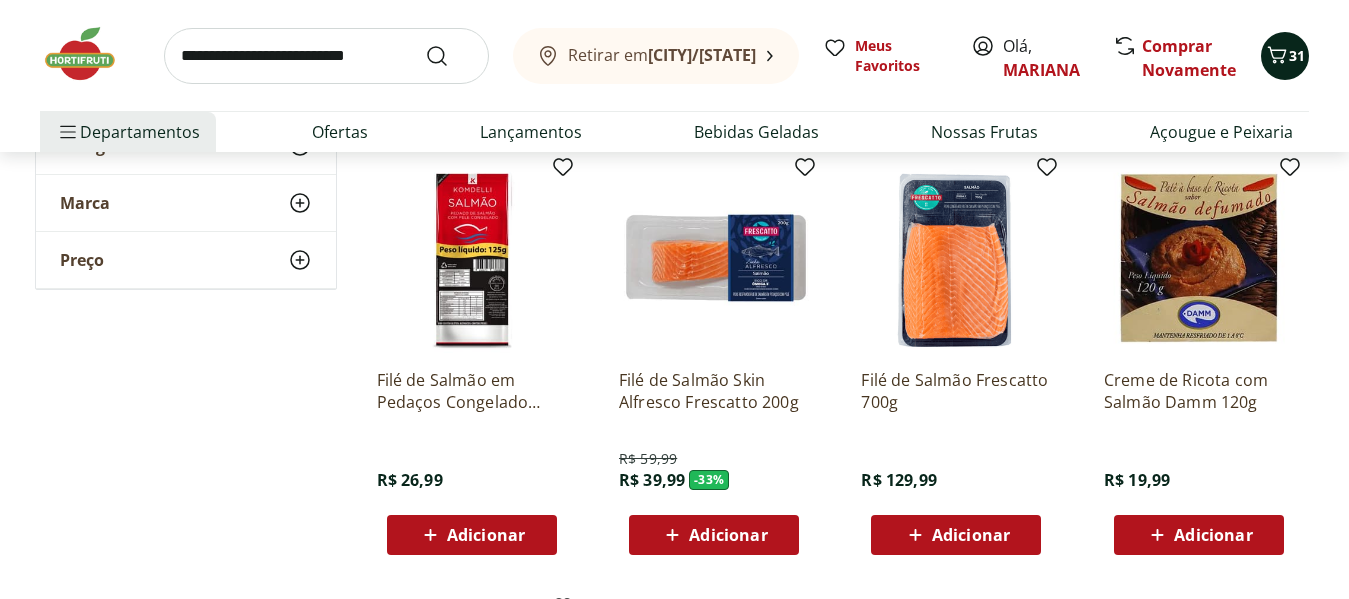 click 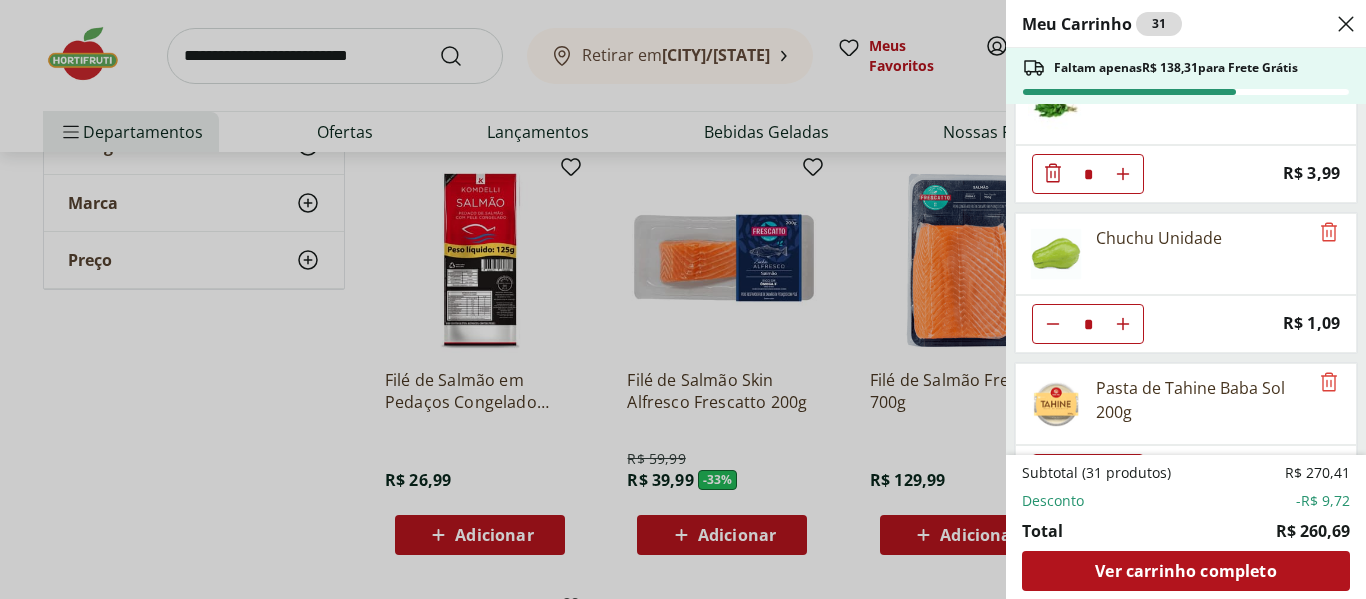 scroll, scrollTop: 2200, scrollLeft: 0, axis: vertical 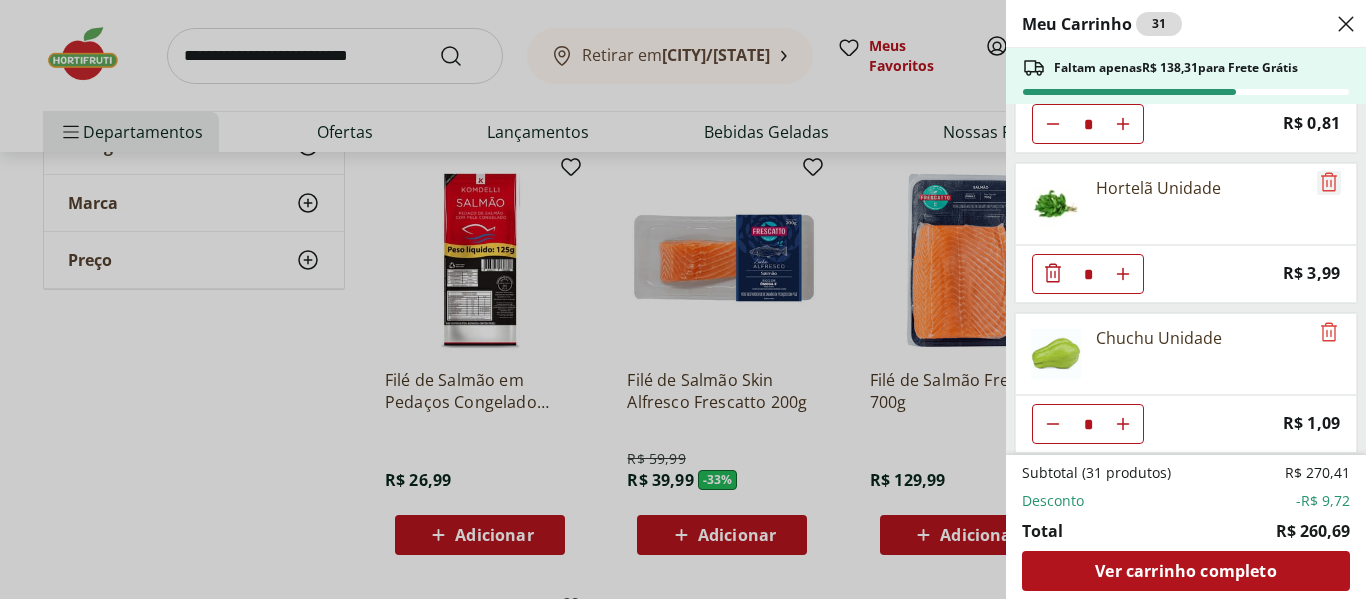 click 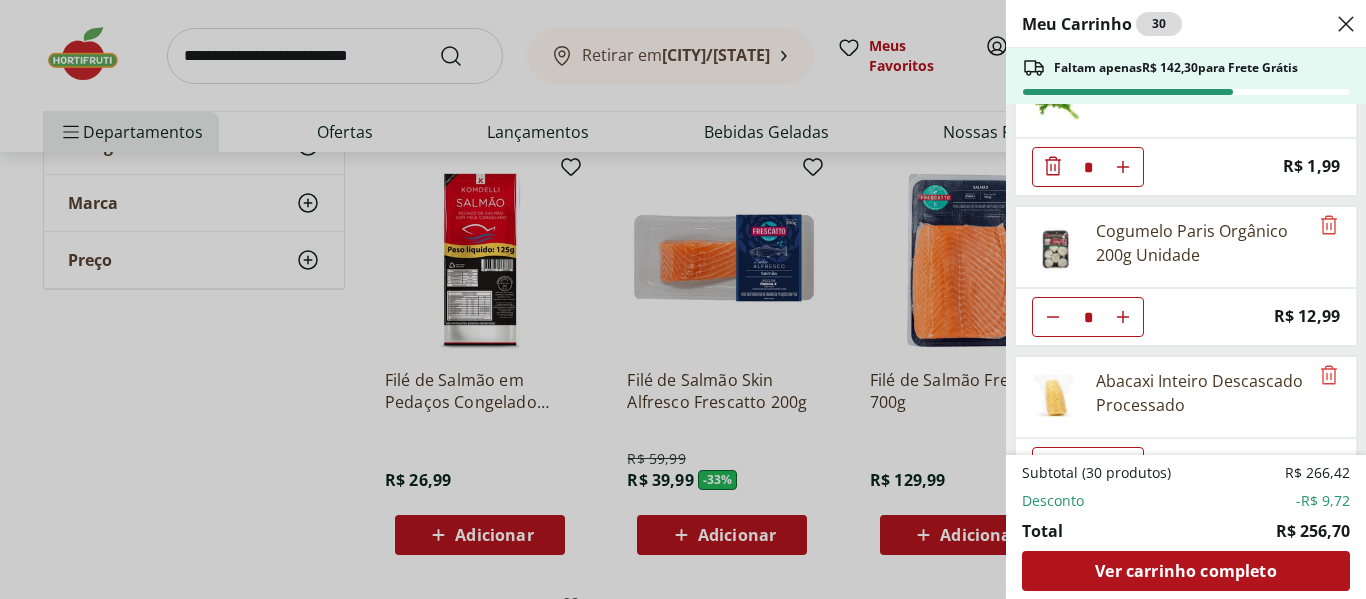 scroll, scrollTop: 1207, scrollLeft: 0, axis: vertical 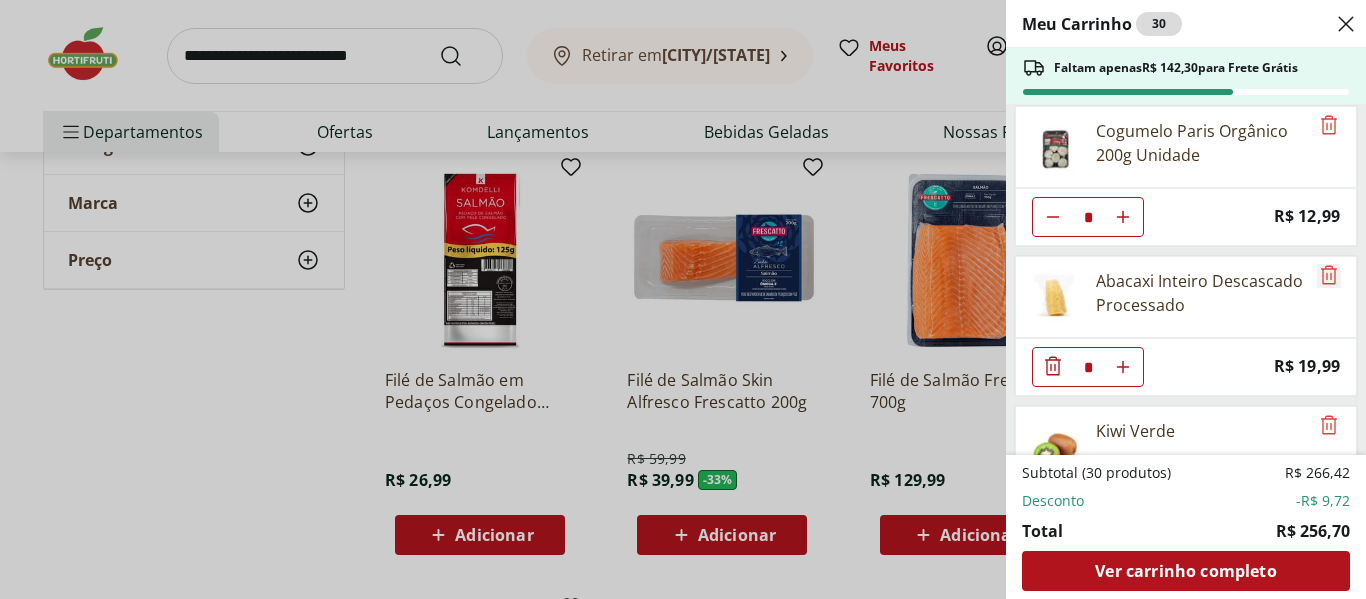 click 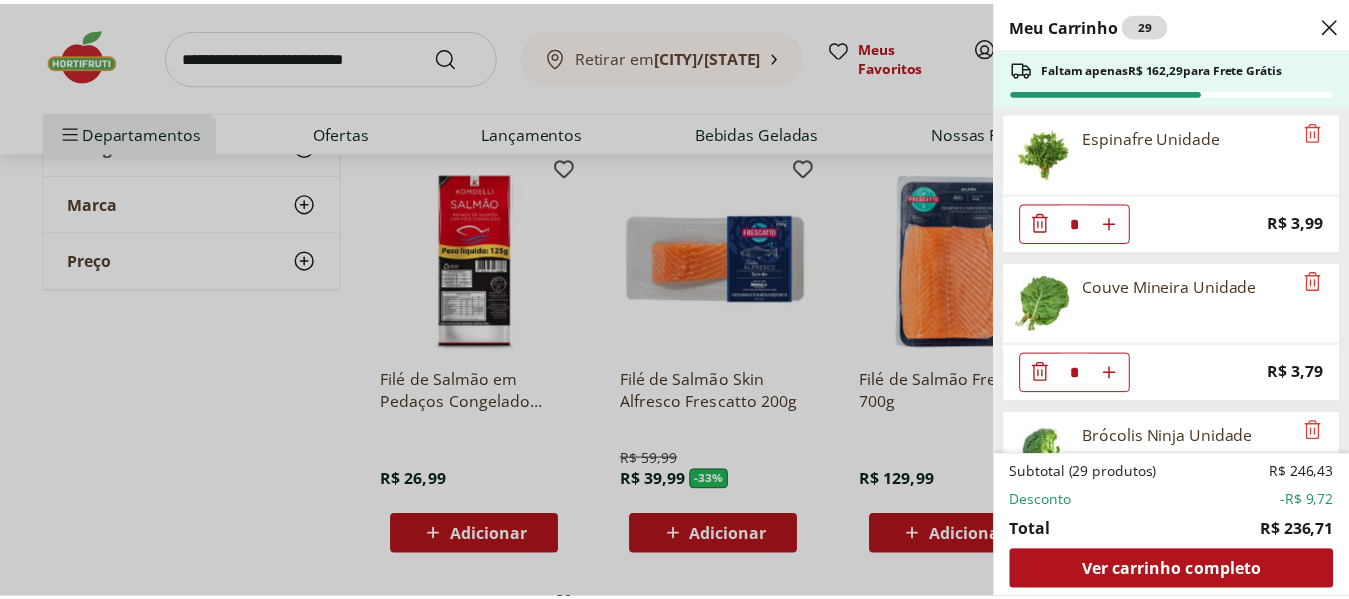 scroll, scrollTop: 0, scrollLeft: 0, axis: both 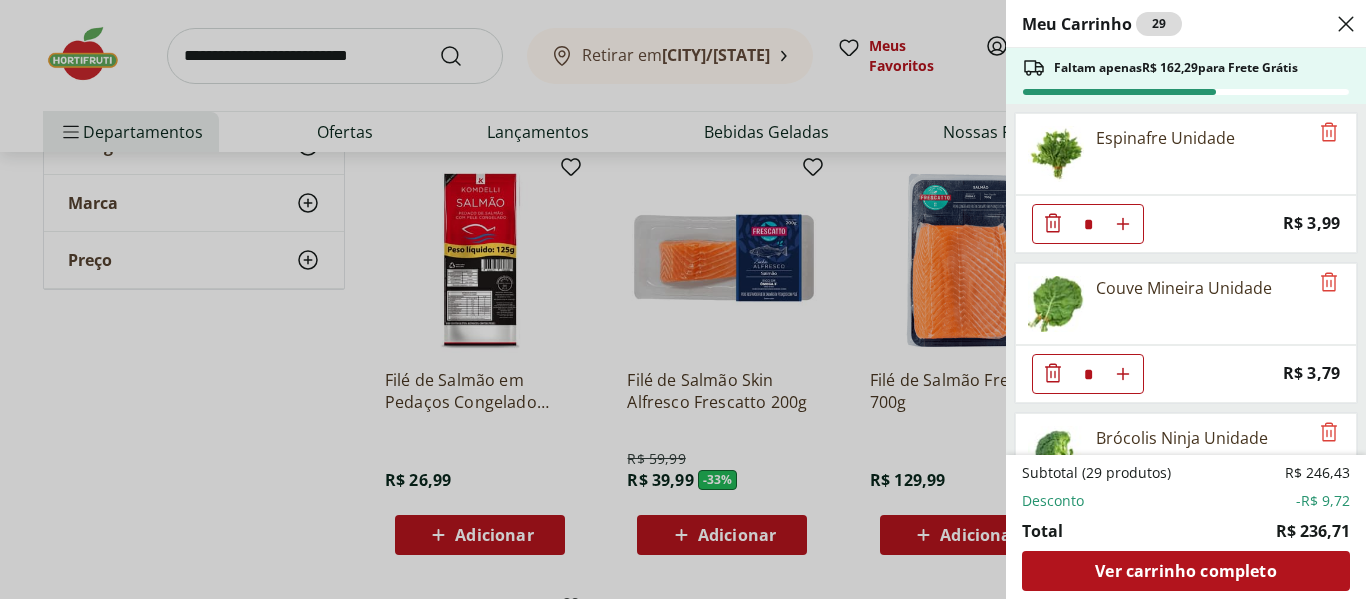 click on "Meu Carrinho 29 Faltam apenas  R$ 162,29  para Frete Grátis Espinafre Unidade * Price: R$ 3,99 Couve Mineira Unidade * Price: R$ 3,79 Brócolis Ninja Unidade * Original price: R$ 11,99 Price: R$ 4,99 Sobrecoxa de Frango Resfriado Light * Price: R$ 14,94 Peito de Frango Resfriado Desfiado * Price: R$ 17,07 Alho Nacional Unidade * Original price: R$ 2,03 Price: R$ 1,79 Paçoca Airon Pote Sem Açúcar - 160G * Price: R$ 20,99 Cheiro Verde Unidade * Price: R$ 1,99 Cogumelo Paris Orgânico 200g Unidade * Price: R$ 12,99 Kiwi Verde * Price: R$ 4,56 Morango Bandeja 250g * Price: R$ 15,99 Cebola Roxa Processada * Price: R$ 7,59 Alho Poró - Unidade * Price: R$ 3,99 Inhame Dedo Unidade * Price: R$ 0,81 Chuchu Unidade * Price: R$ 1,09 Pasta de Tahine Baba Sol 200g * Price: R$ 19,99 Chá Verde De Hortelã e Limão Reequilibra Leão 18G * Price: R$ 17,69 Pão de Forma Tradicional Bauducco 390g * Price: R$ 7,89 Queijo Mussarela Fatiado Président 150G * Original price: R$ 11,99 Price: R$ 9,99 *" at bounding box center [683, 299] 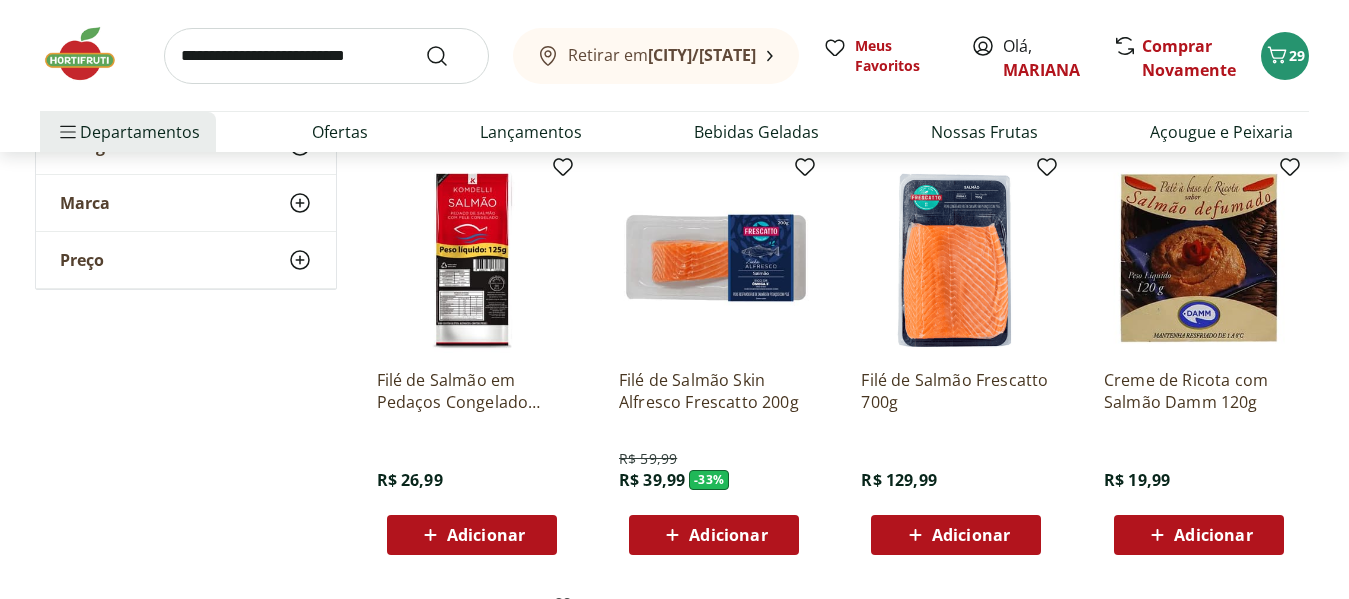 click at bounding box center [326, 56] 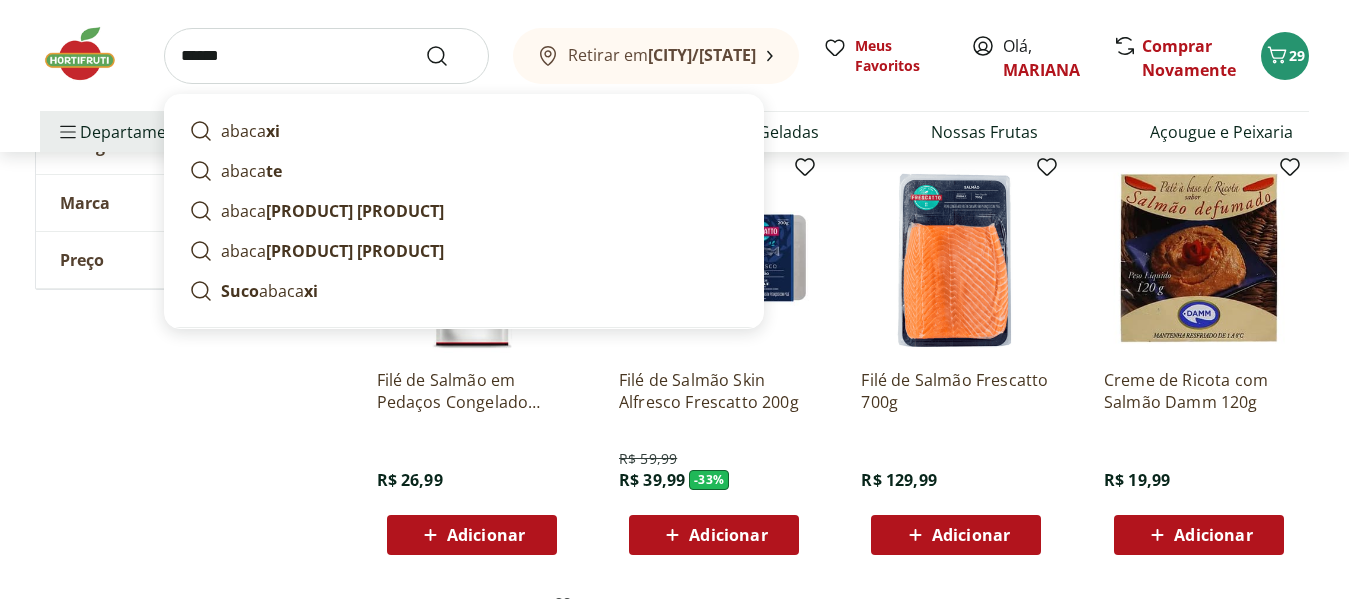 type on "*******" 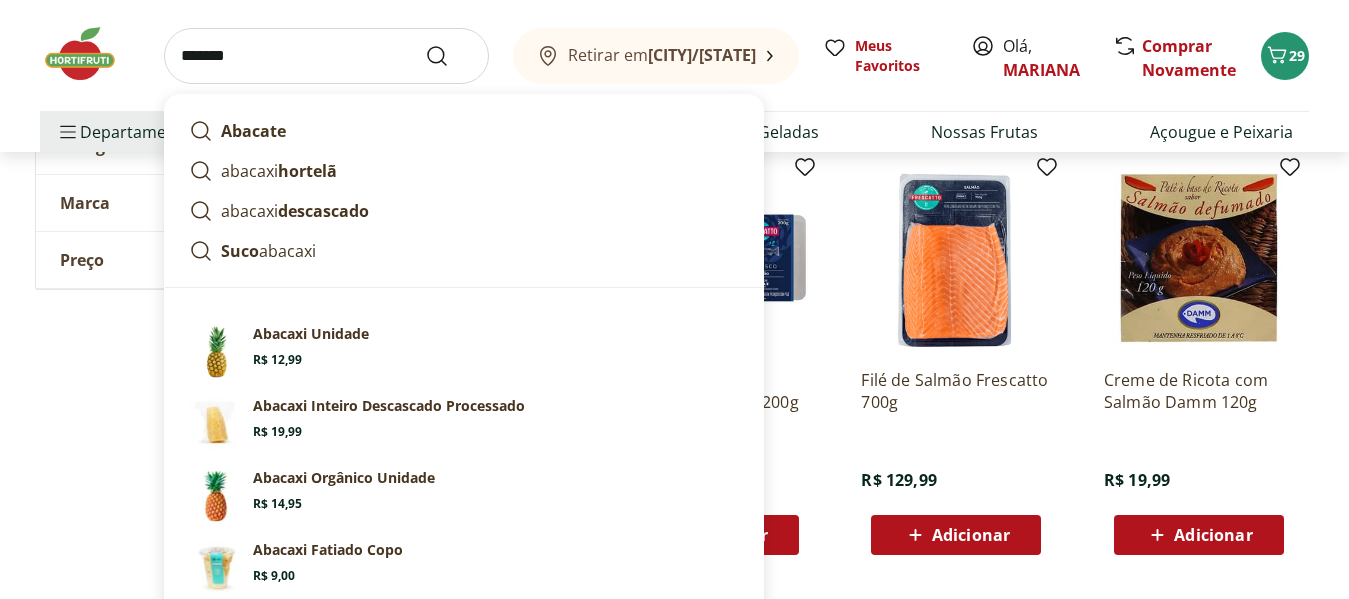 click at bounding box center [449, 56] 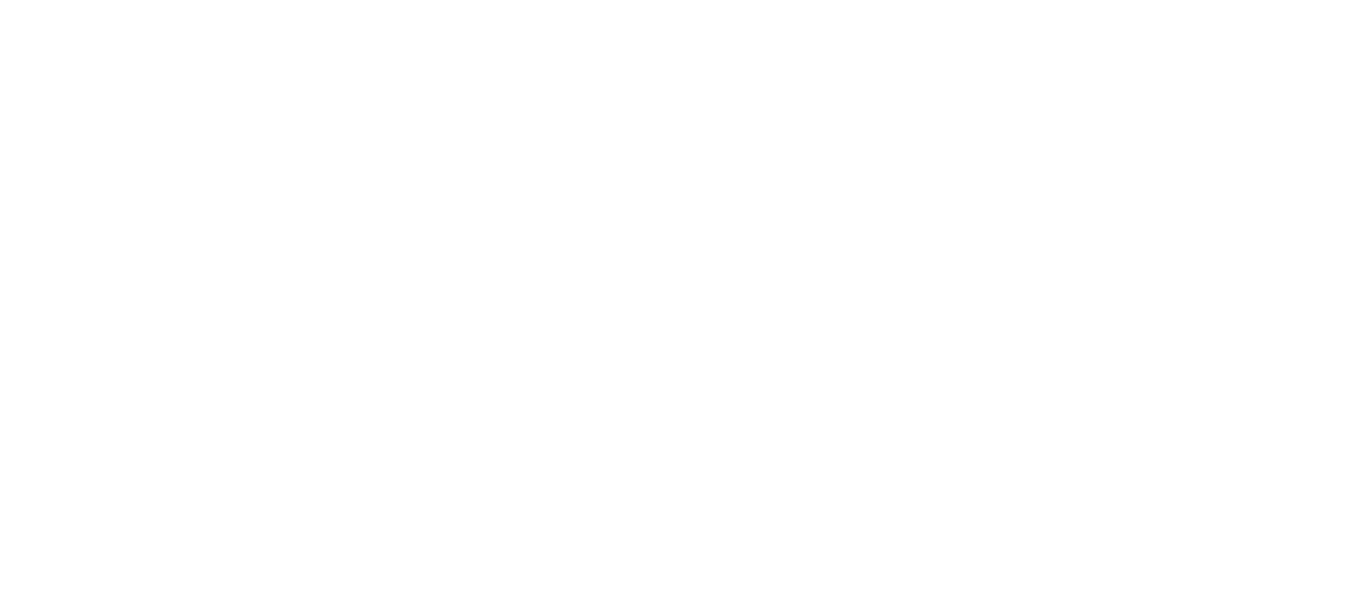 scroll, scrollTop: 0, scrollLeft: 0, axis: both 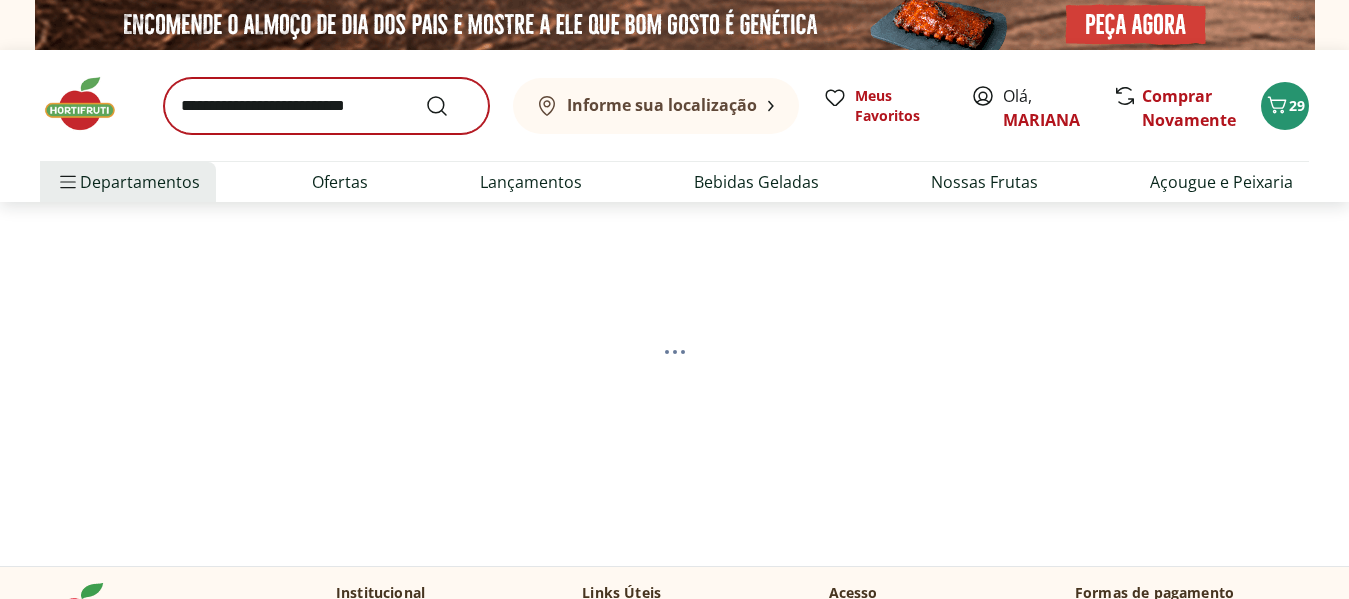 select on "**********" 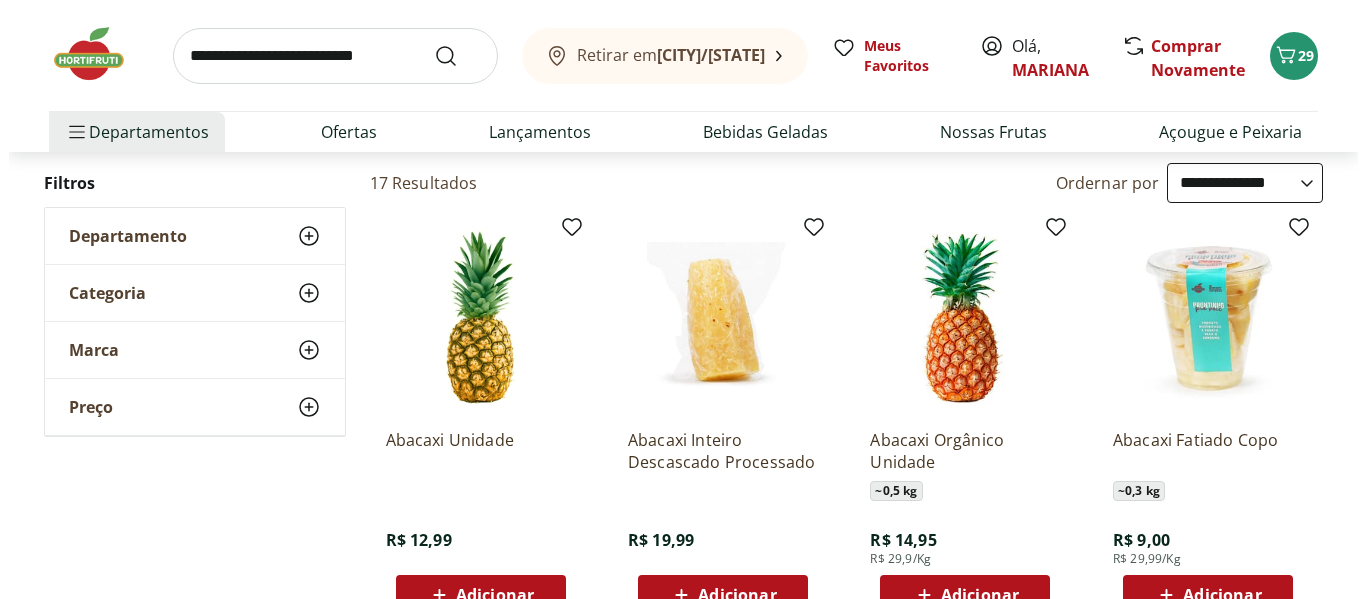 scroll, scrollTop: 300, scrollLeft: 0, axis: vertical 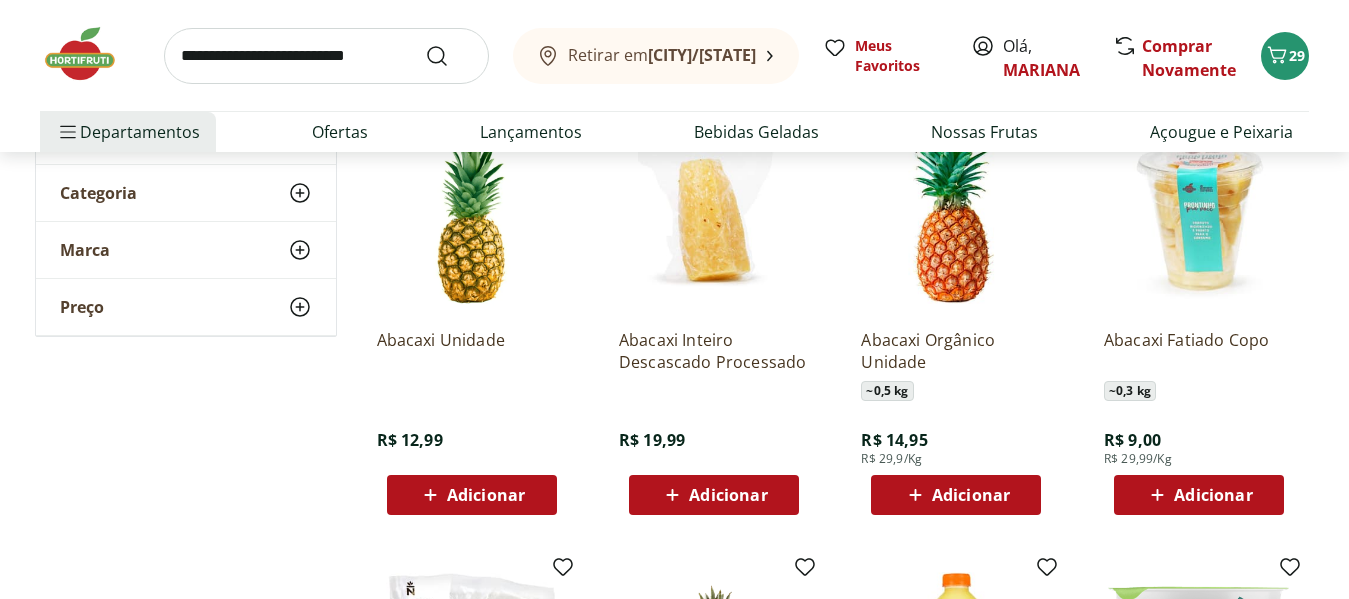 click on "Adicionar" at bounding box center [472, 495] 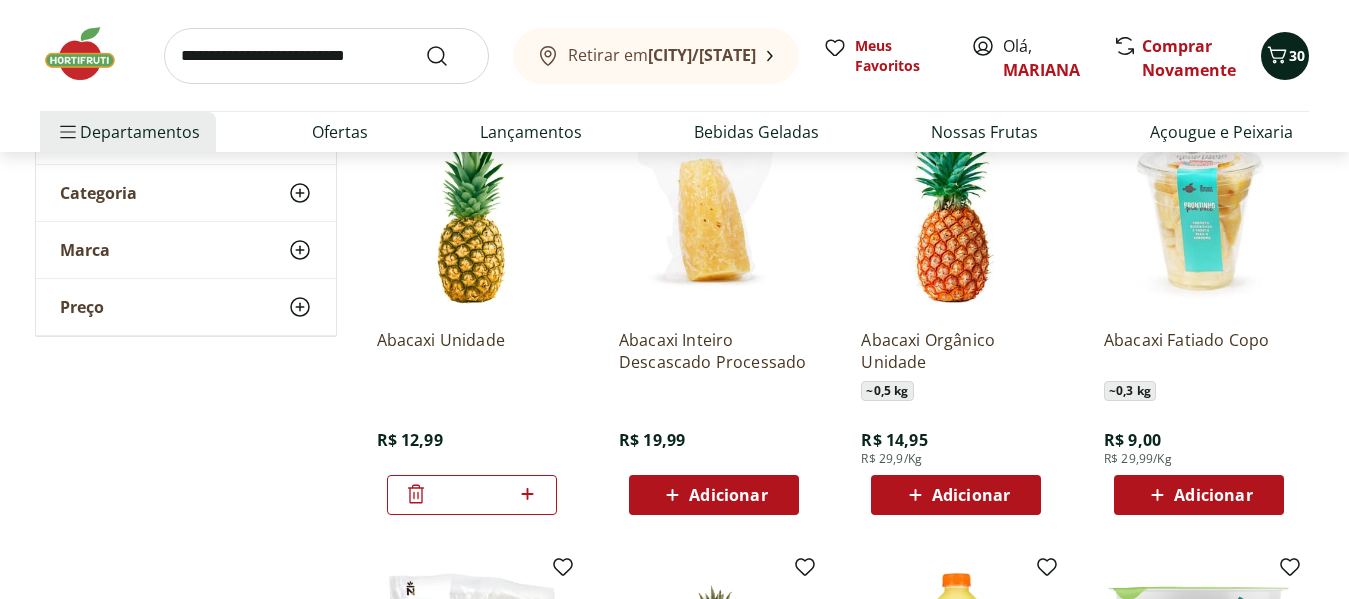 click 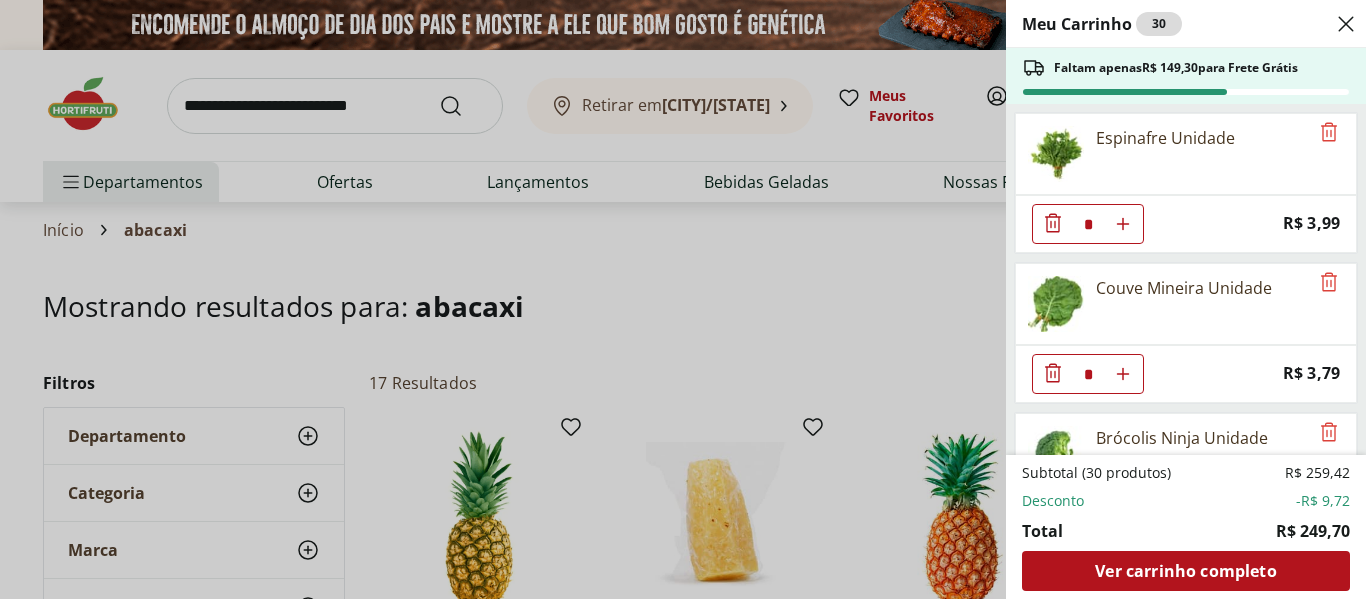 select on "**********" 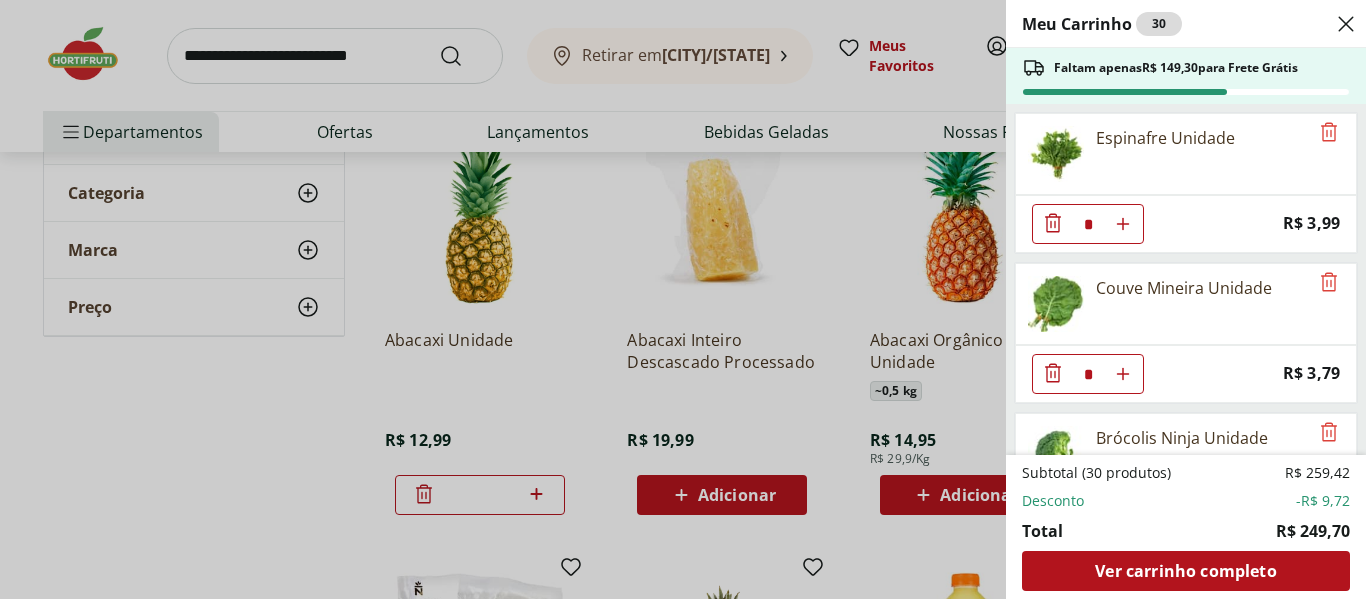 scroll, scrollTop: 0, scrollLeft: 0, axis: both 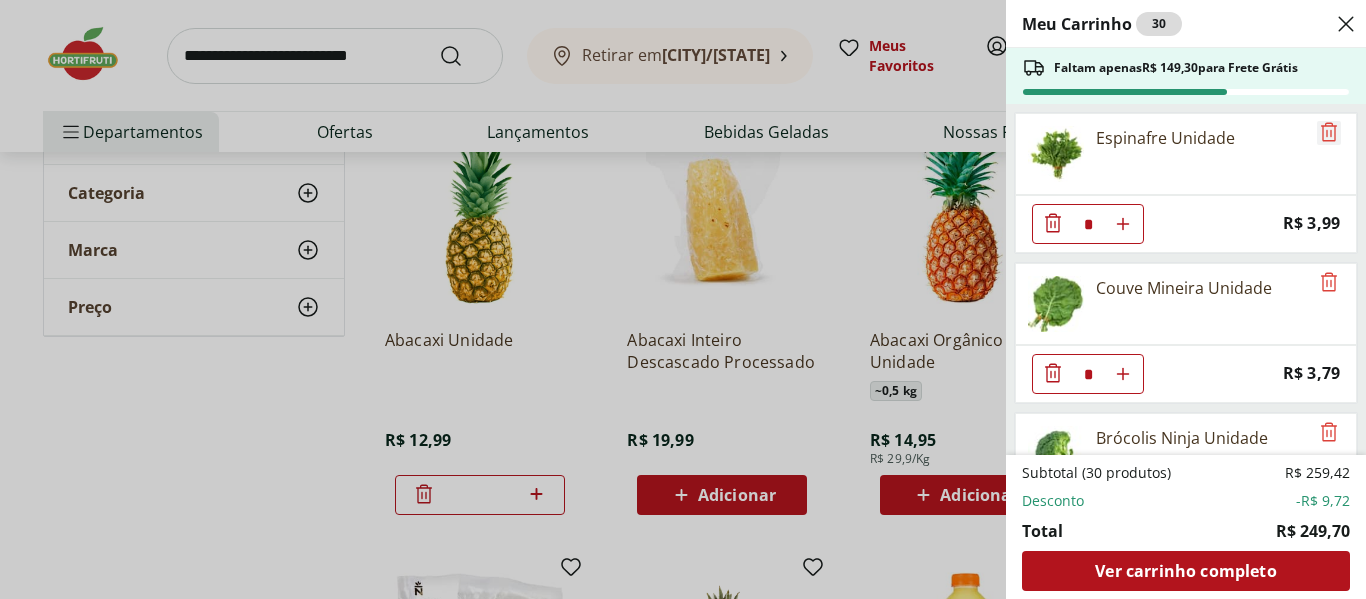 click 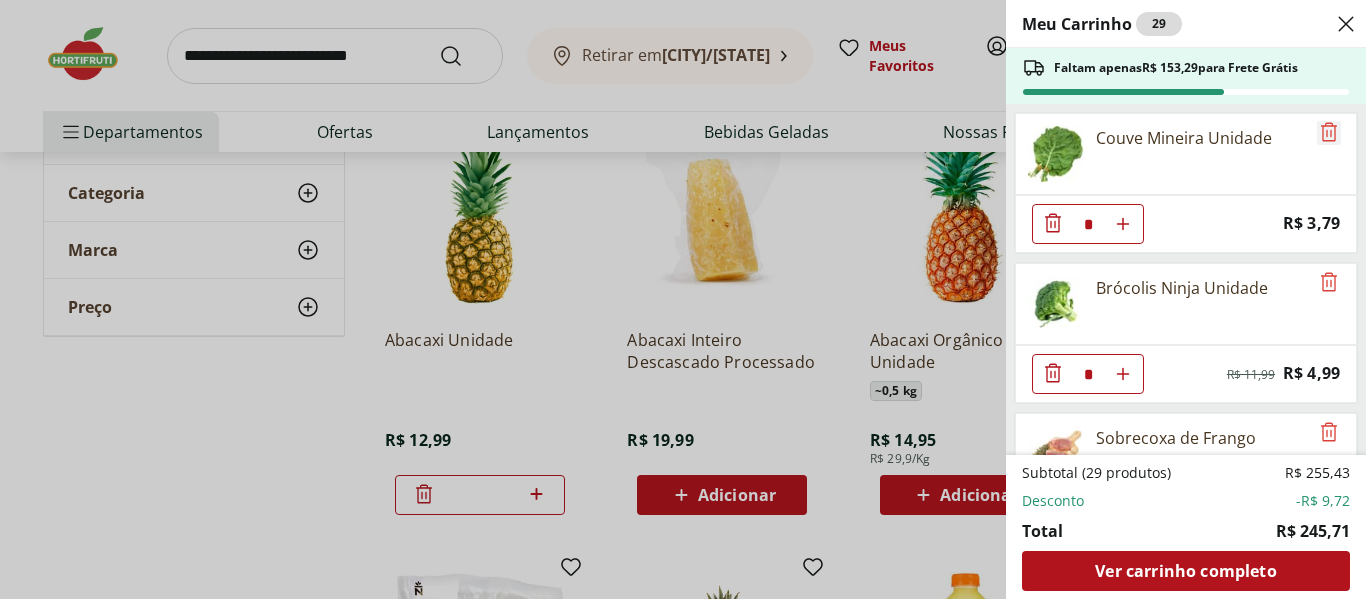 click 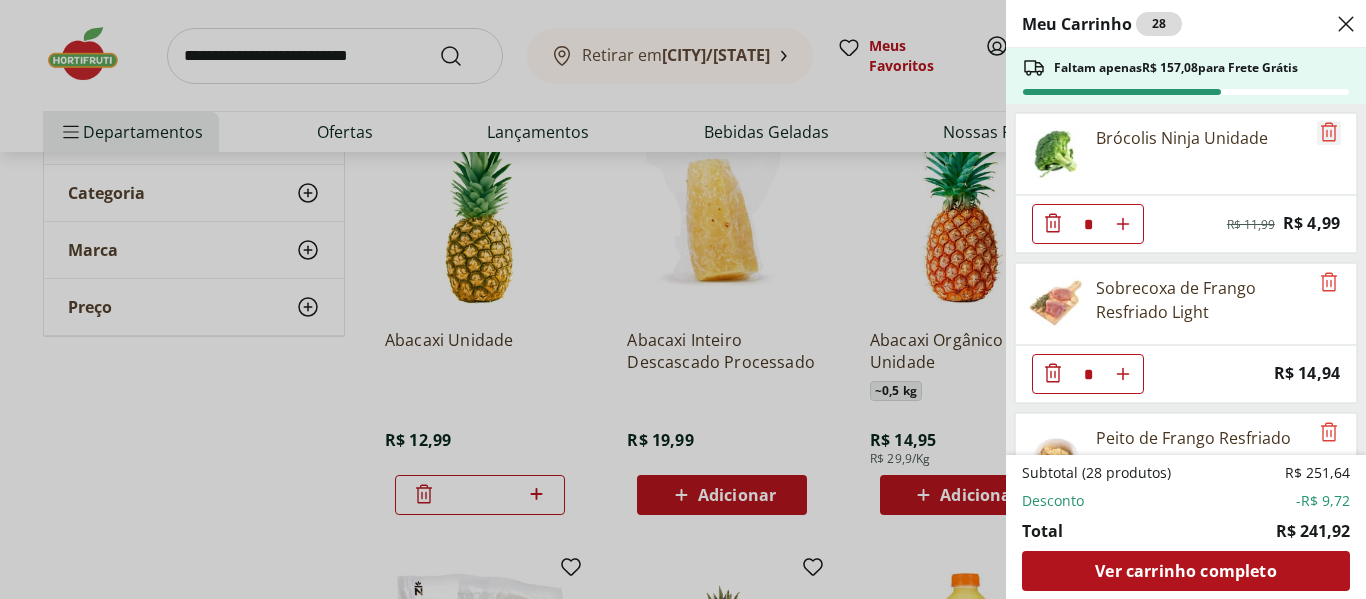 click 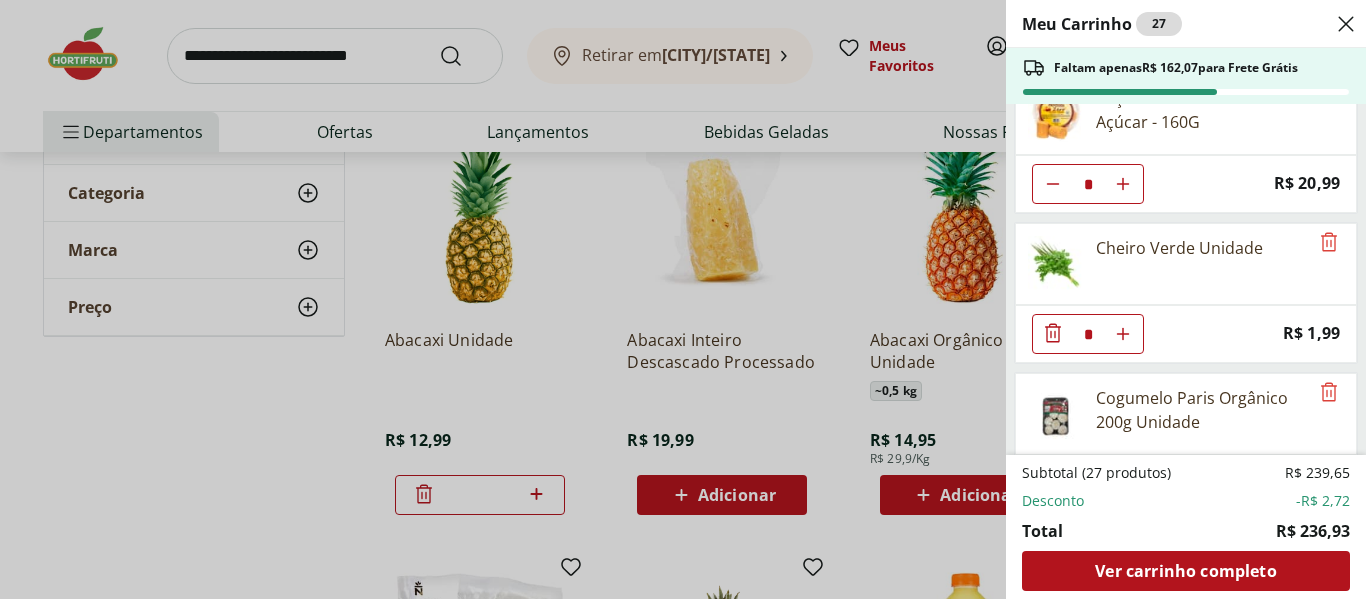 scroll, scrollTop: 500, scrollLeft: 0, axis: vertical 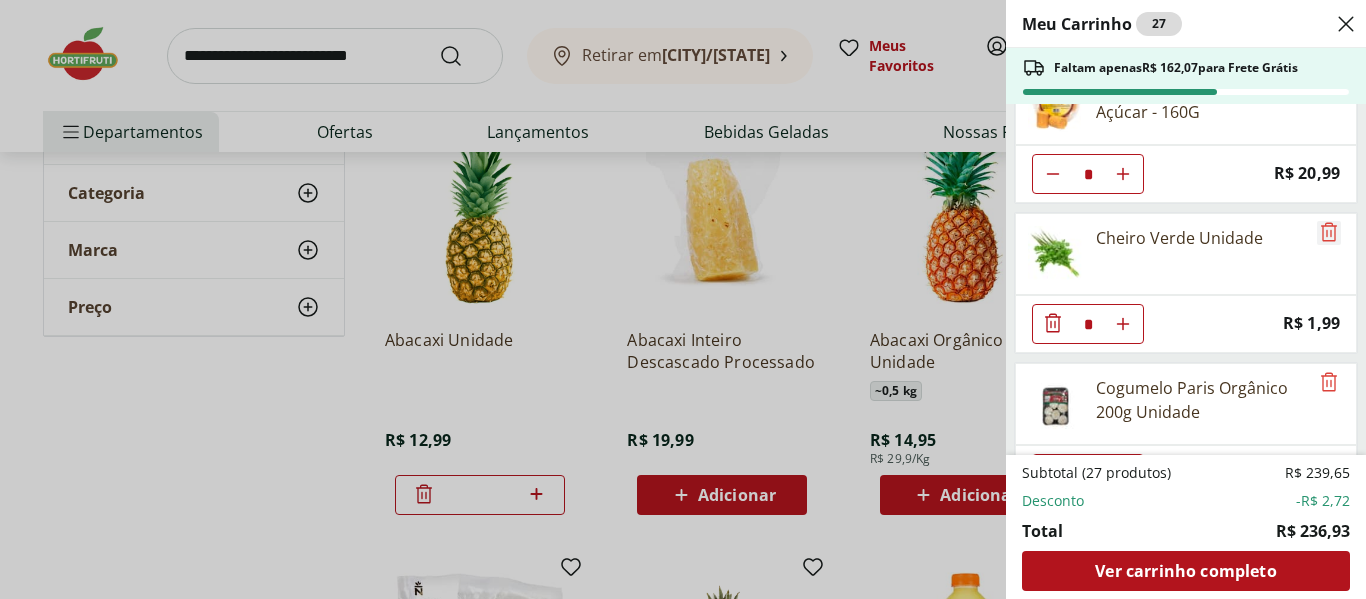 click 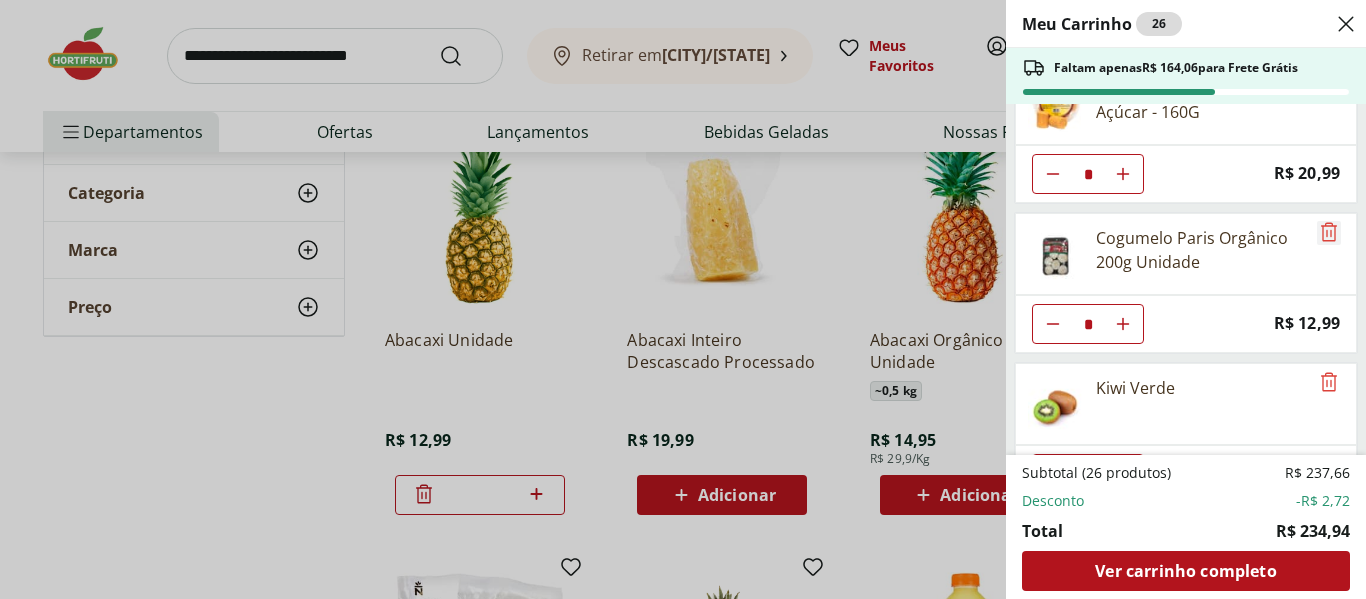 click 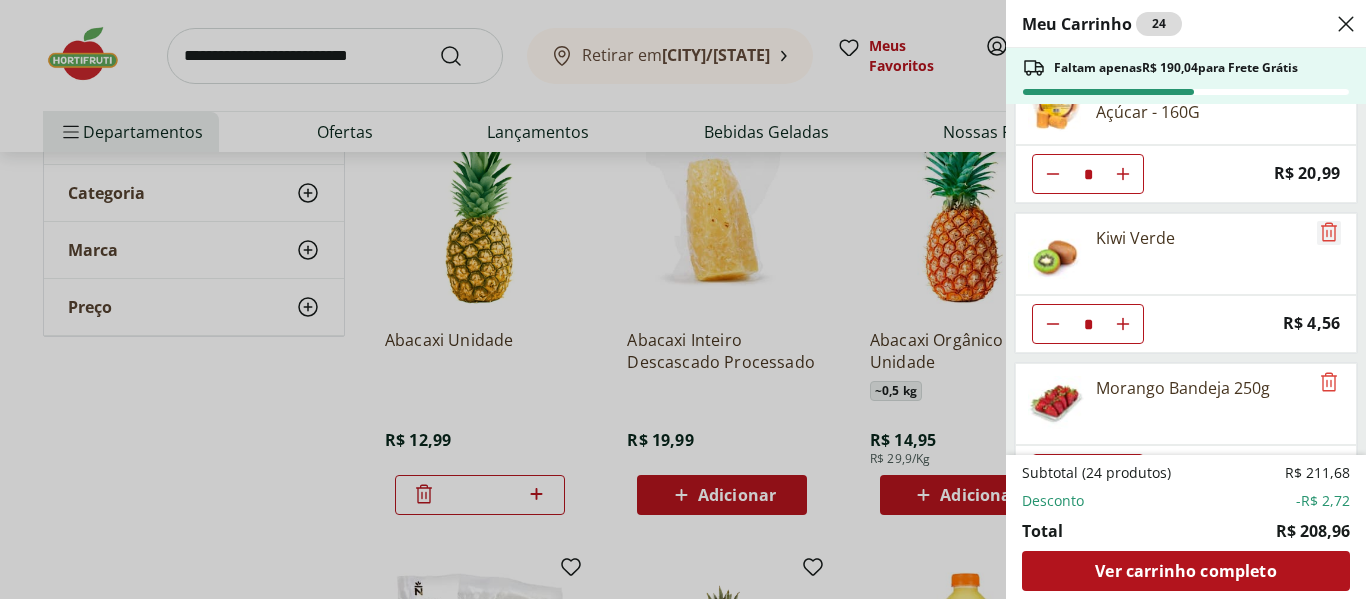click 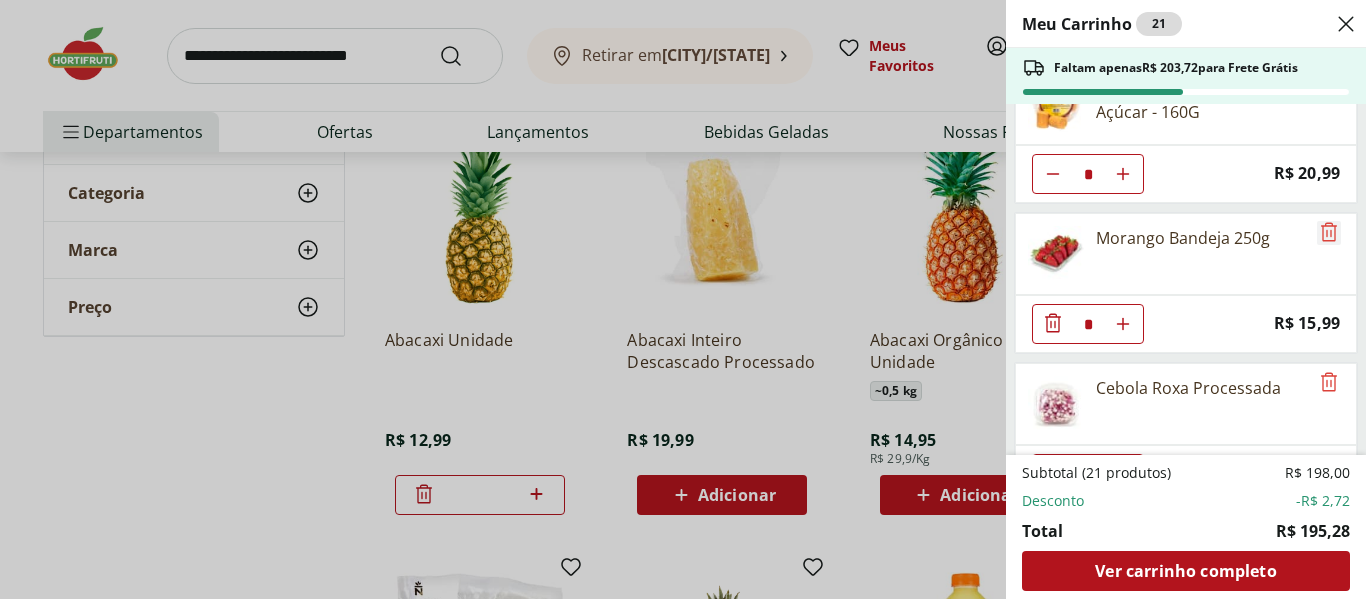 click 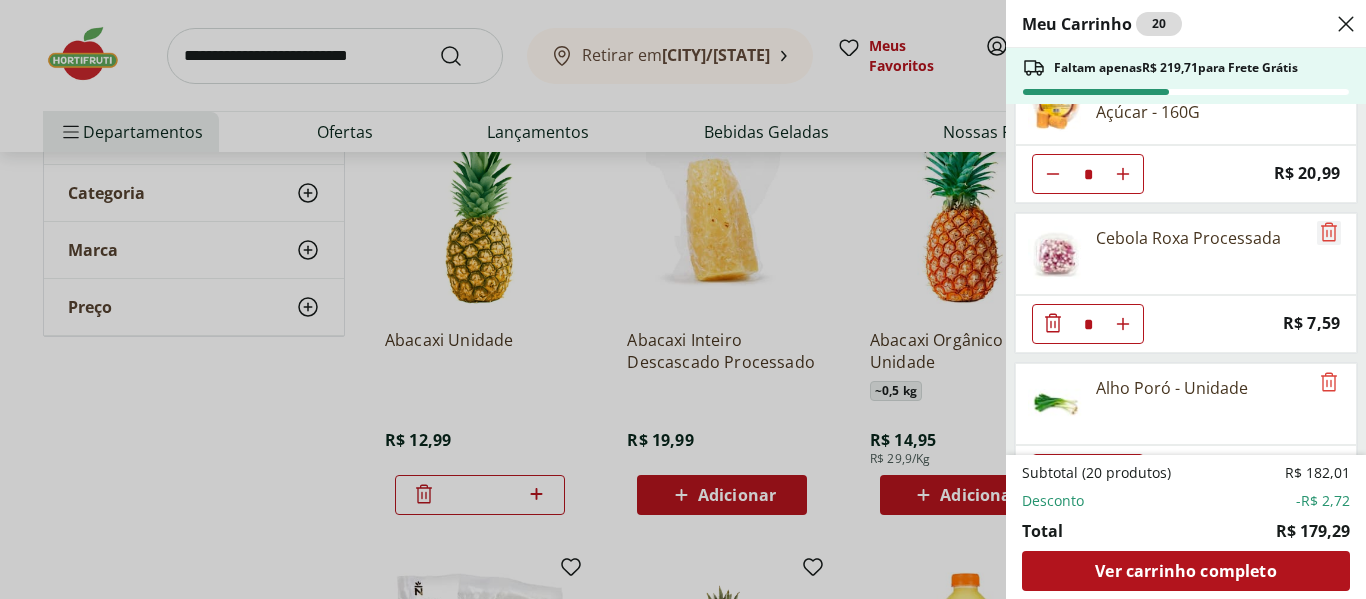 click 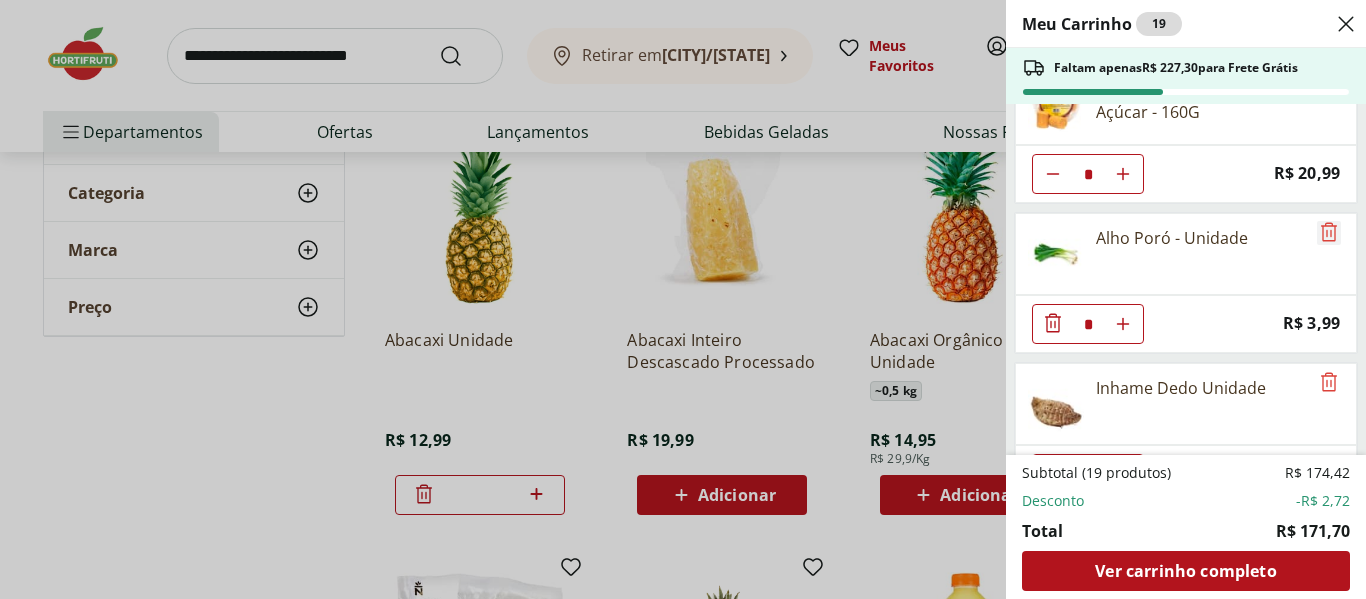 click 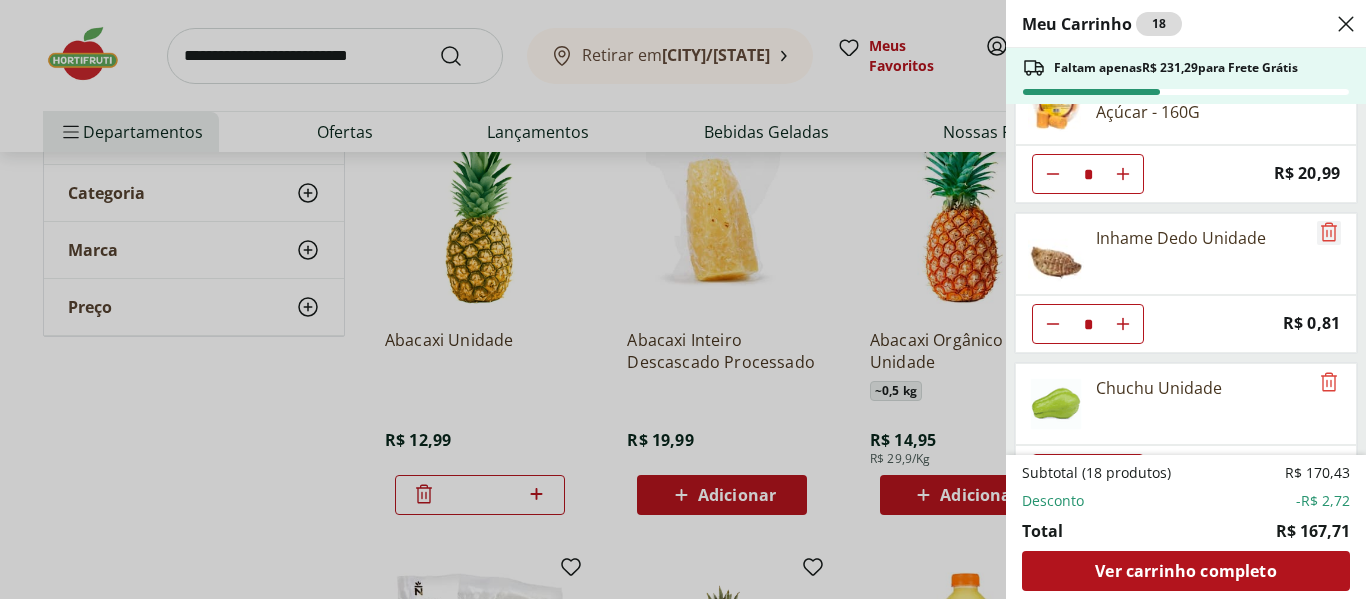 click 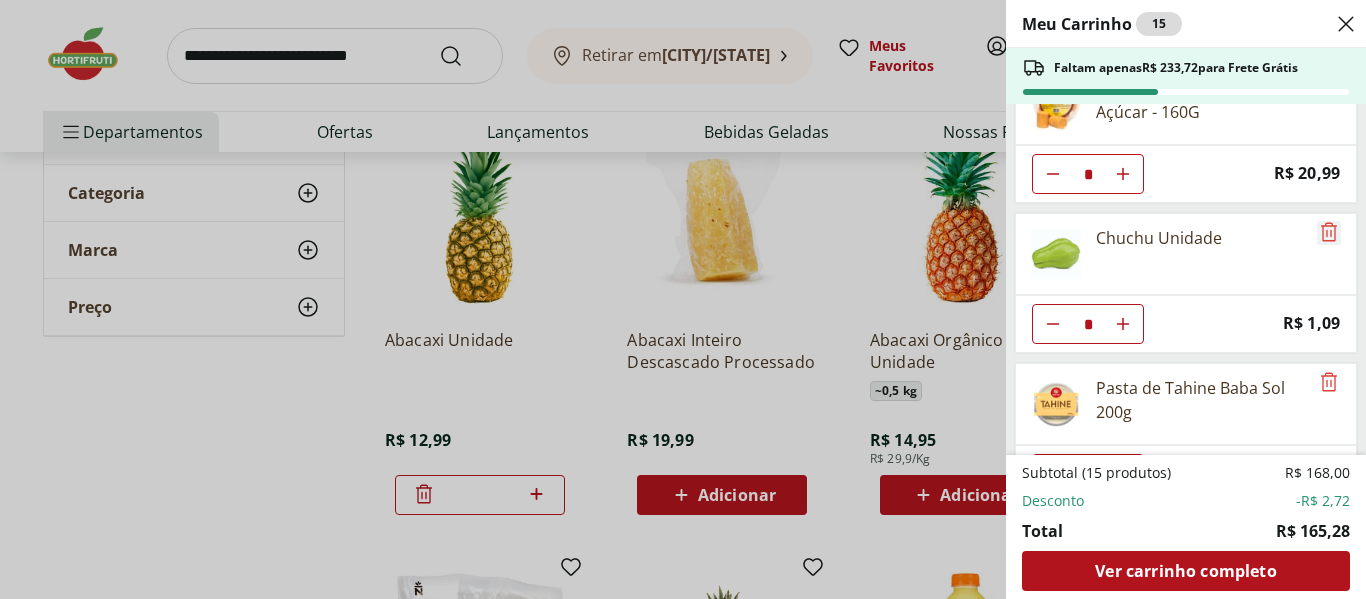 click 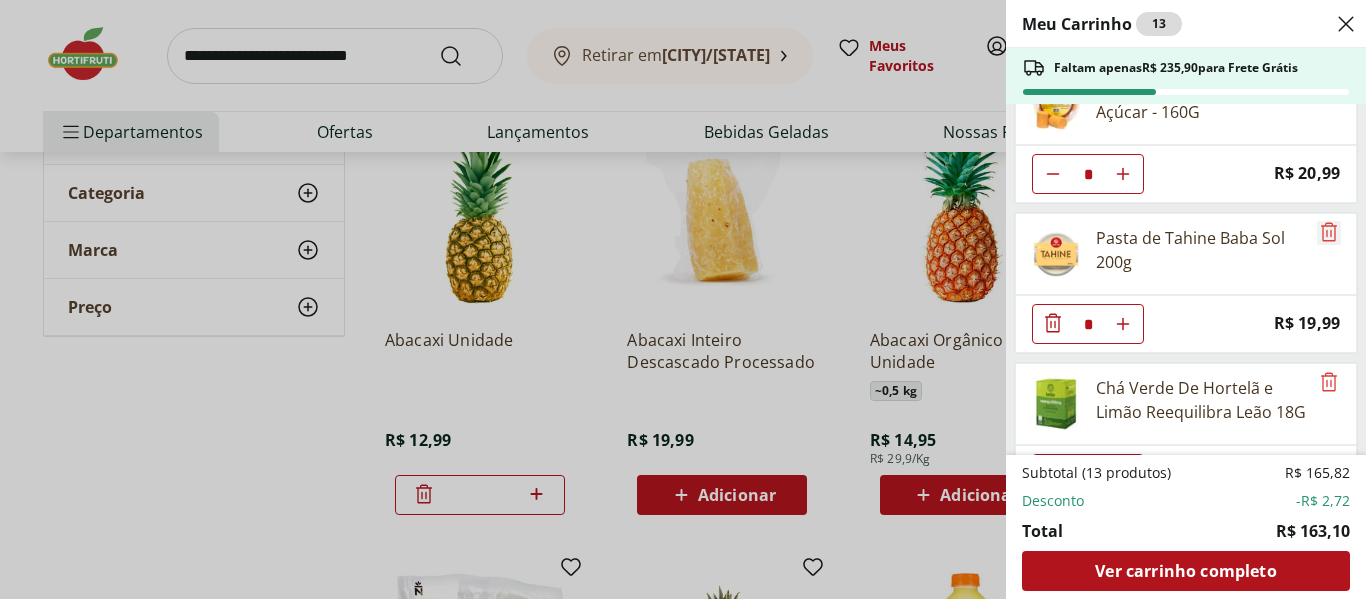click 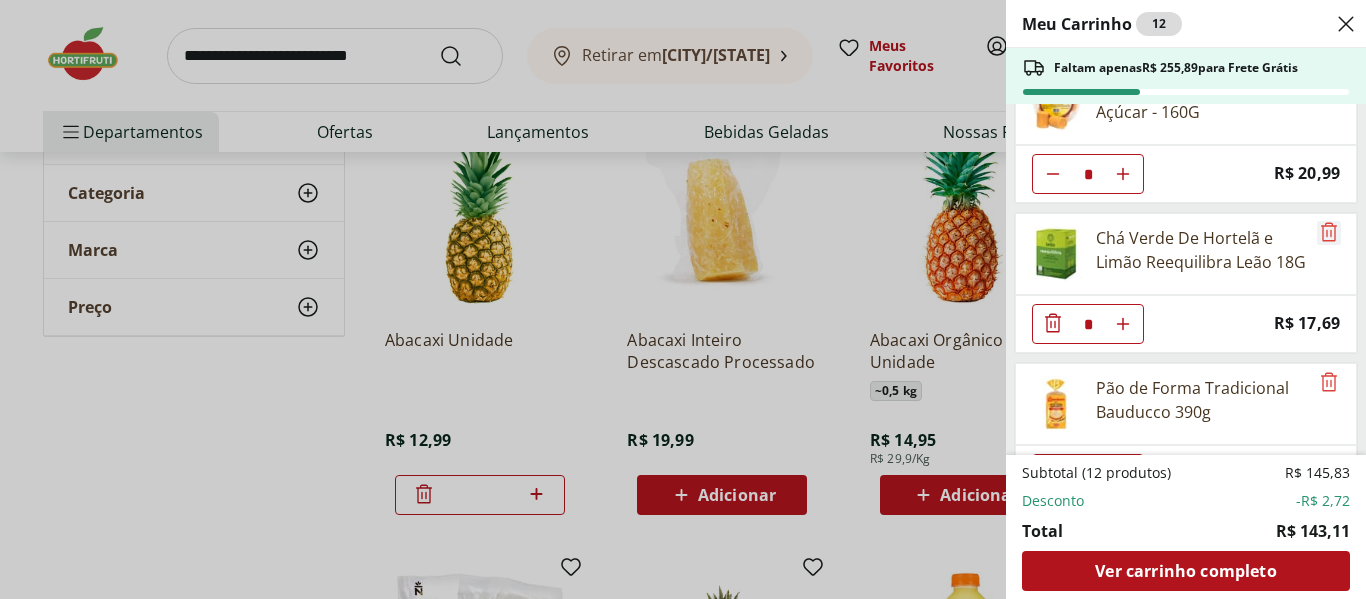 click 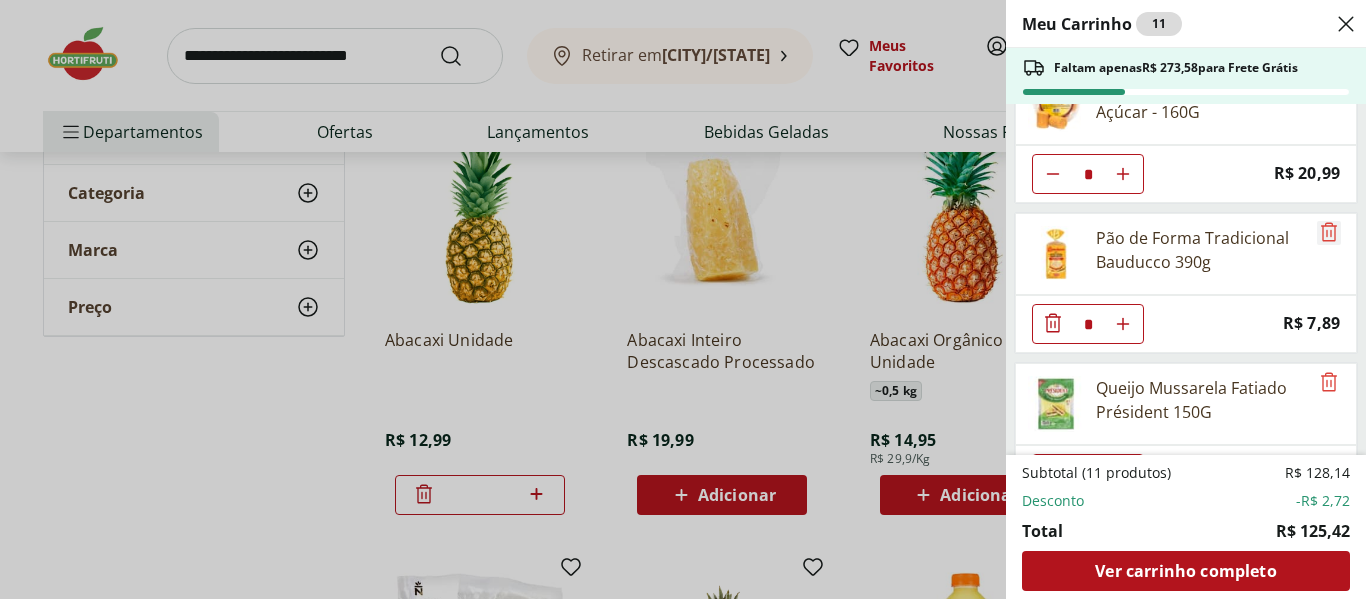 click 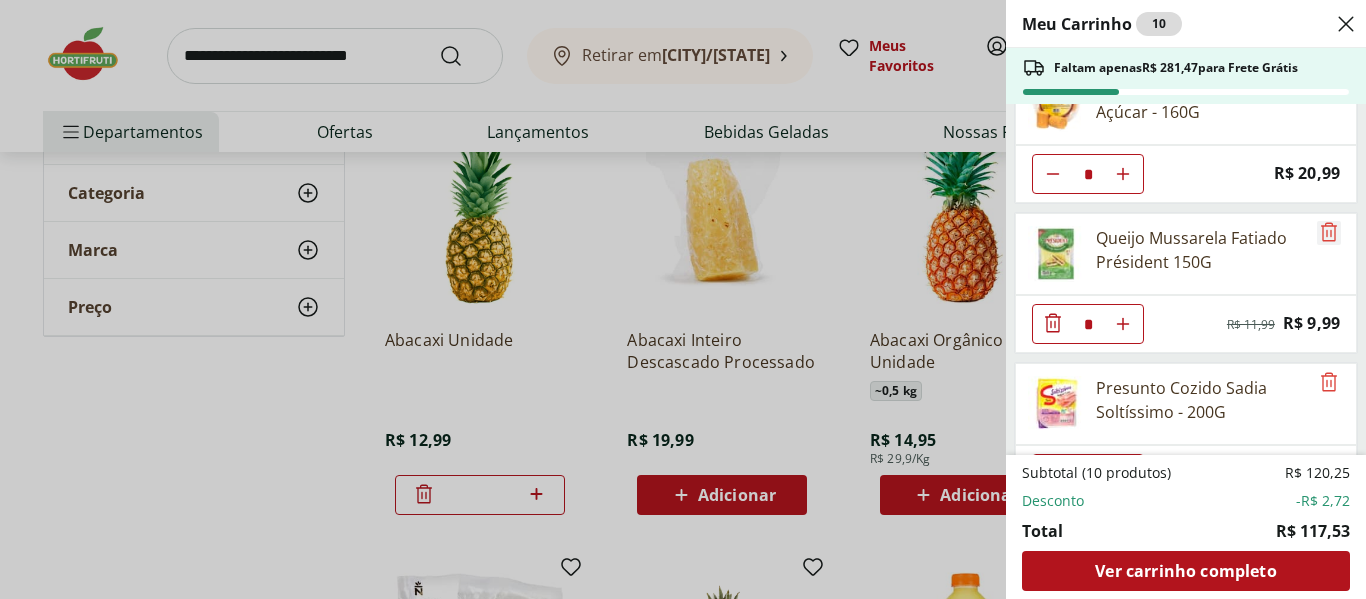 click 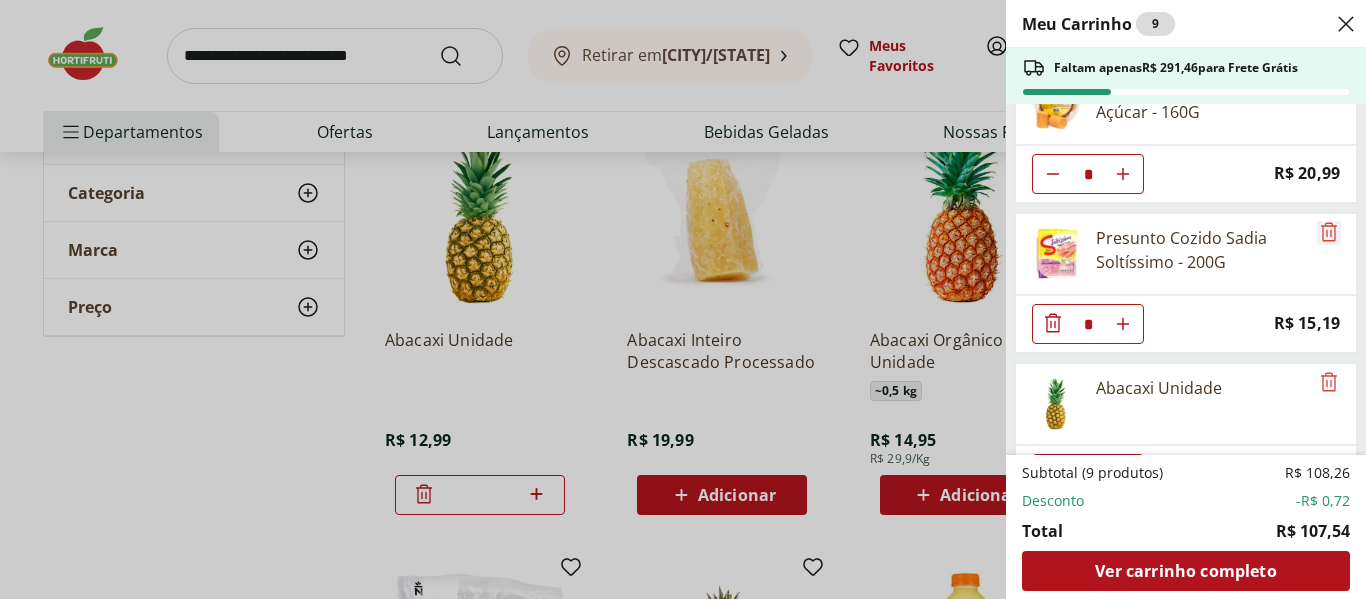 click 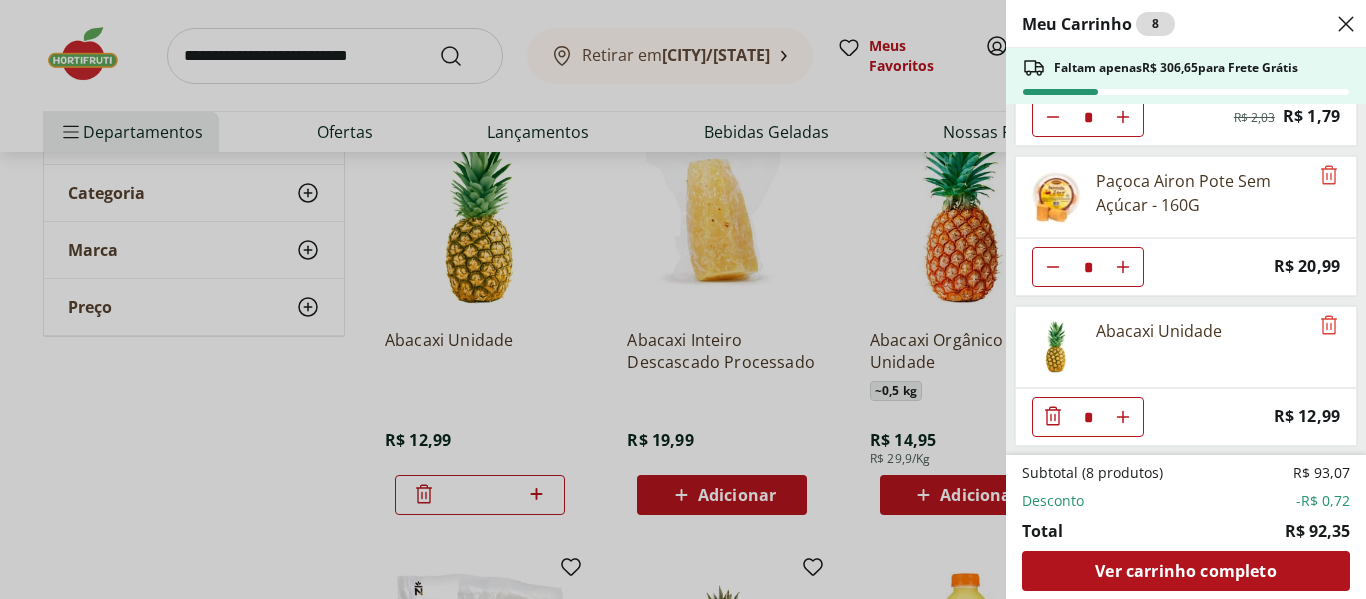 scroll, scrollTop: 407, scrollLeft: 0, axis: vertical 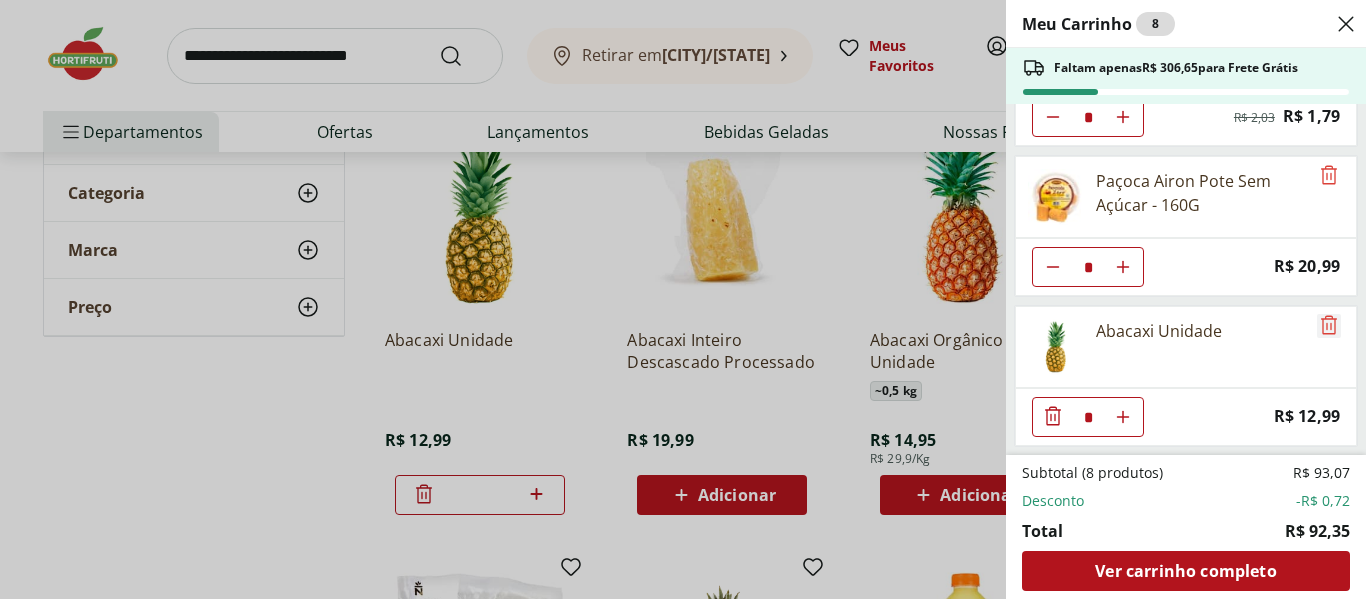 click 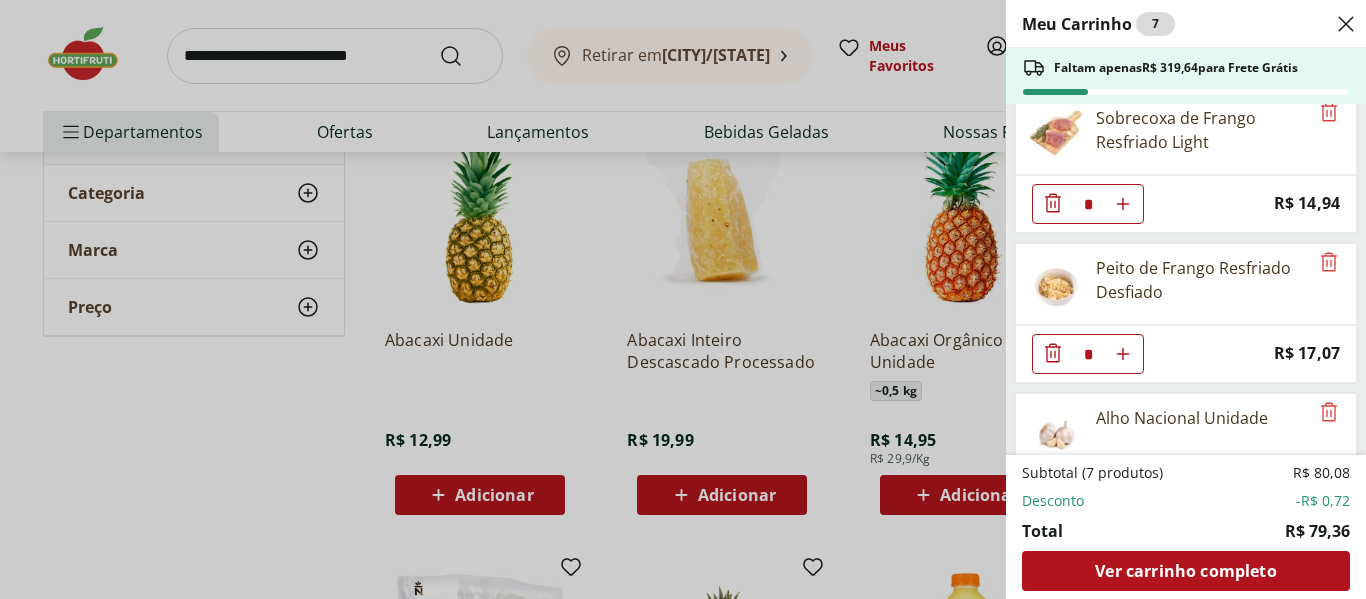 scroll, scrollTop: 0, scrollLeft: 0, axis: both 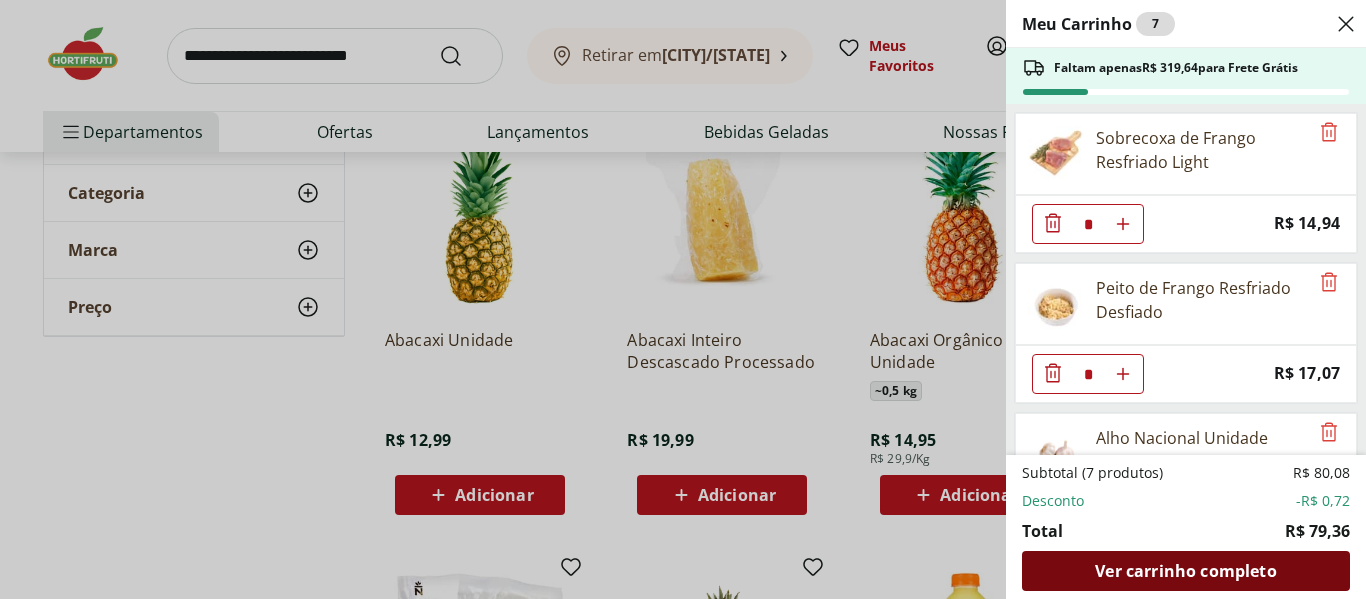 click on "Ver carrinho completo" at bounding box center [1185, 571] 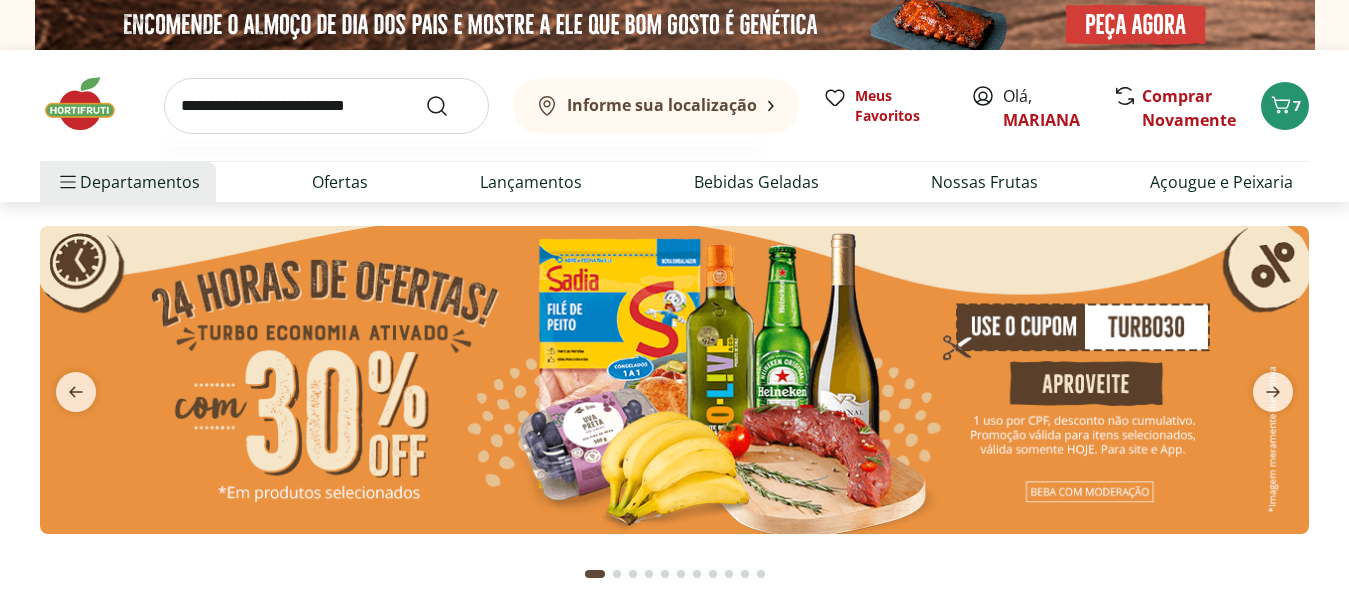 click at bounding box center (326, 106) 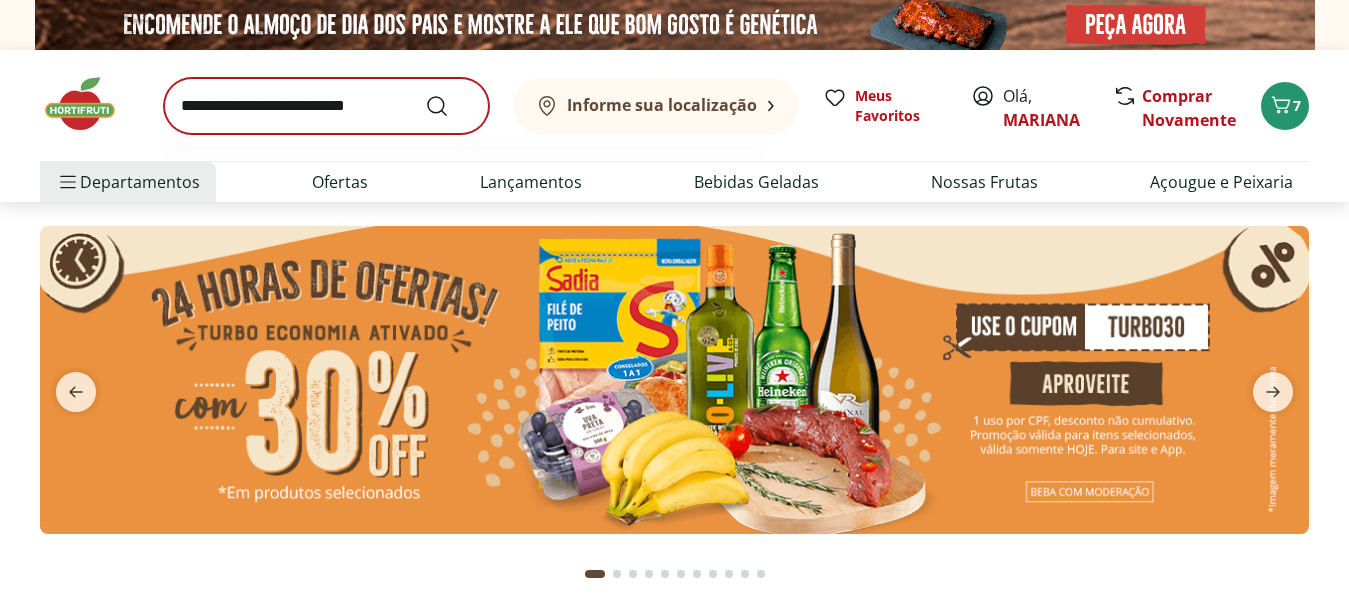 scroll, scrollTop: 0, scrollLeft: 0, axis: both 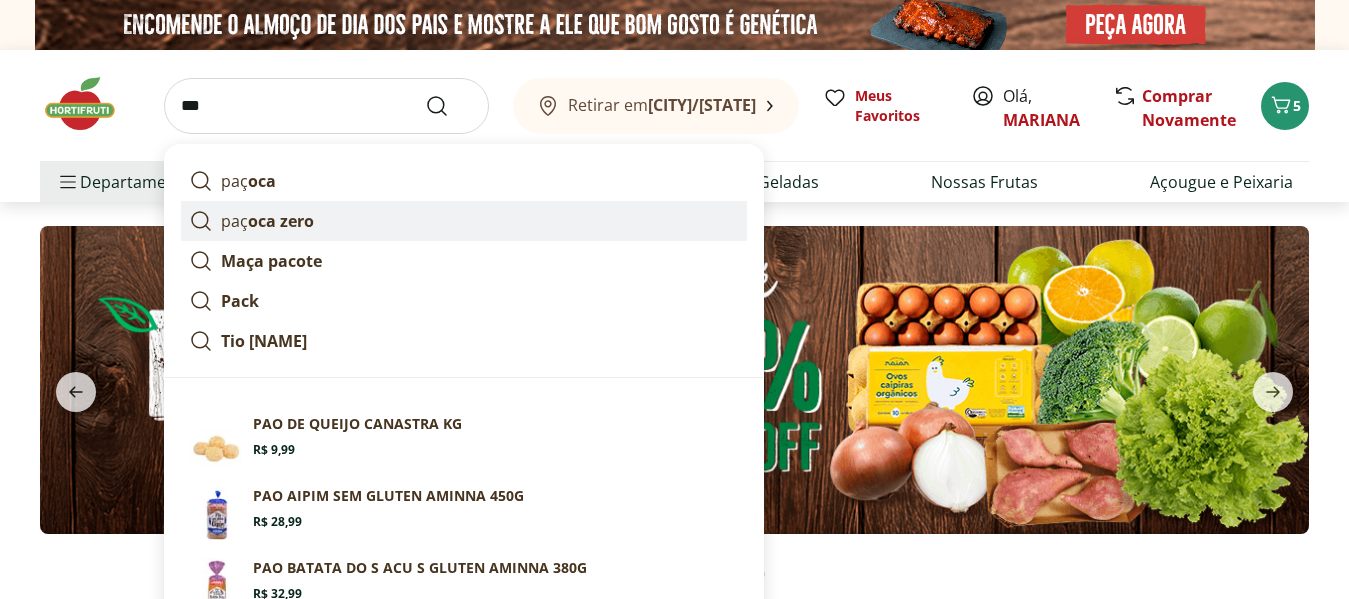 click on "paç oca zero" at bounding box center [464, 221] 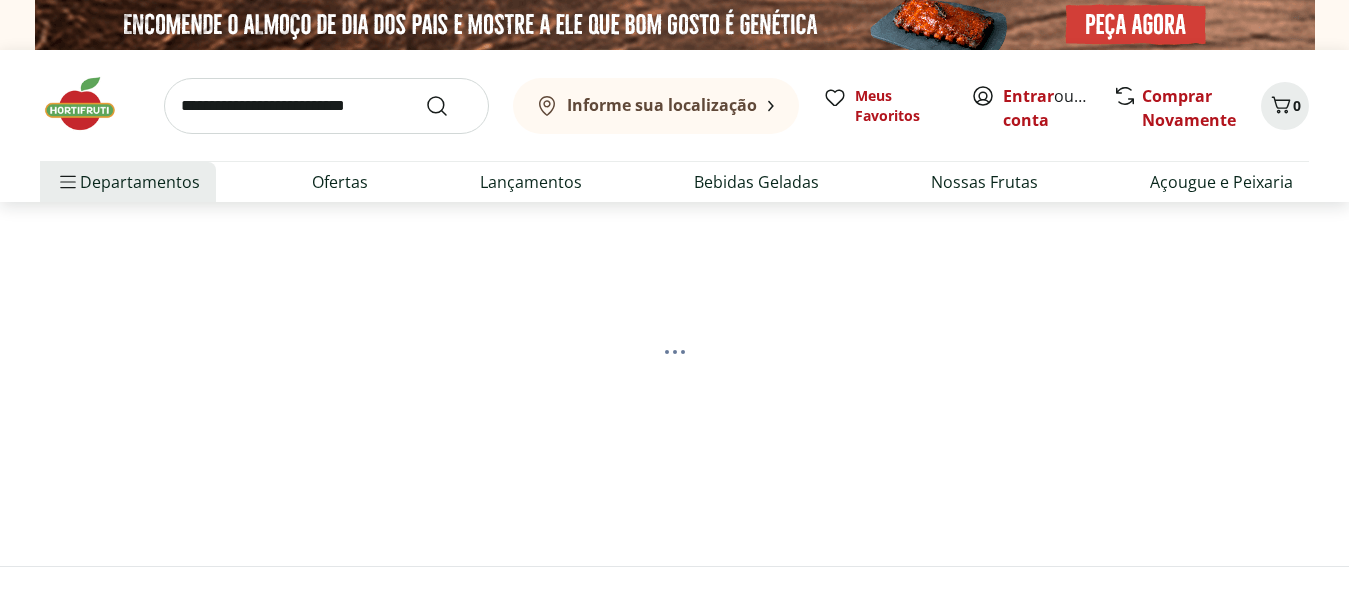 scroll, scrollTop: 0, scrollLeft: 0, axis: both 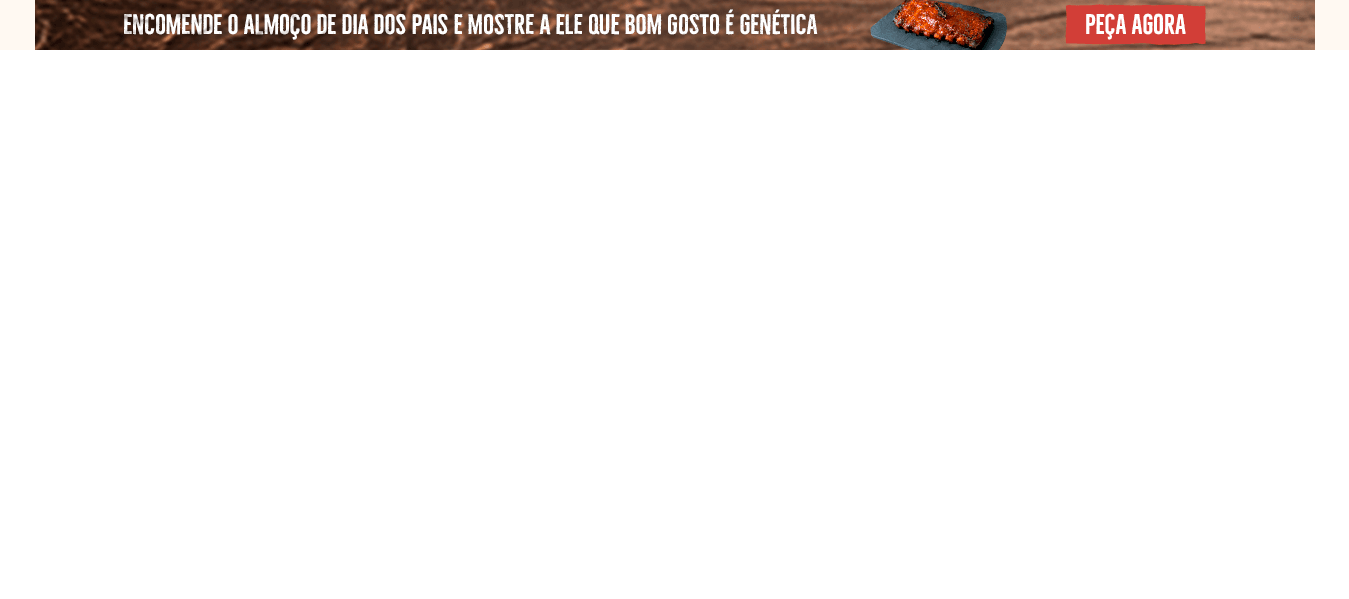select on "**********" 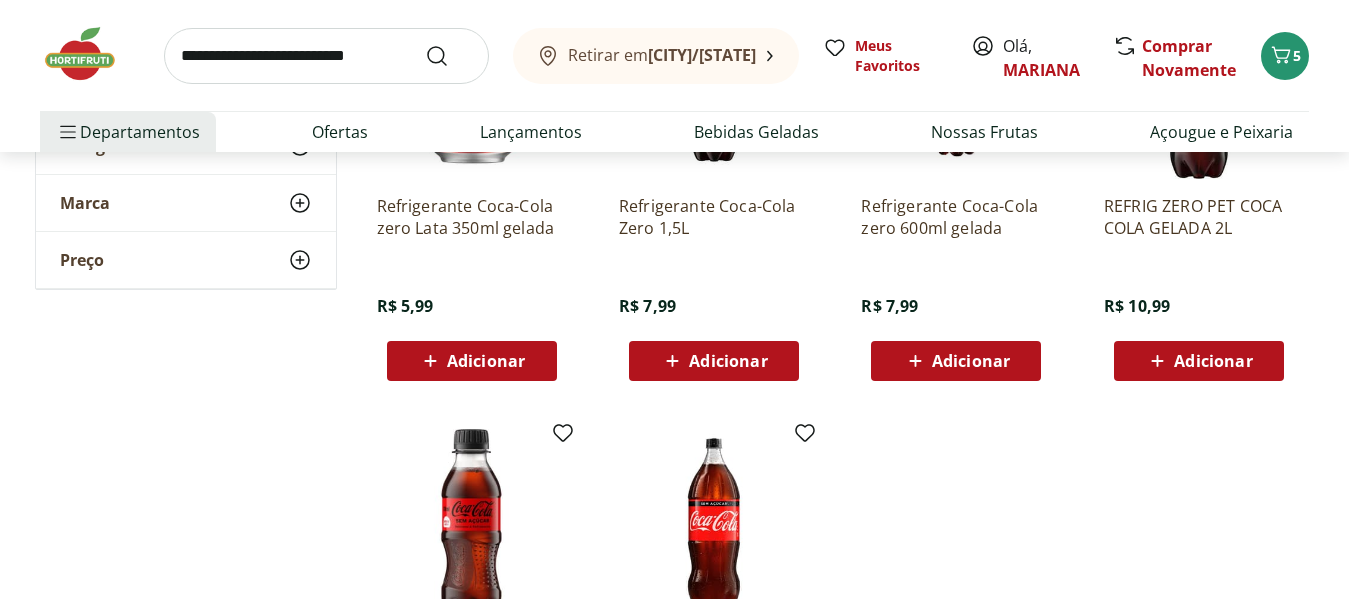 scroll, scrollTop: 500, scrollLeft: 0, axis: vertical 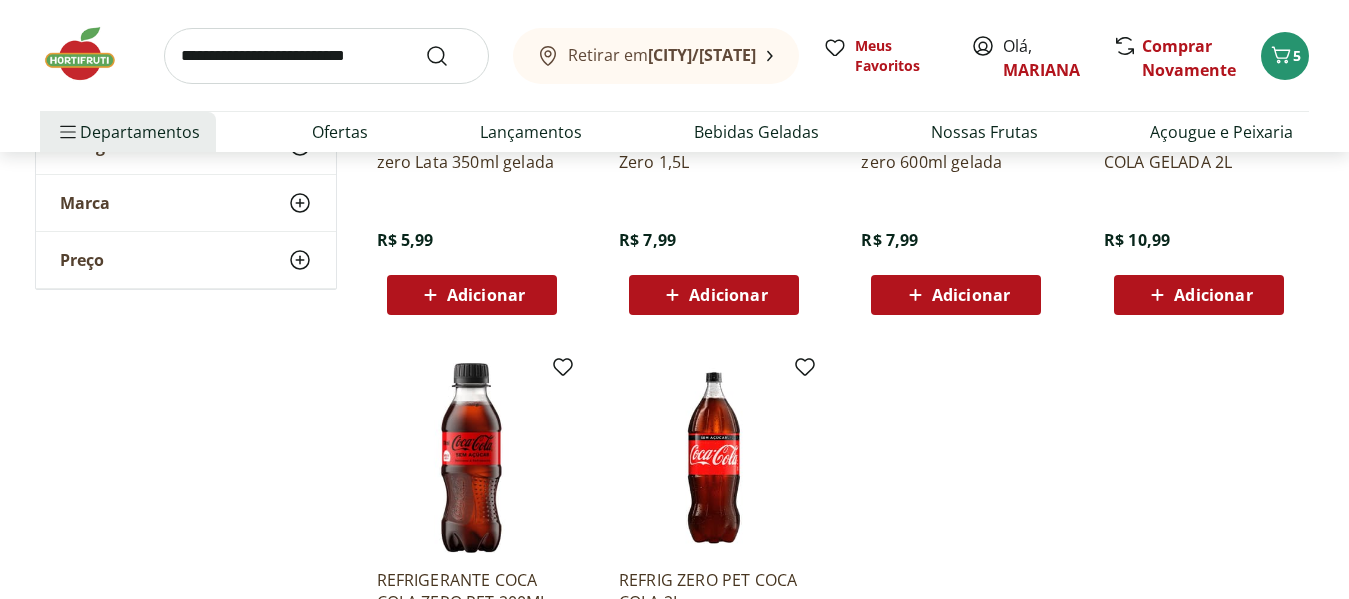 click at bounding box center [326, 56] 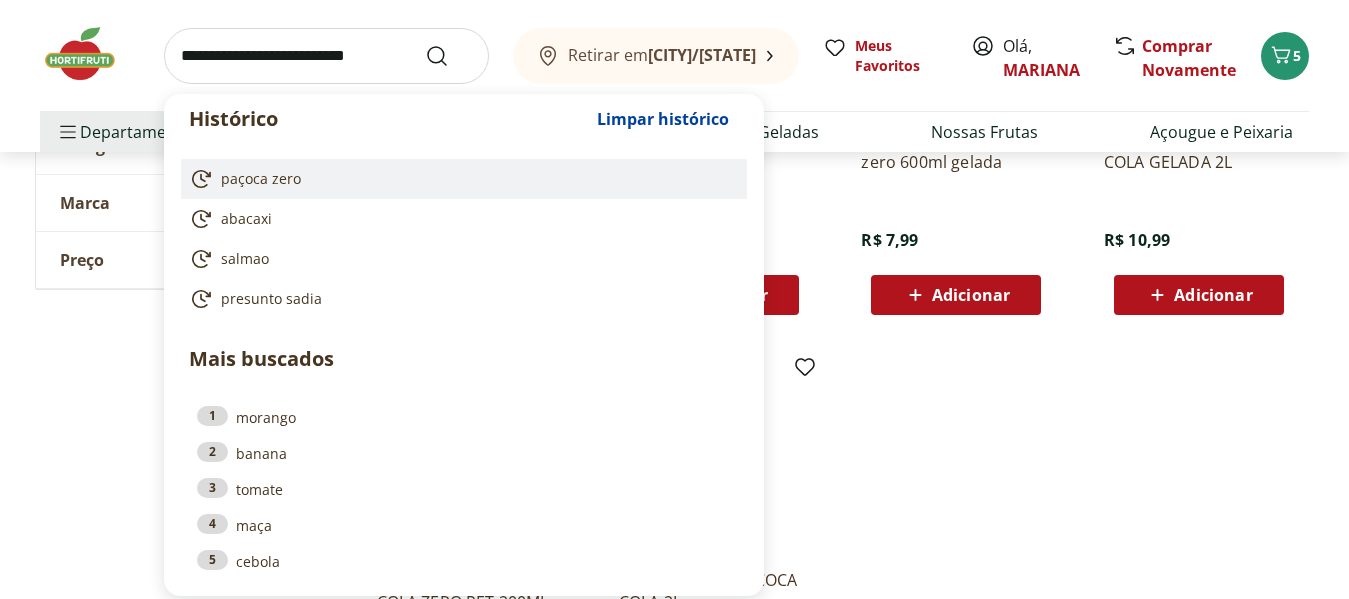 click on "paçoca zero" at bounding box center (460, 179) 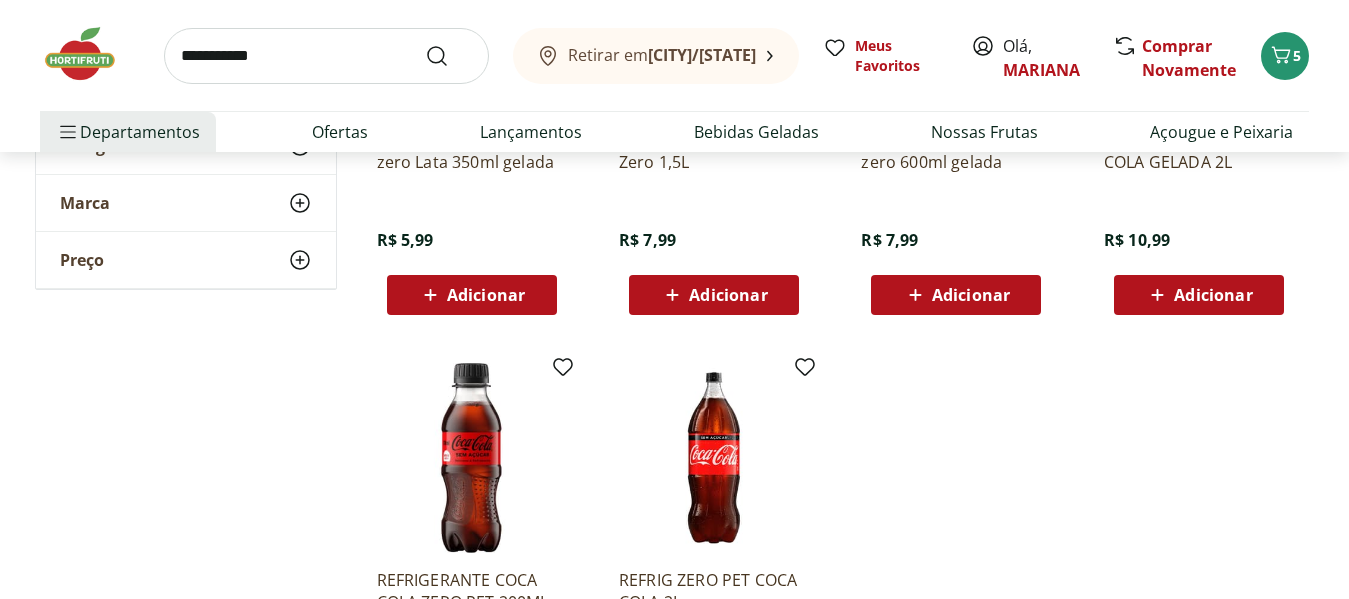 type on "**********" 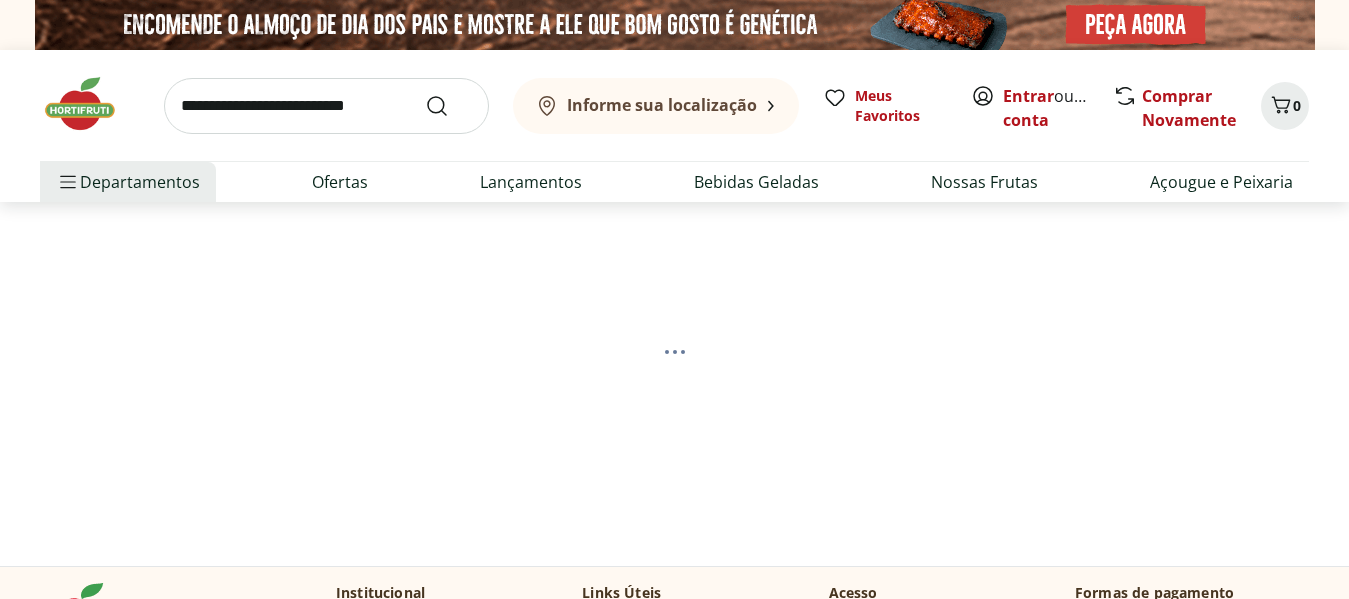 scroll, scrollTop: 0, scrollLeft: 0, axis: both 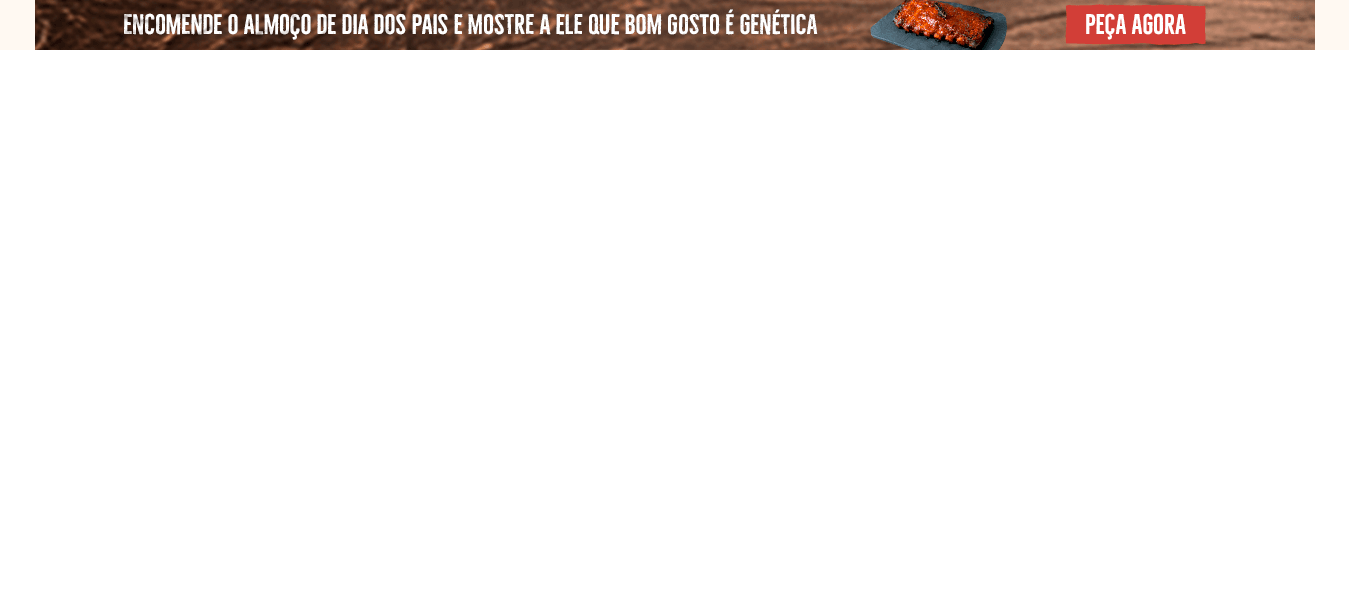select on "**********" 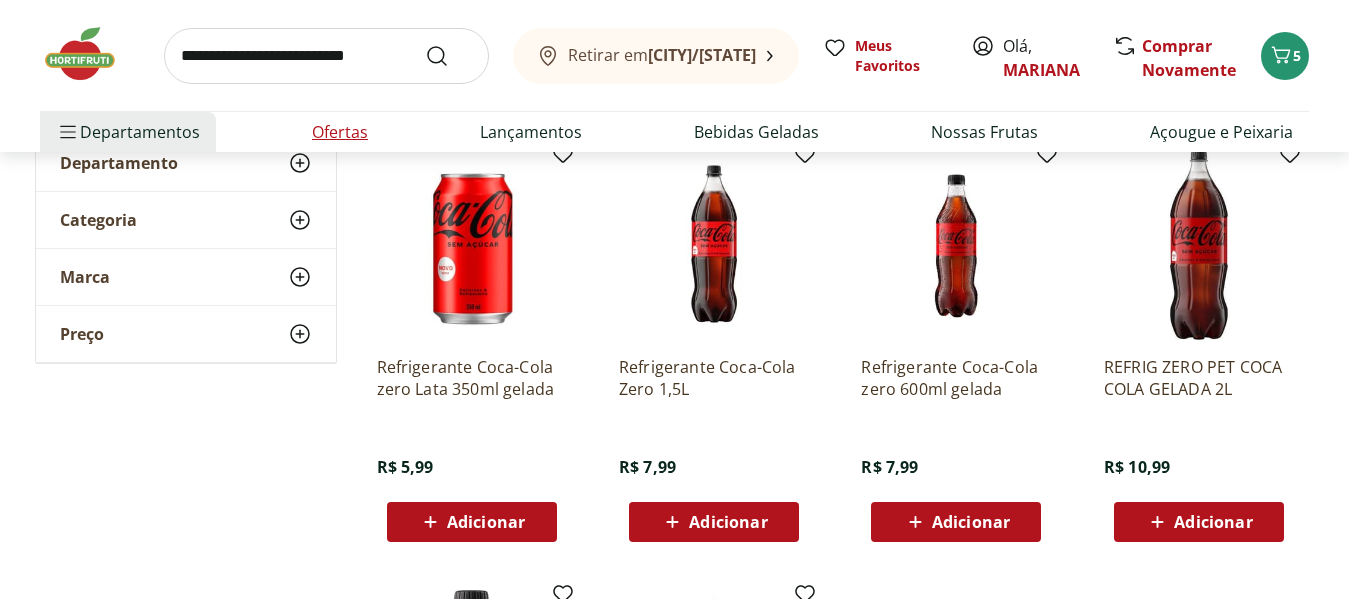 scroll, scrollTop: 0, scrollLeft: 0, axis: both 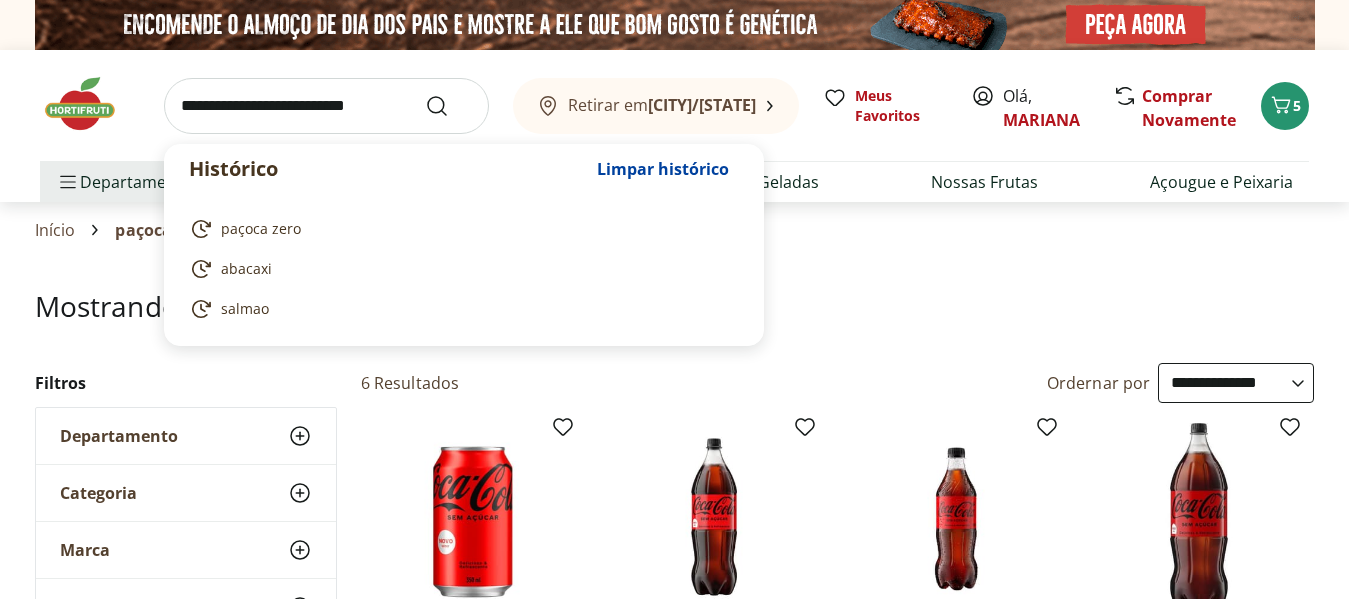 click at bounding box center [326, 106] 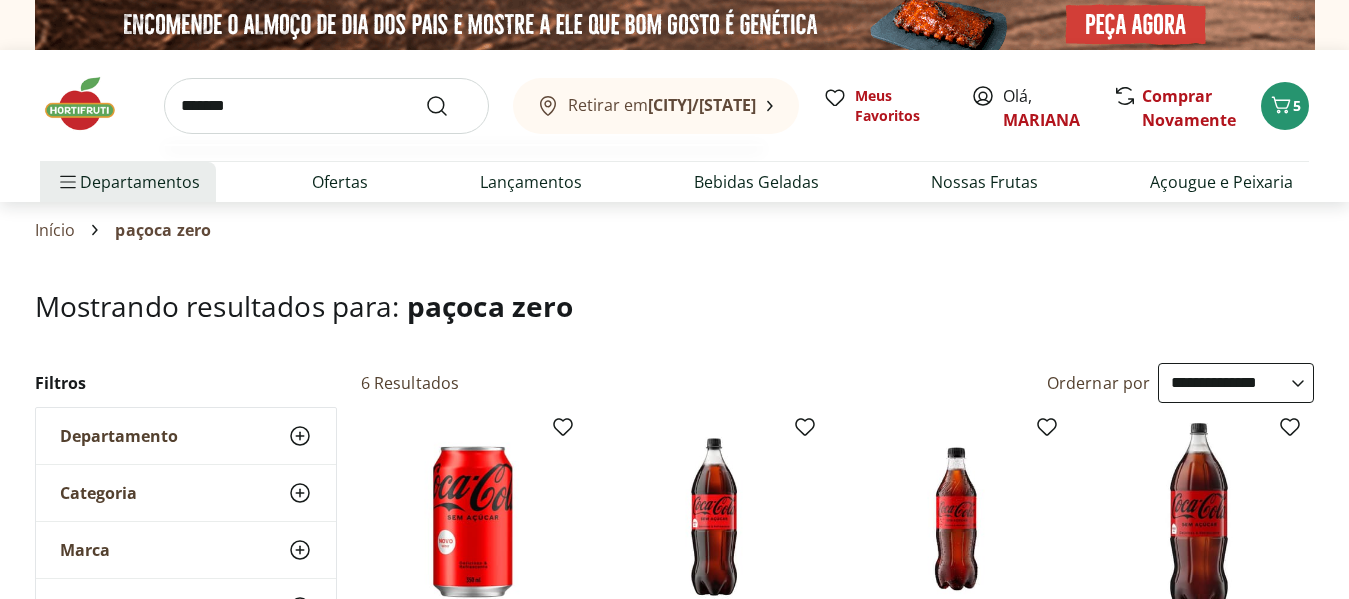 type on "*******" 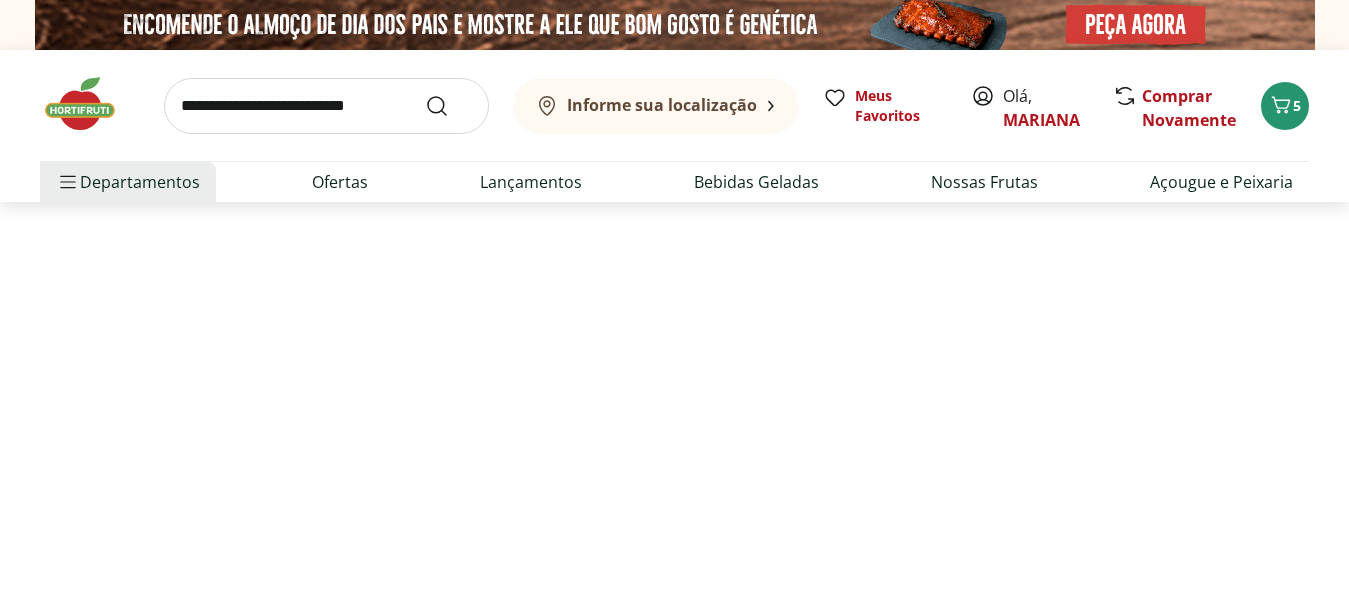 select on "**********" 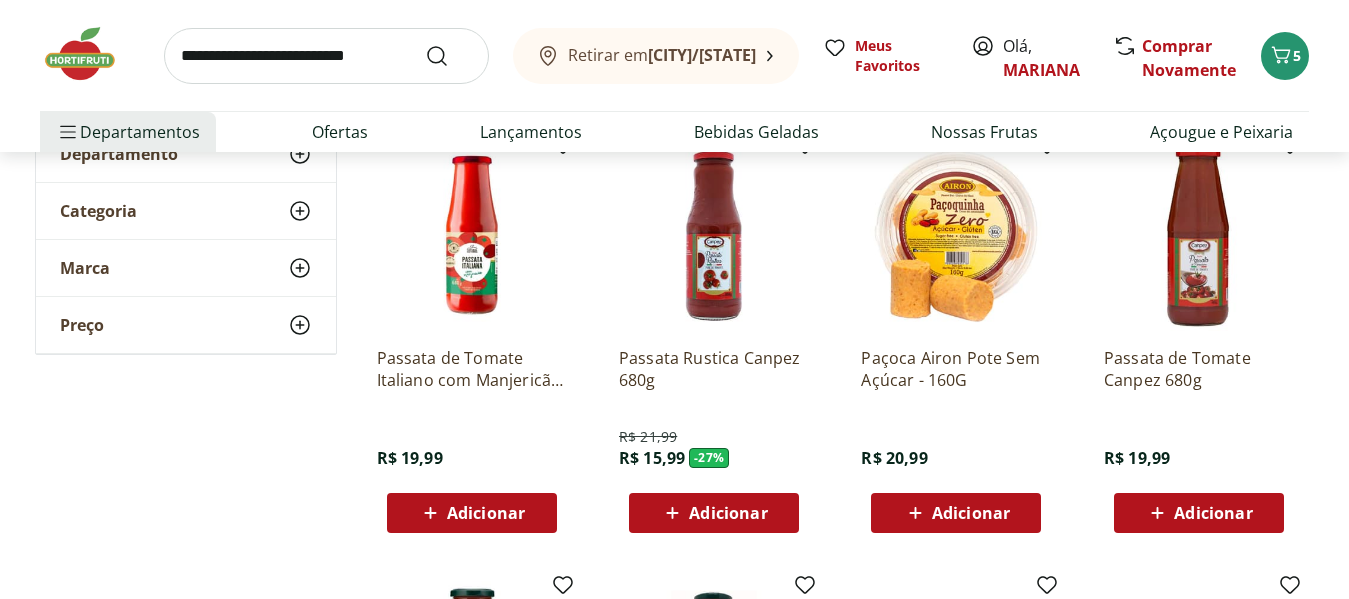 scroll, scrollTop: 300, scrollLeft: 0, axis: vertical 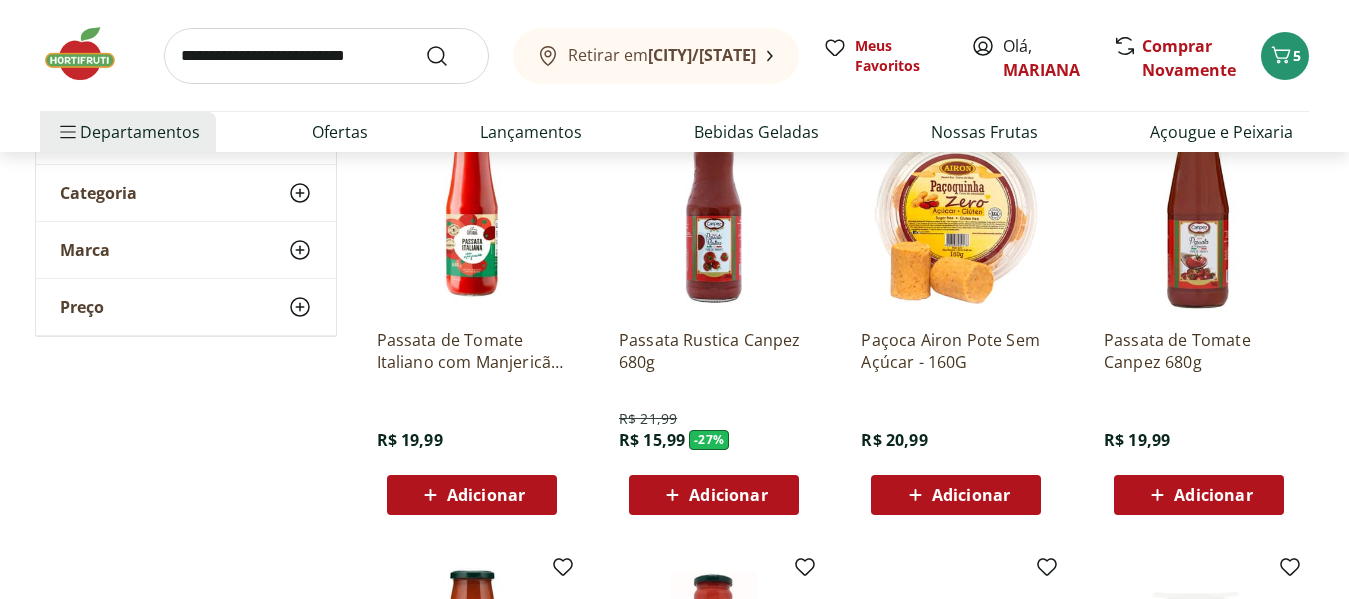 click on "Adicionar" at bounding box center (971, 495) 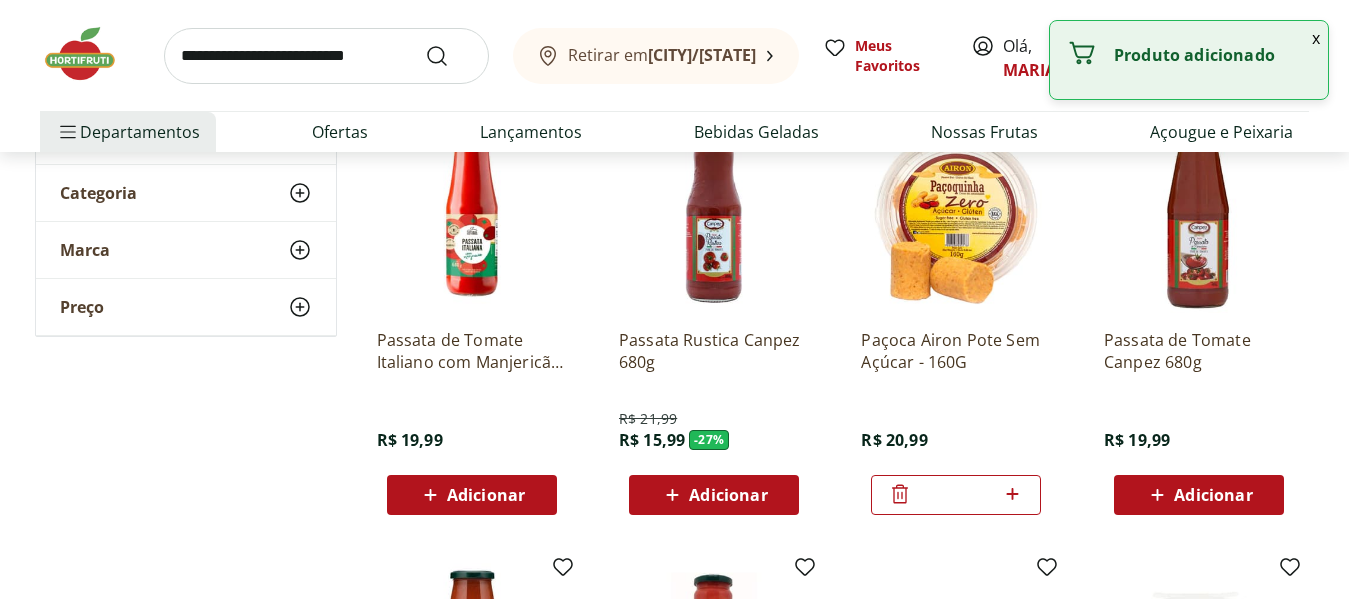 click 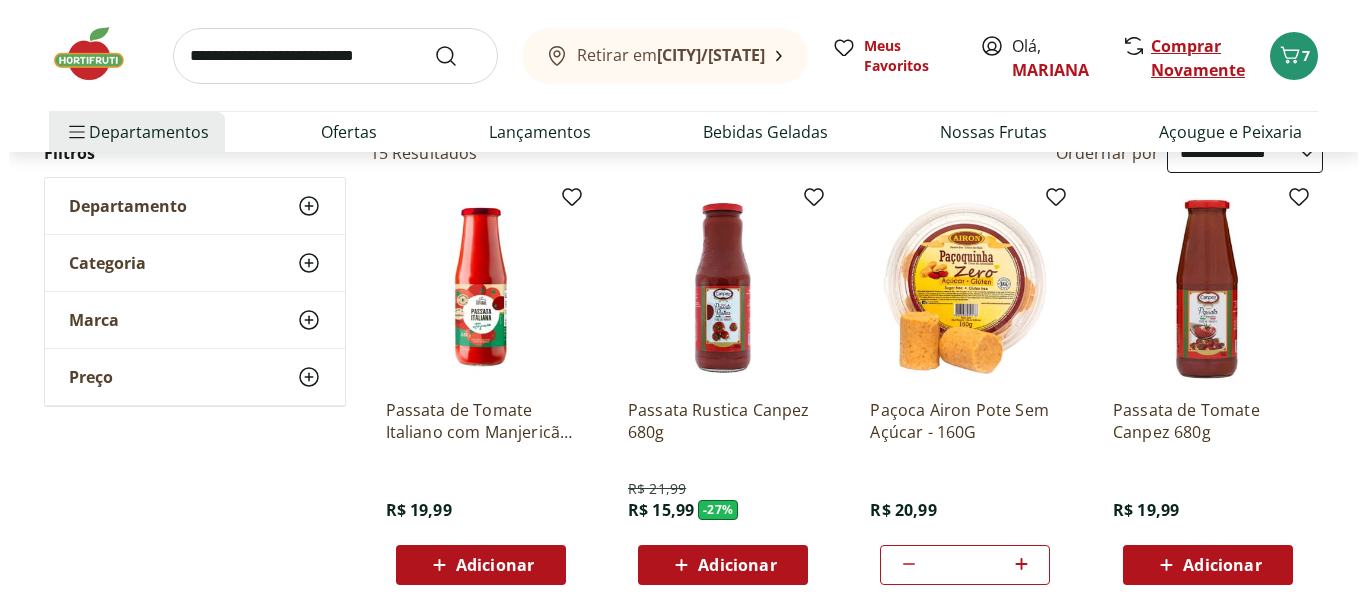 scroll, scrollTop: 200, scrollLeft: 0, axis: vertical 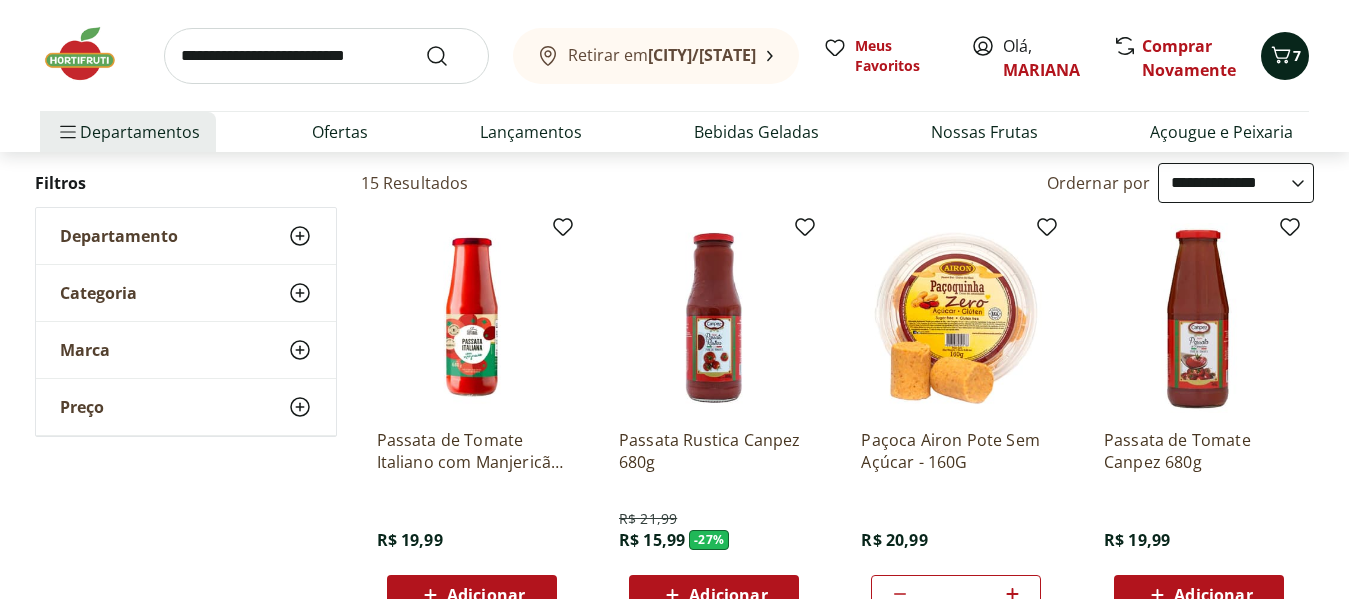click 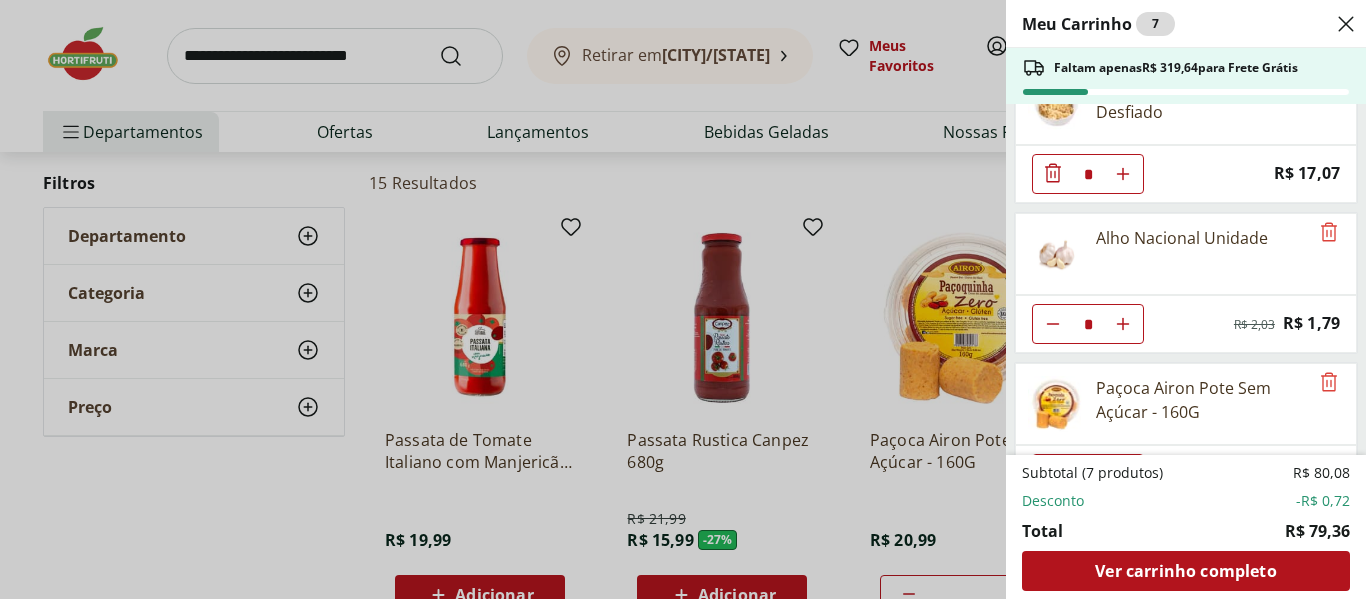 scroll, scrollTop: 257, scrollLeft: 0, axis: vertical 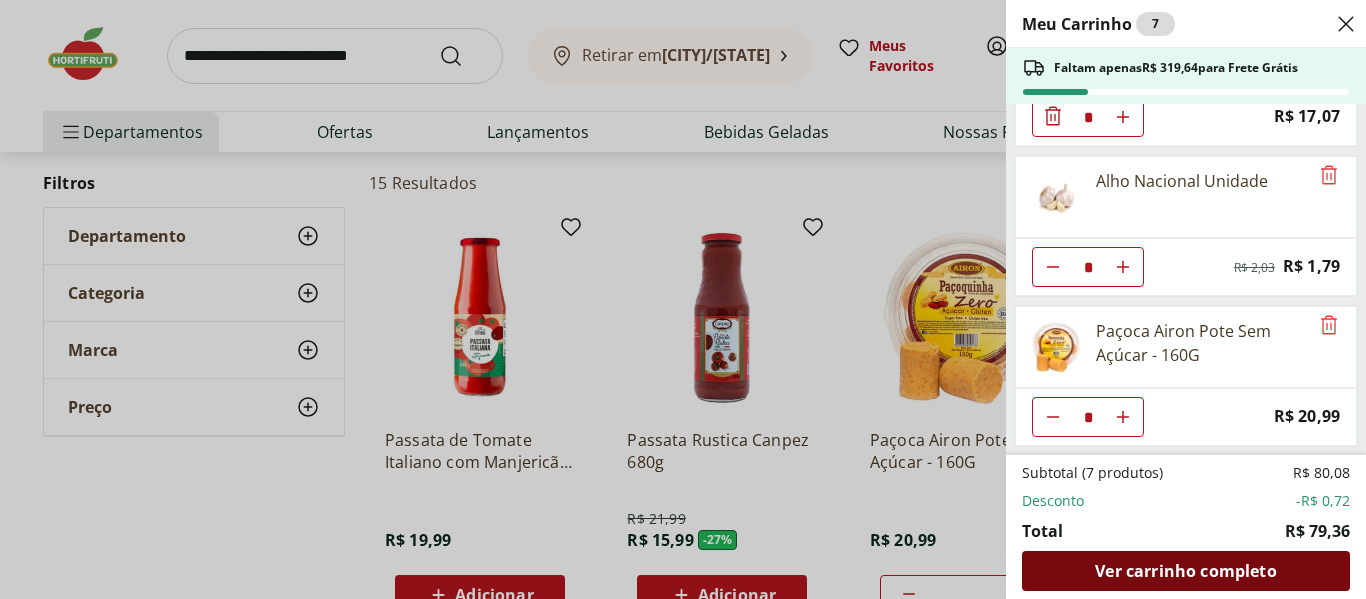 click on "Ver carrinho completo" at bounding box center (1186, 571) 